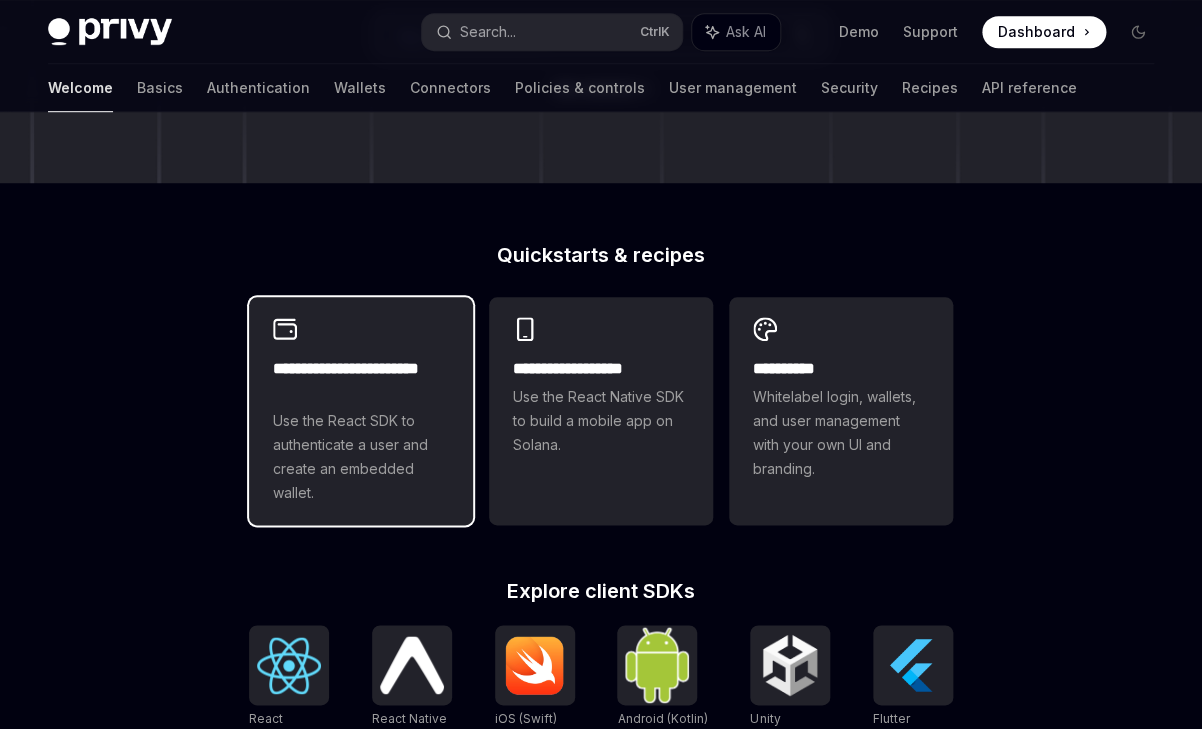 scroll, scrollTop: 395, scrollLeft: 0, axis: vertical 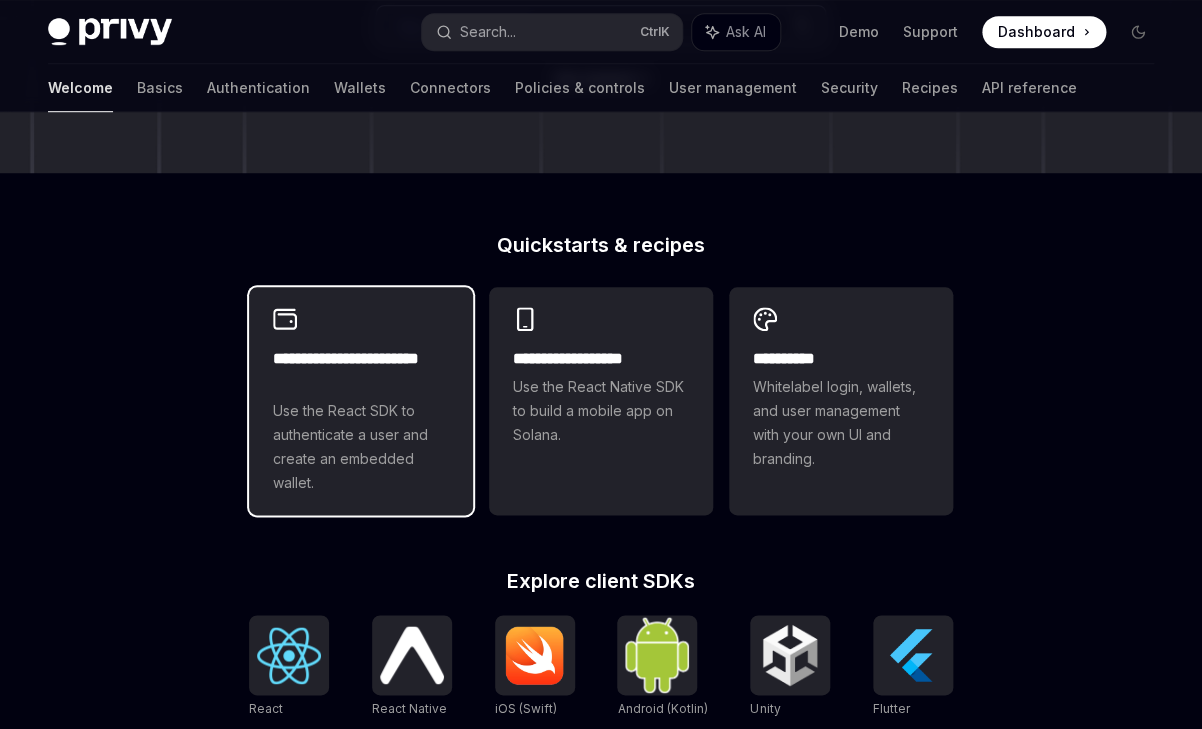 click on "Use the React SDK to authenticate a user and create an embedded wallet." at bounding box center [361, 447] 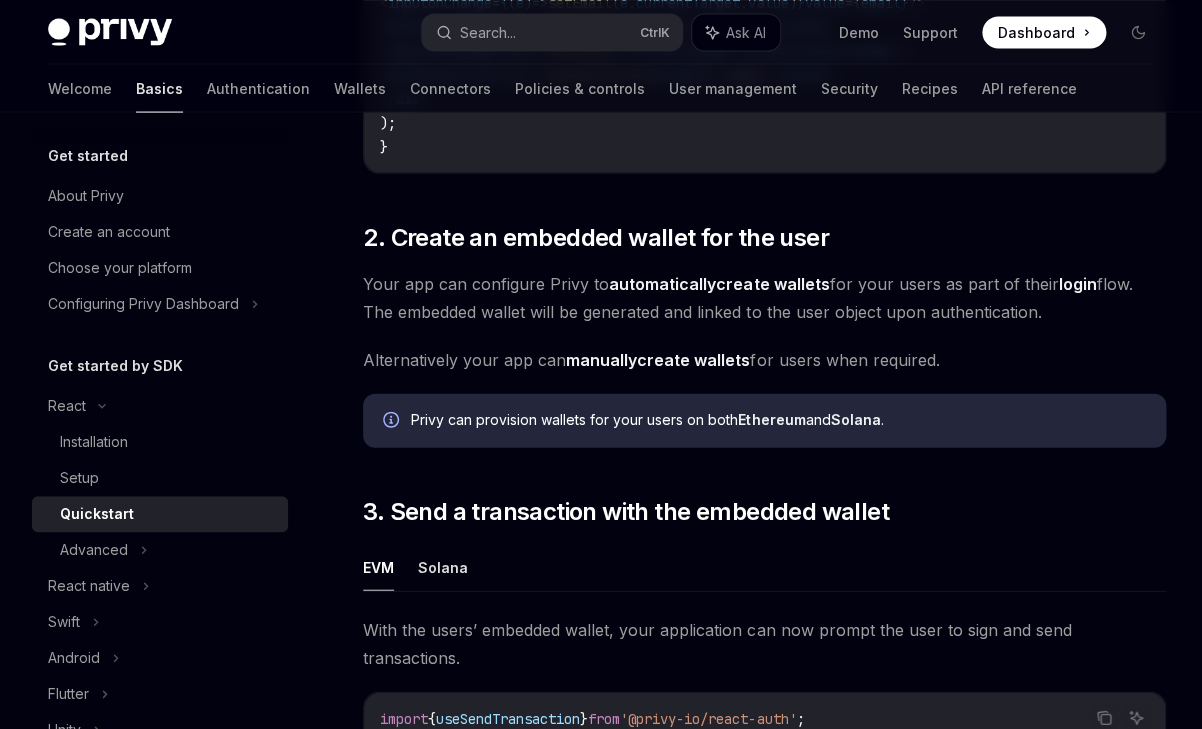 scroll, scrollTop: 1211, scrollLeft: 0, axis: vertical 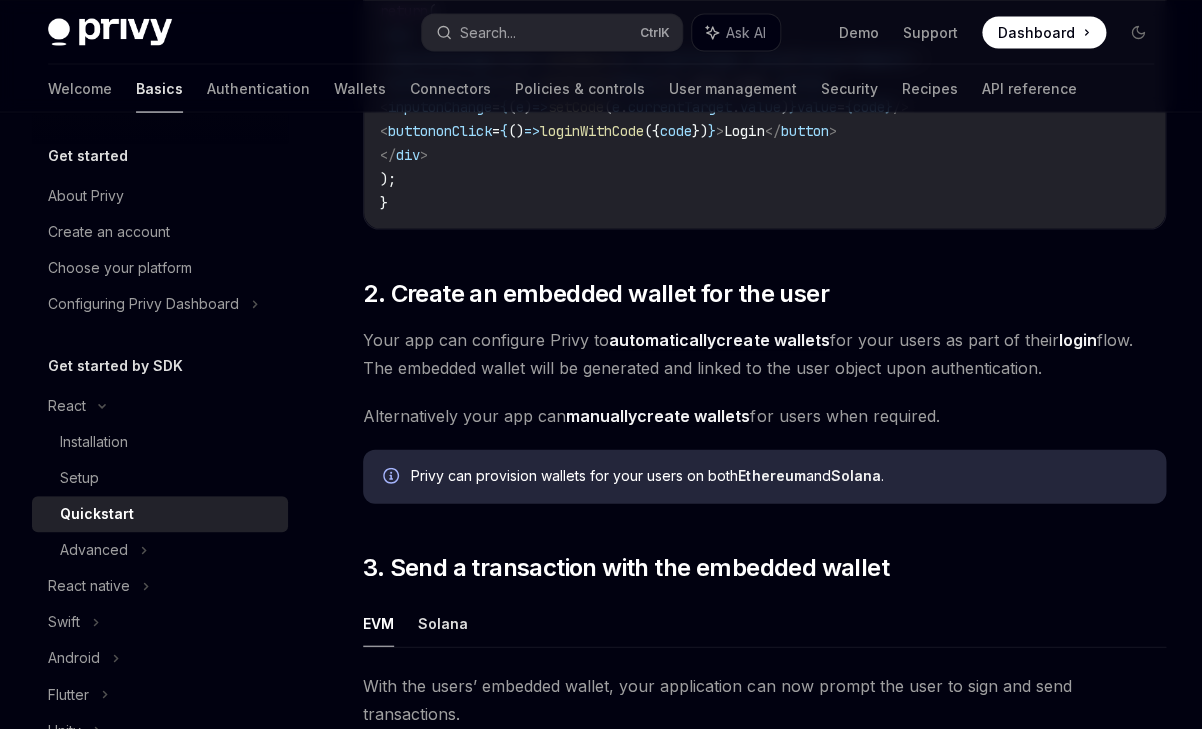 click on "automatically" at bounding box center [662, 339] 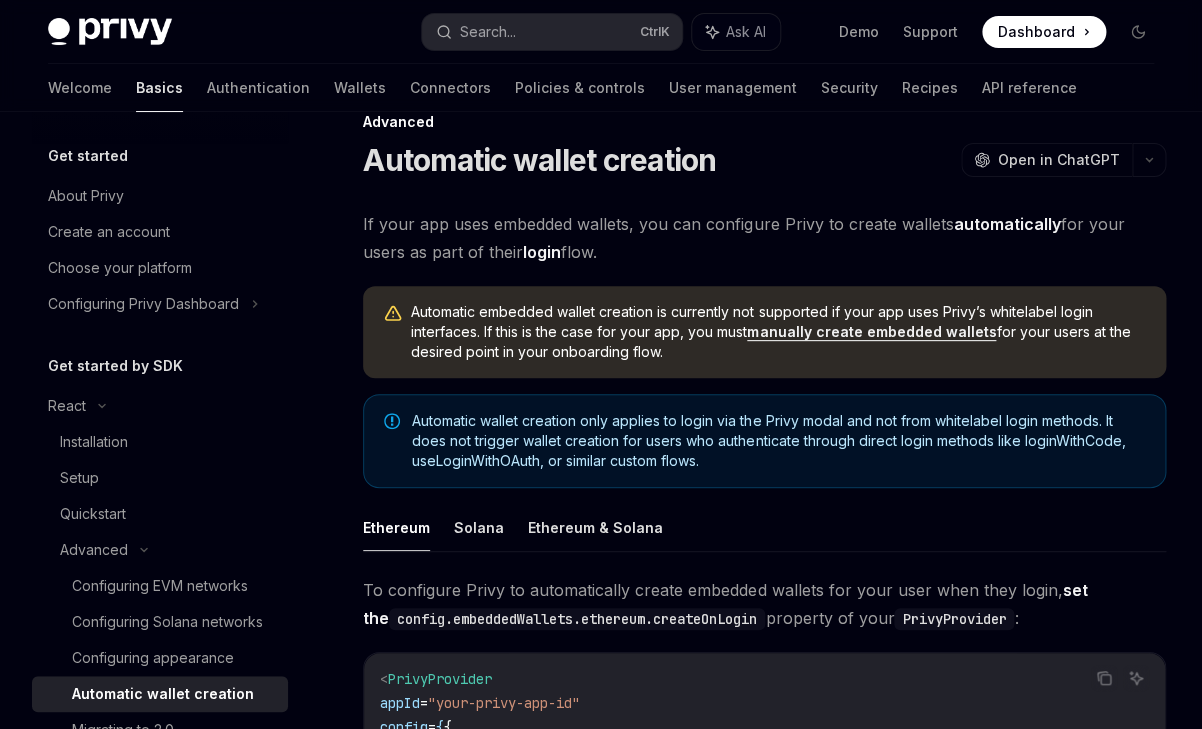 scroll, scrollTop: 29, scrollLeft: 0, axis: vertical 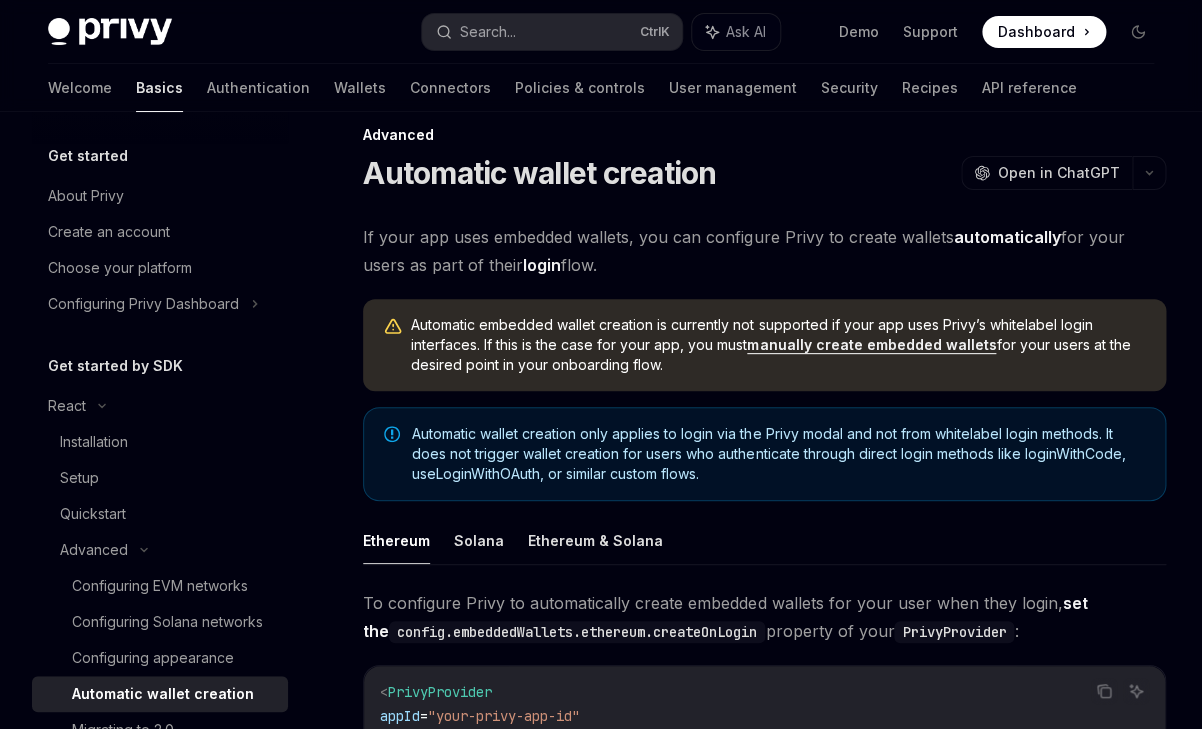 drag, startPoint x: 485, startPoint y: 346, endPoint x: 666, endPoint y: 372, distance: 182.85786 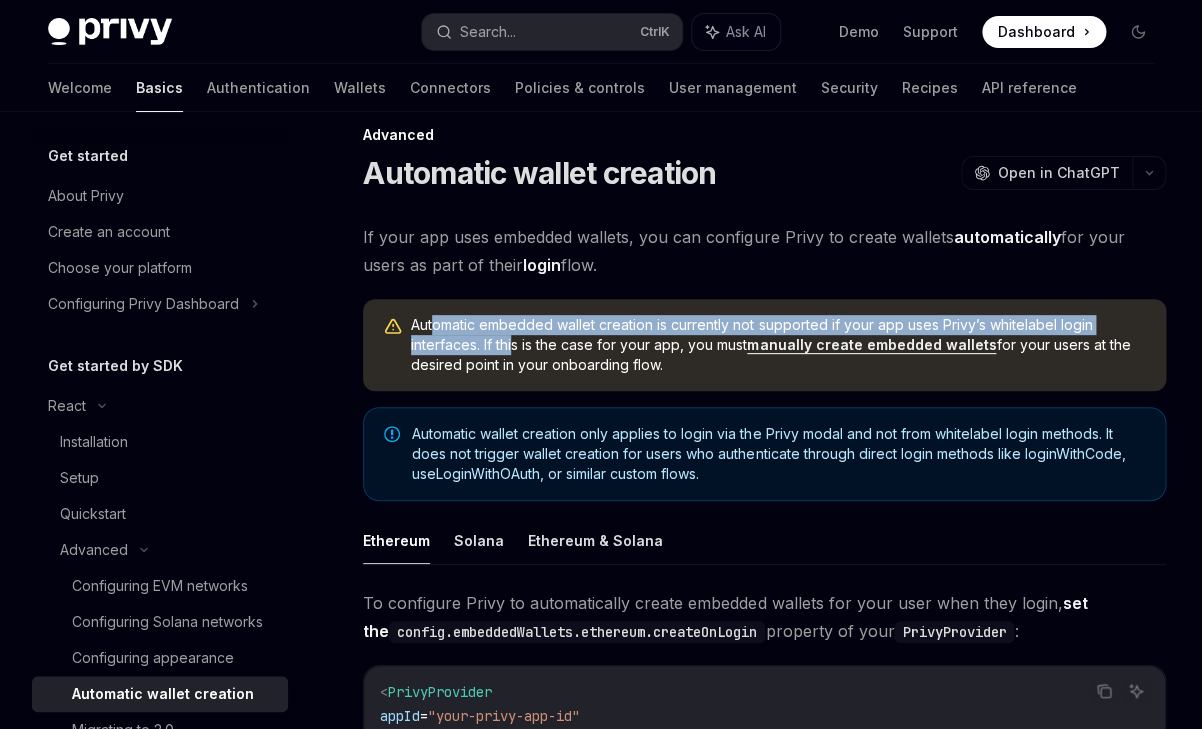 drag, startPoint x: 433, startPoint y: 322, endPoint x: 514, endPoint y: 343, distance: 83.677956 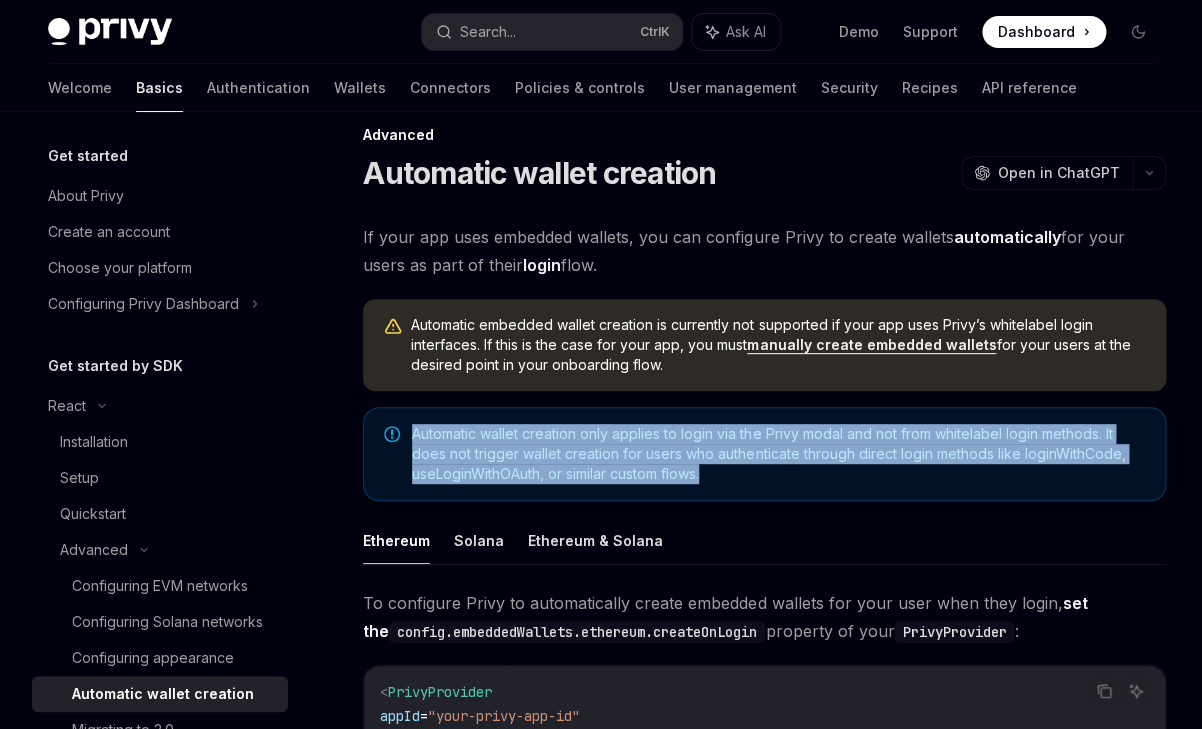 drag, startPoint x: 413, startPoint y: 435, endPoint x: 779, endPoint y: 476, distance: 368.28928 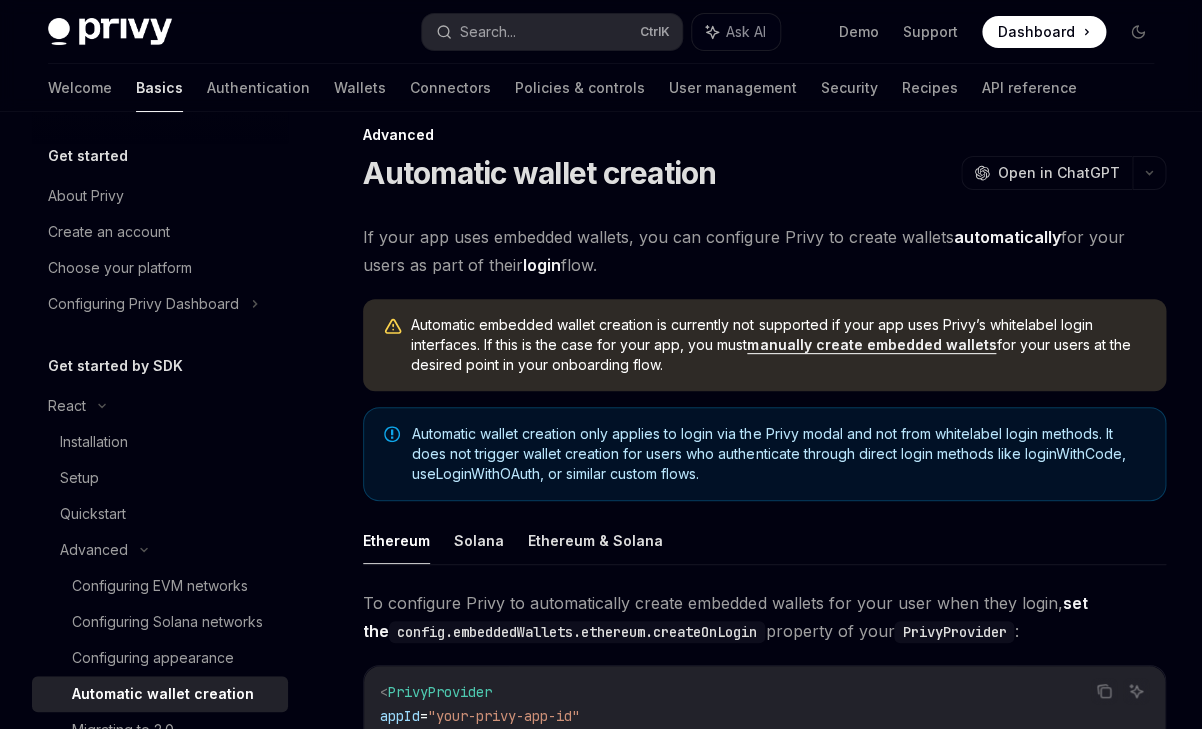 click on "Automatic wallet creation only applies to login via the Privy modal and not from whitelabel login
methods. It does not trigger wallet creation for users who authenticate through direct login
methods like loginWithCode, useLoginWithOAuth, or similar custom flows." at bounding box center [778, 454] 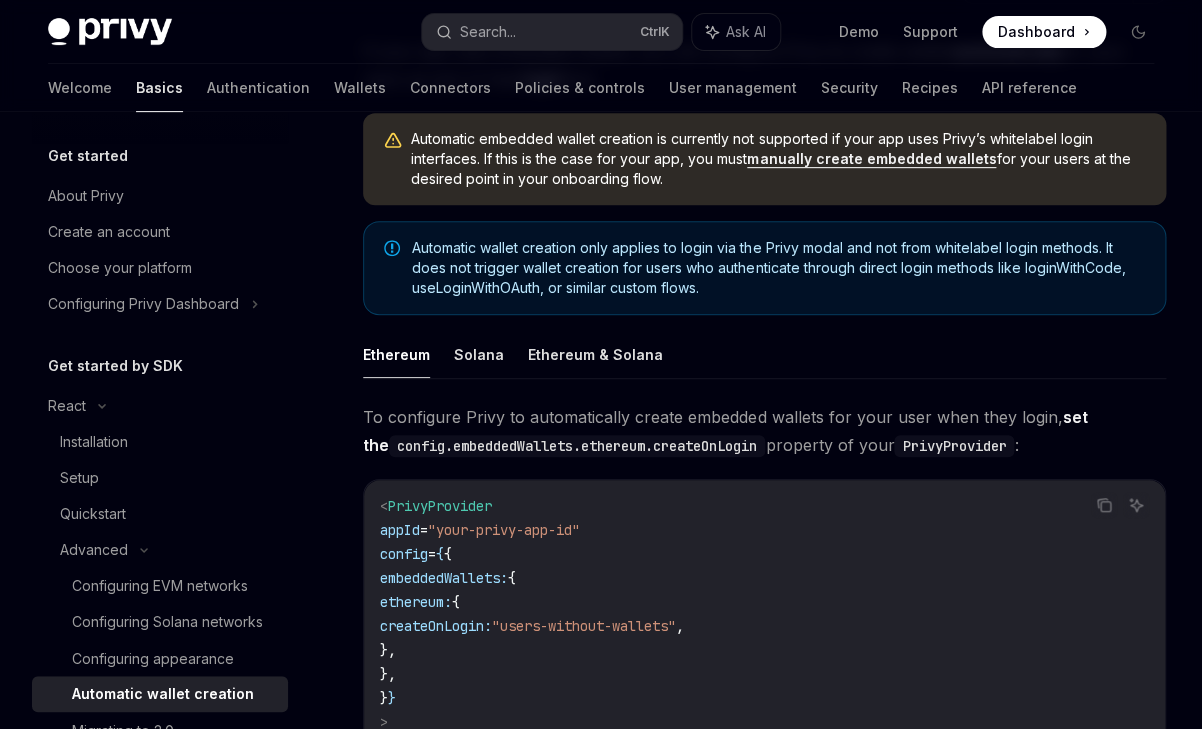 scroll, scrollTop: 238, scrollLeft: 0, axis: vertical 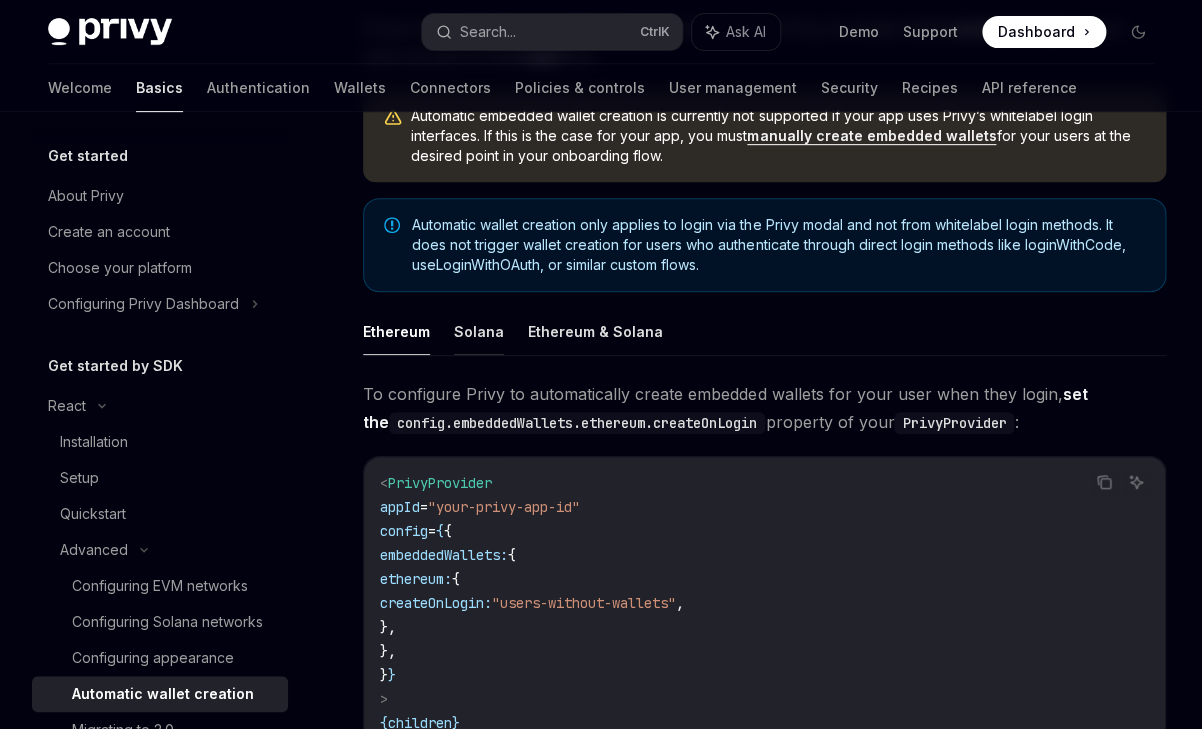 click on "Solana" at bounding box center [479, 331] 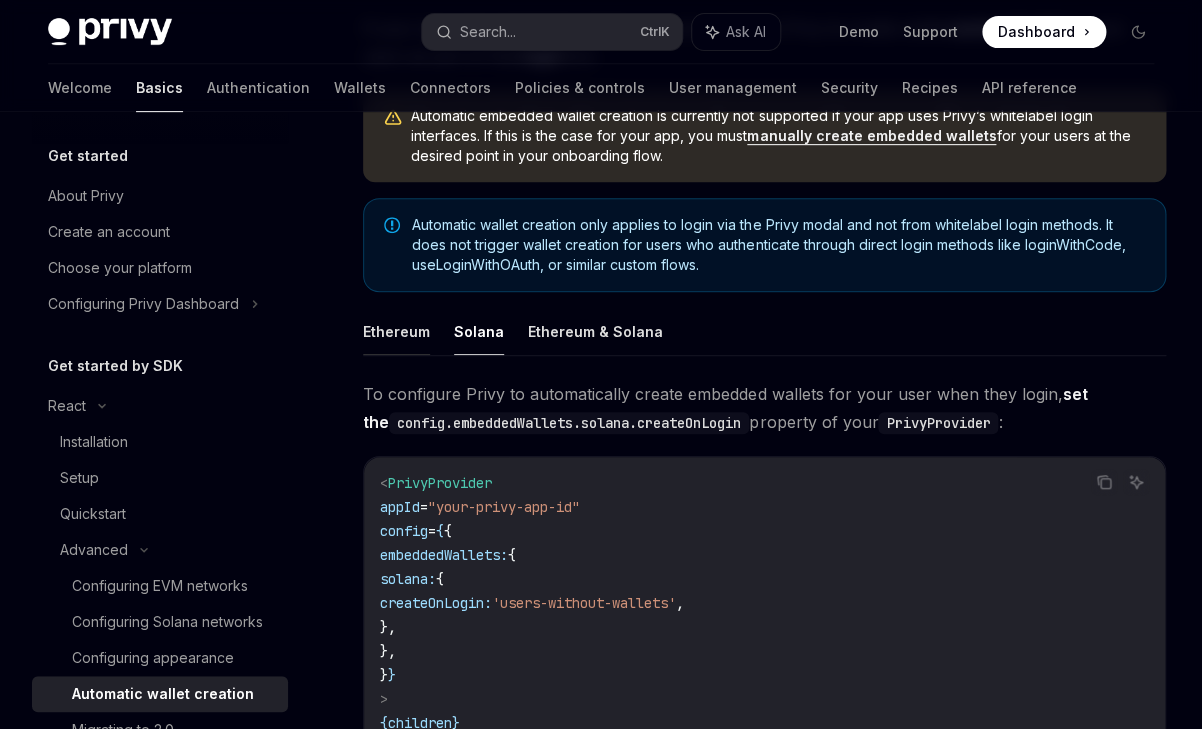 click on "Ethereum" at bounding box center (396, 331) 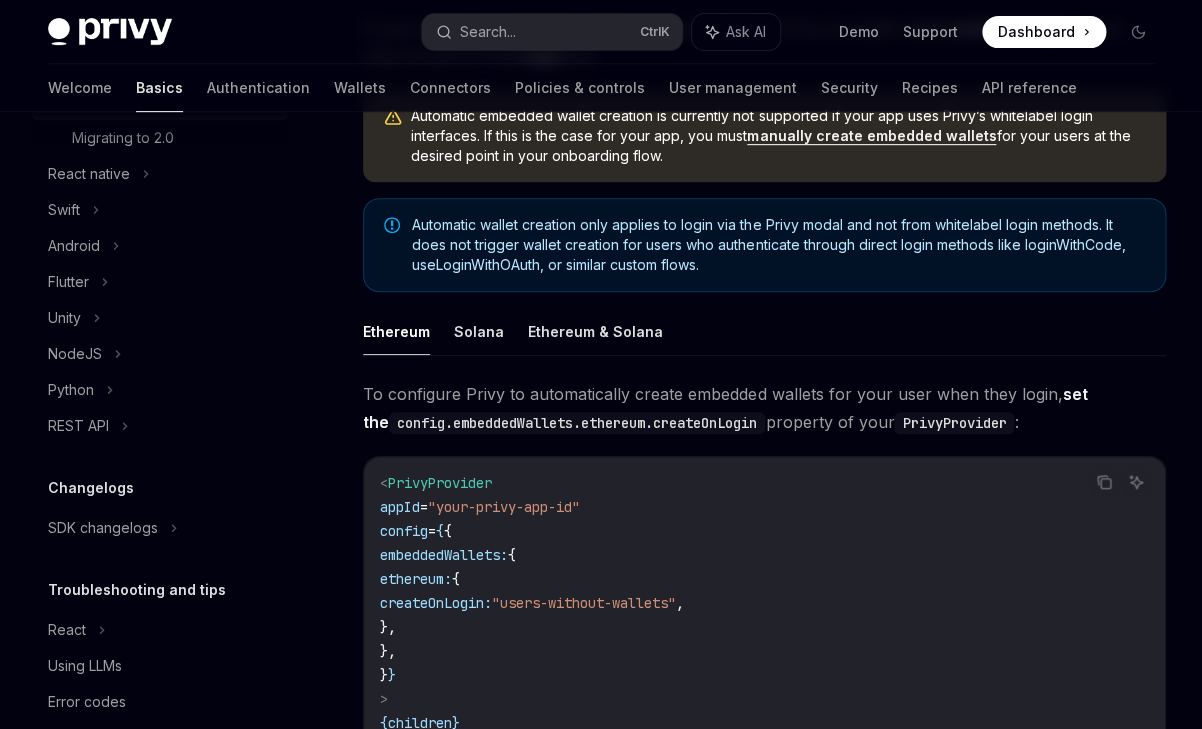 scroll, scrollTop: 597, scrollLeft: 0, axis: vertical 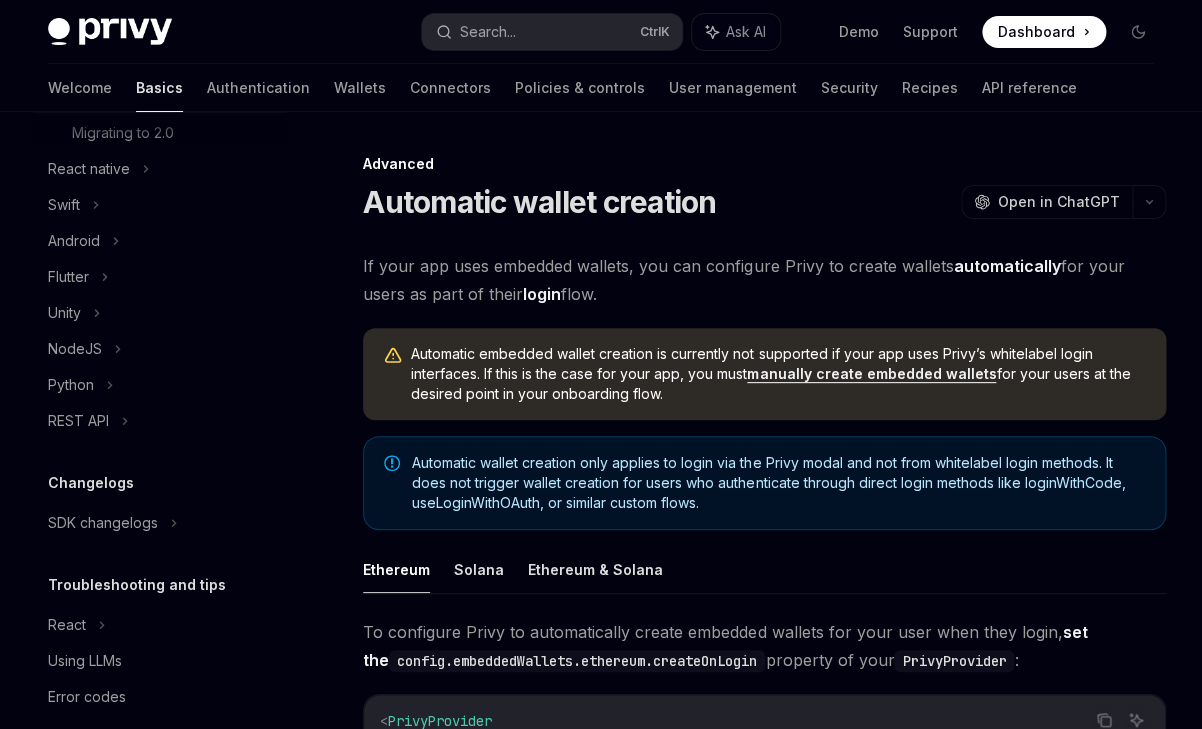 click on "manually create embedded
wallets" at bounding box center [871, 374] 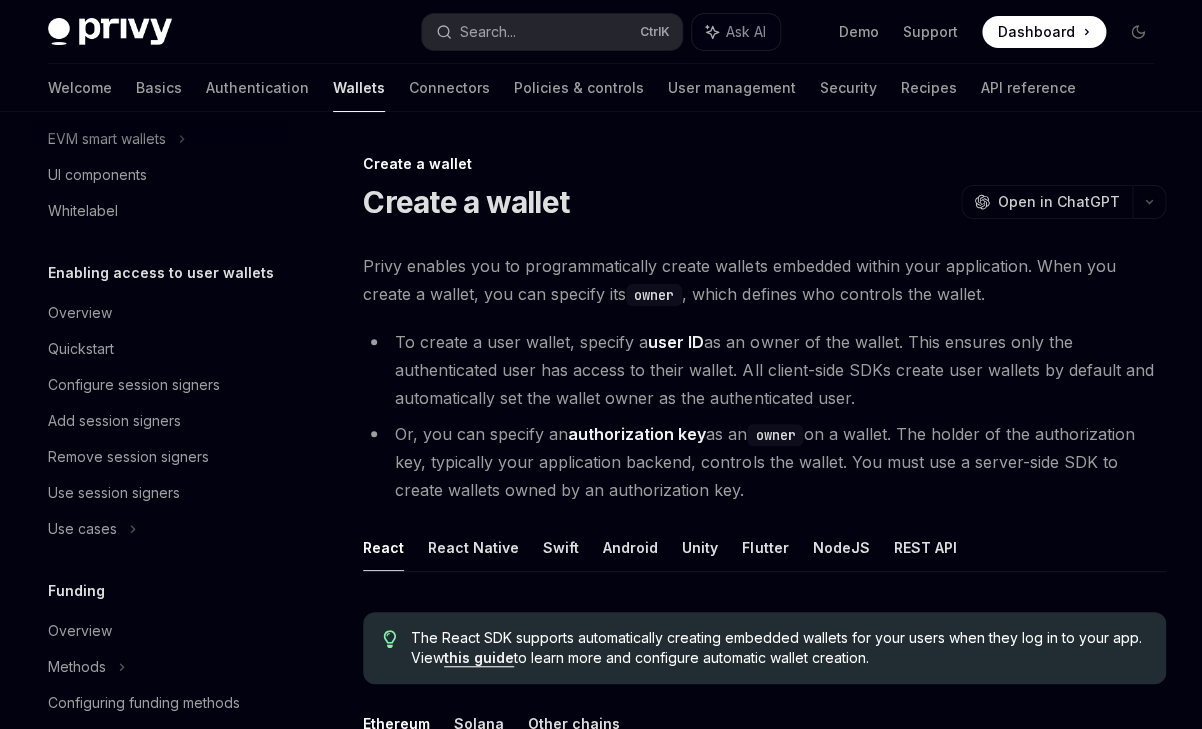 scroll, scrollTop: 0, scrollLeft: 0, axis: both 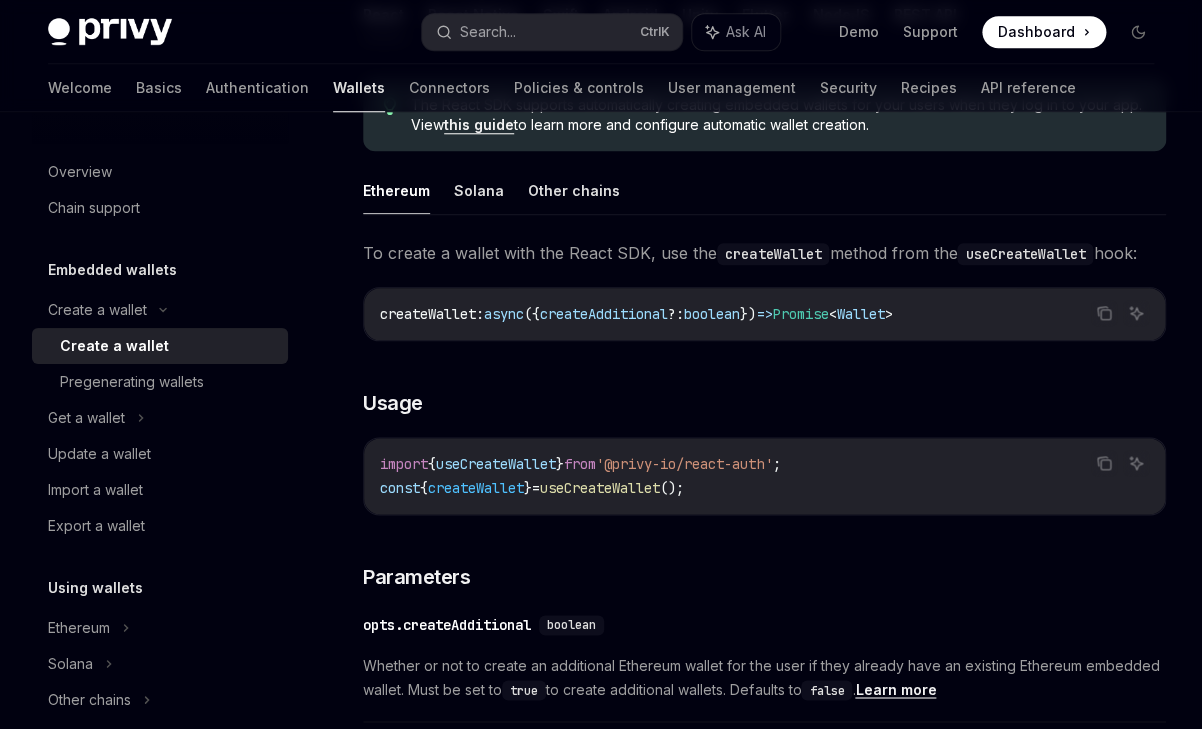 click on "To create a wallet with the React SDK, use the  createWallet  method from the  useCreateWallet  hook: Copy Ask AI createWallet :  async  ({ createAdditional ?:  boolean })  =>  Promise < Wallet >
​ Usage Copy Ask AI import  { useCreateWallet }  from  '@privy-io/react-auth' ;
const  { createWallet }  =  useCreateWallet ();
​ Parameters ​ opts.createAdditional boolean Whether or not to create an additional Ethereum wallet for the user if they already have an existing Ethereum embedded wallet. Must be set to  true  to create additional wallets. Defaults to  false .  Learn more ​ Returns ​ wallet Promise<Wallet> A  Promise  for the linked account object for the created wallet. ​ Callbacks You can optionally register an  onSuccess  or  onError  callback on the  useCreateWallet  hook. Copy Ask AI const  { createWallet }  =  useCreateWallet ({
onSuccess :  ({ wallet })  =>  {
console . log ( 'Created wallet ' ,  wallet );
},
onError :  ( error )  =>  {
console" at bounding box center [764, 872] 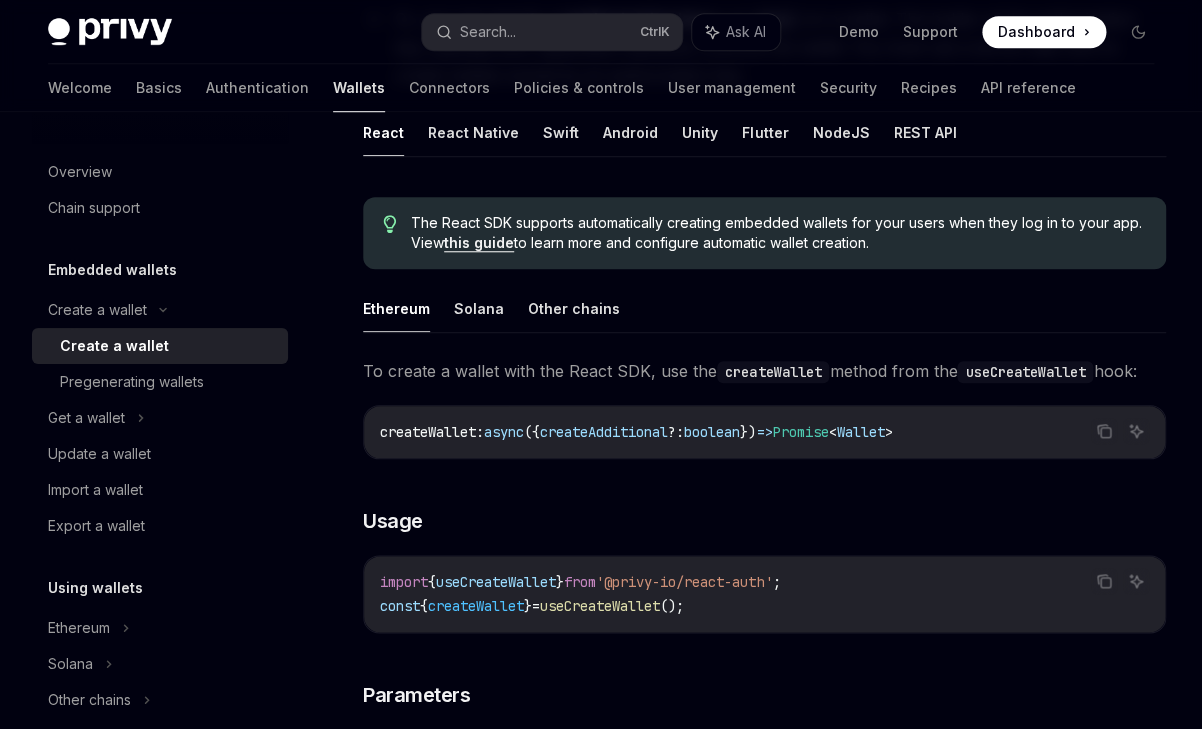 scroll, scrollTop: 417, scrollLeft: 0, axis: vertical 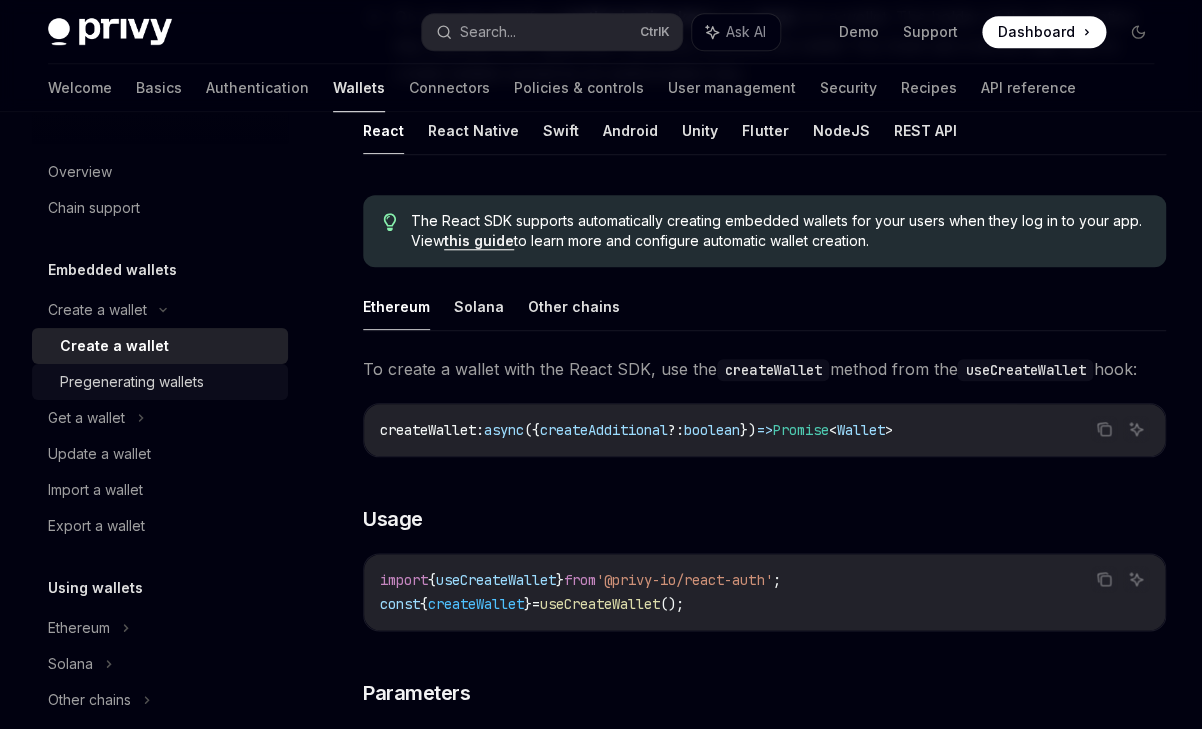 click on "Pregenerating wallets" at bounding box center (132, 382) 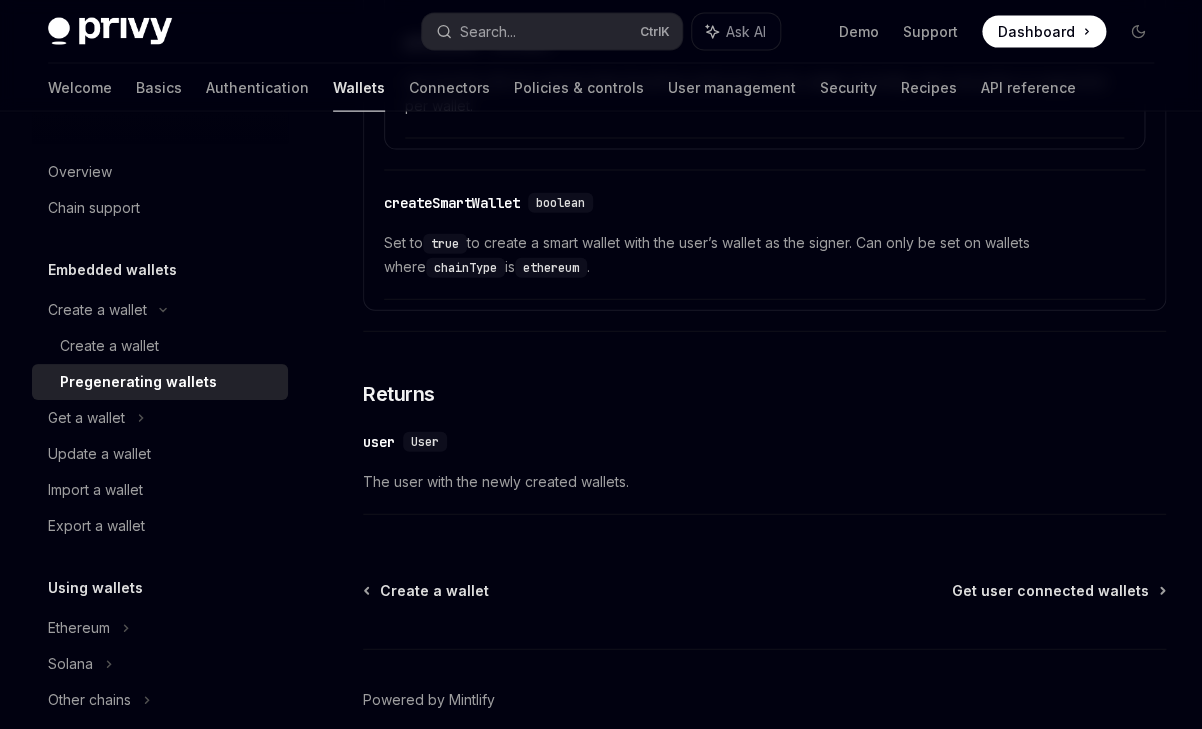 scroll, scrollTop: 3725, scrollLeft: 0, axis: vertical 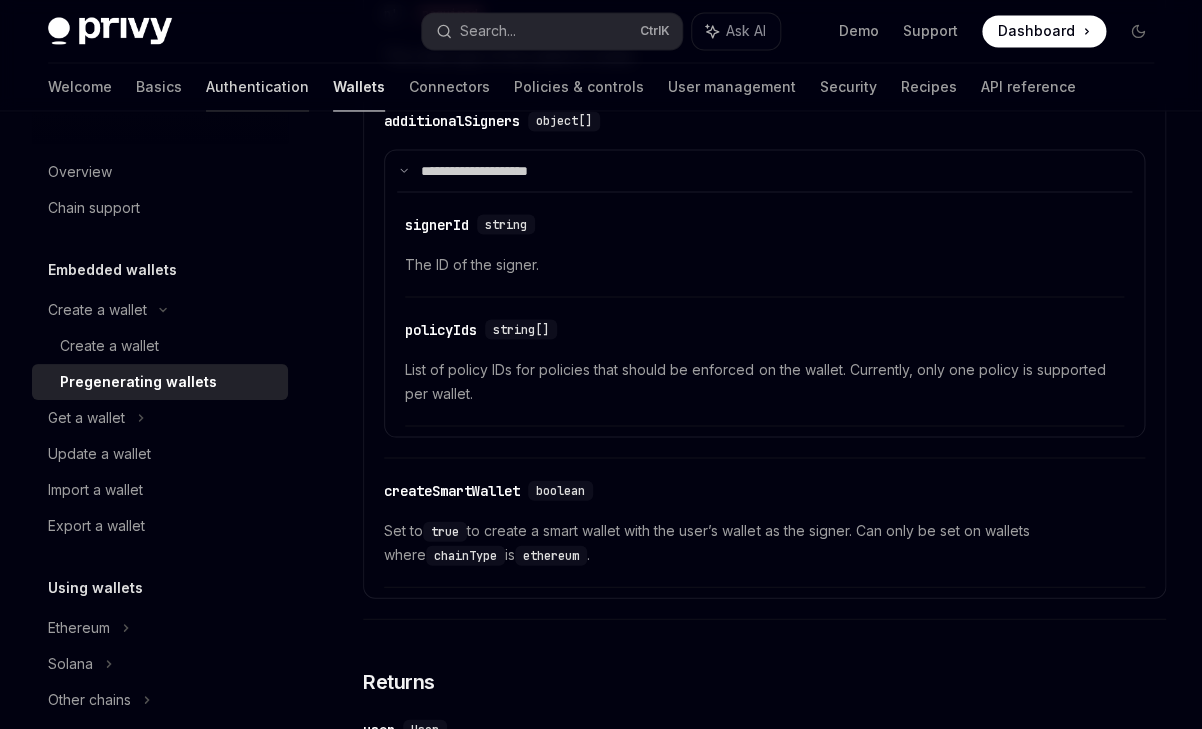 click on "Authentication" at bounding box center [257, 88] 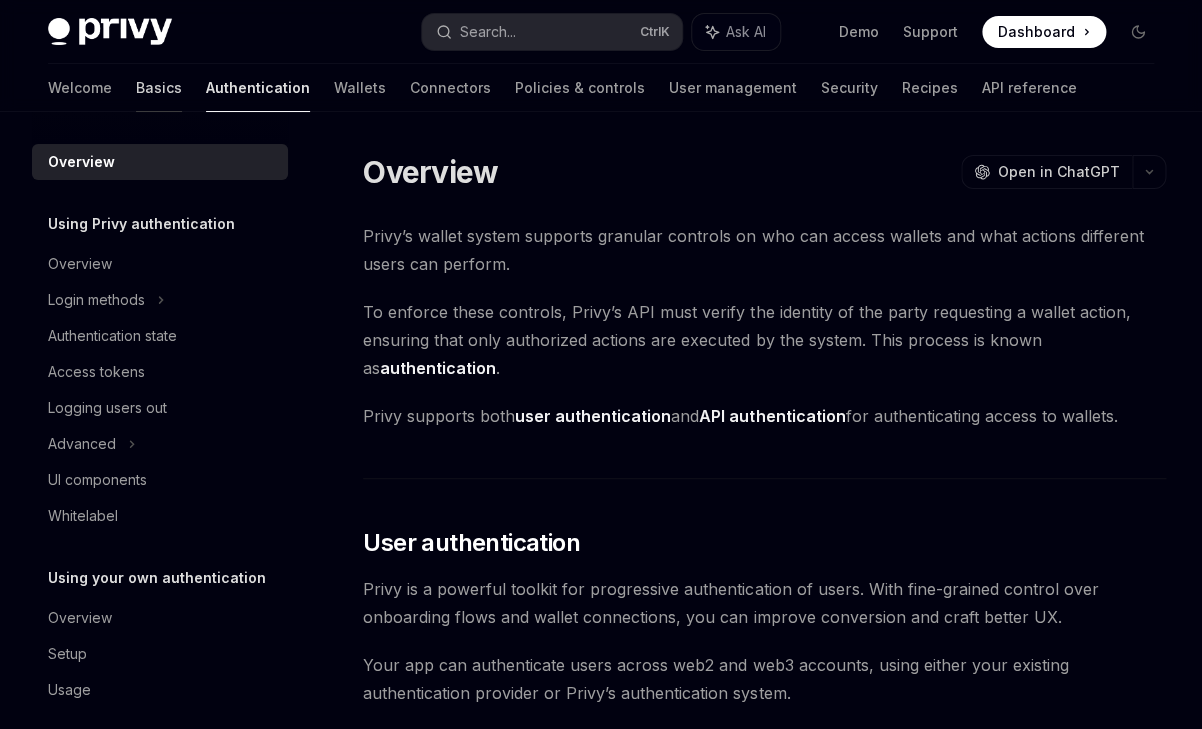 click on "Basics" at bounding box center [159, 88] 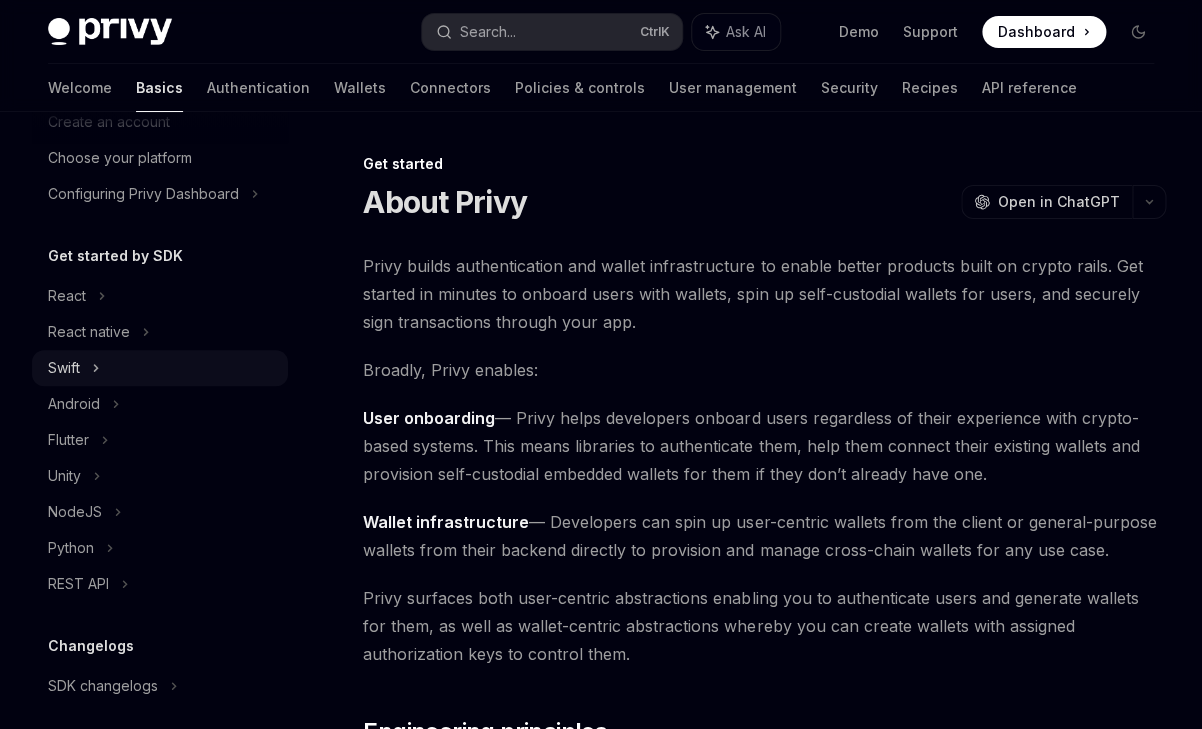 scroll, scrollTop: 108, scrollLeft: 0, axis: vertical 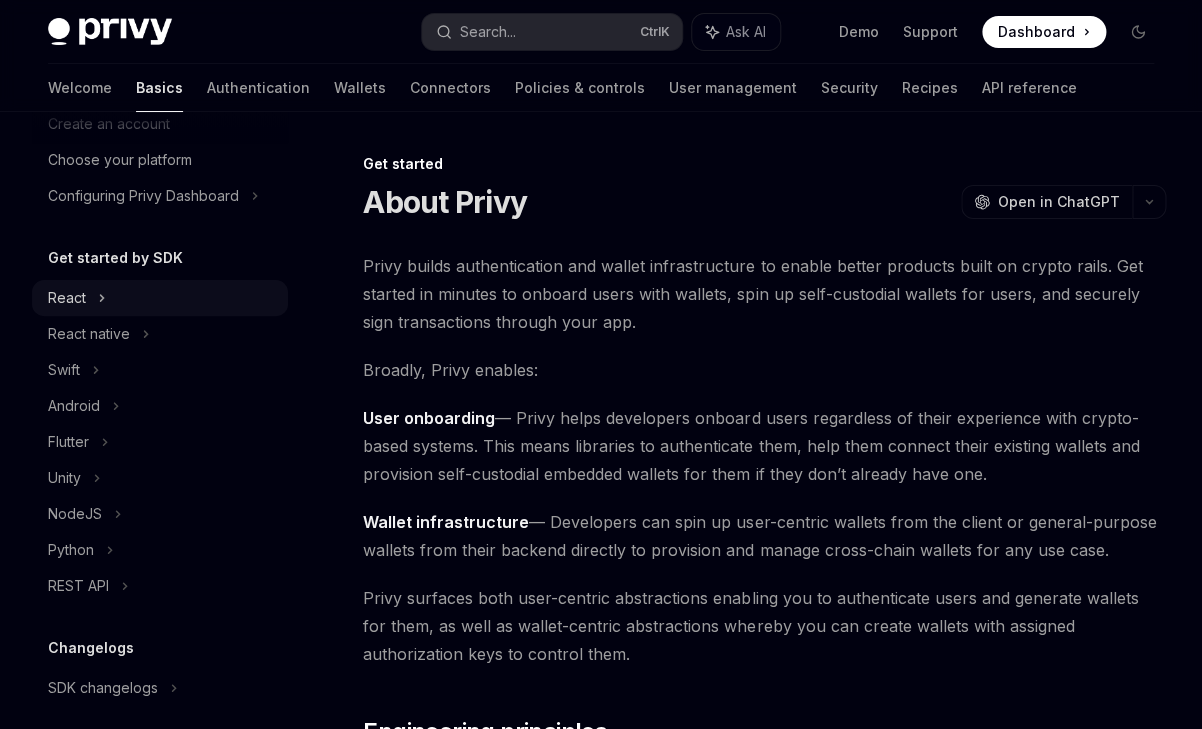 click on "React" at bounding box center [67, 298] 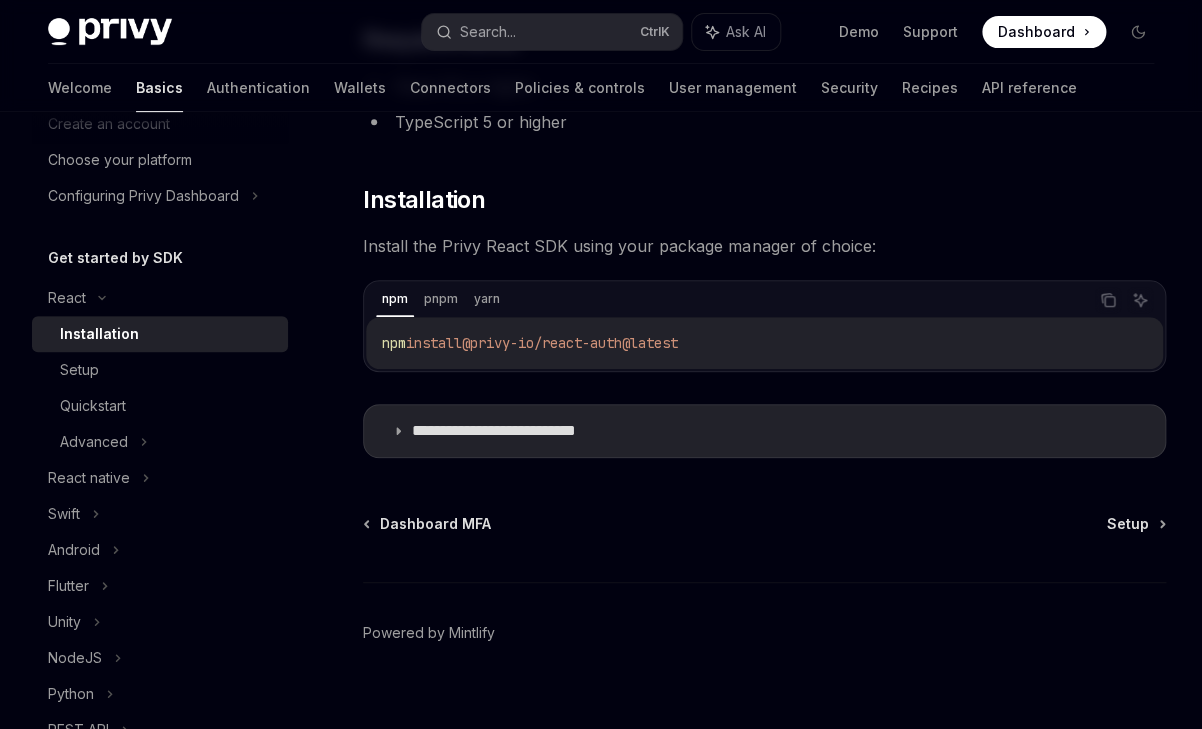 scroll, scrollTop: 254, scrollLeft: 0, axis: vertical 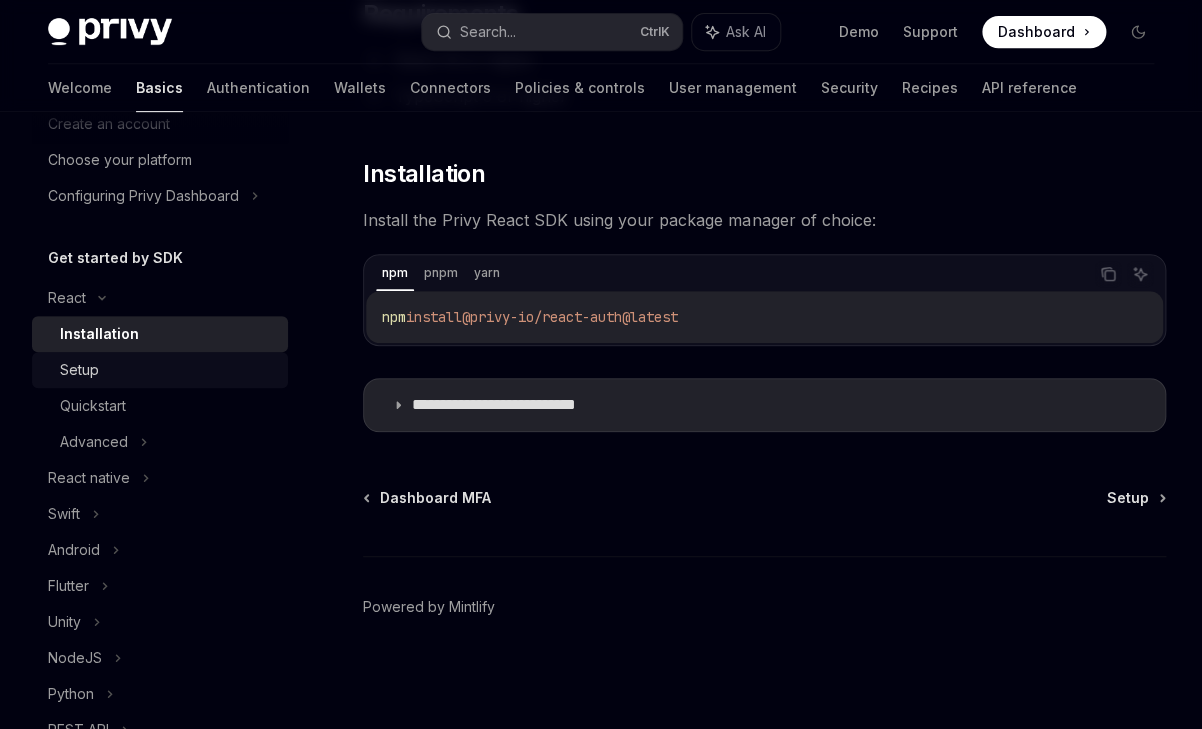 click on "Setup" at bounding box center (79, 370) 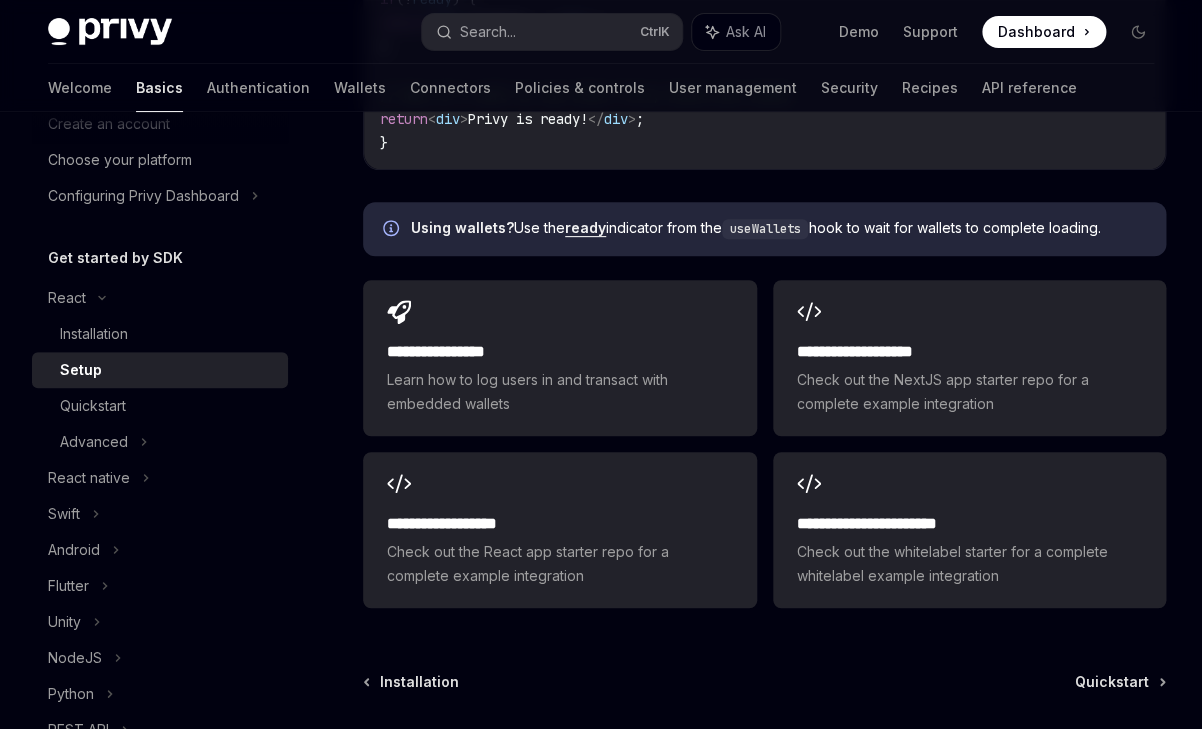 scroll, scrollTop: 2507, scrollLeft: 0, axis: vertical 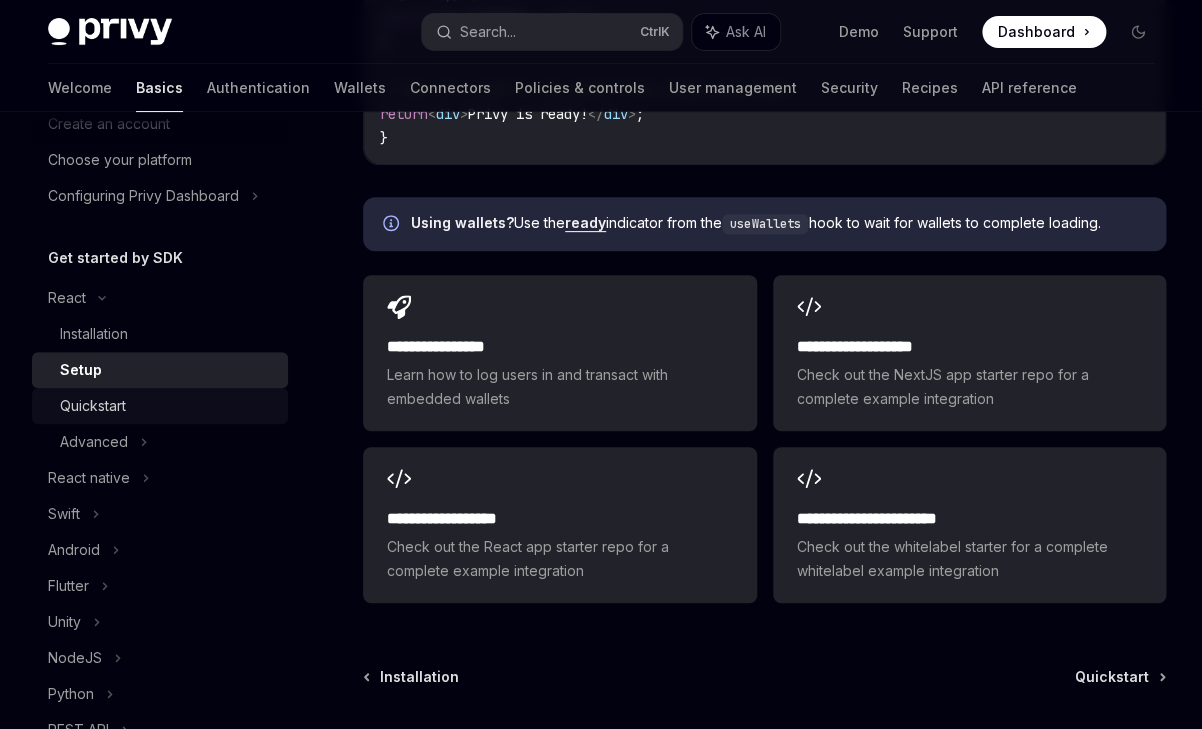 click on "Quickstart" at bounding box center (168, 406) 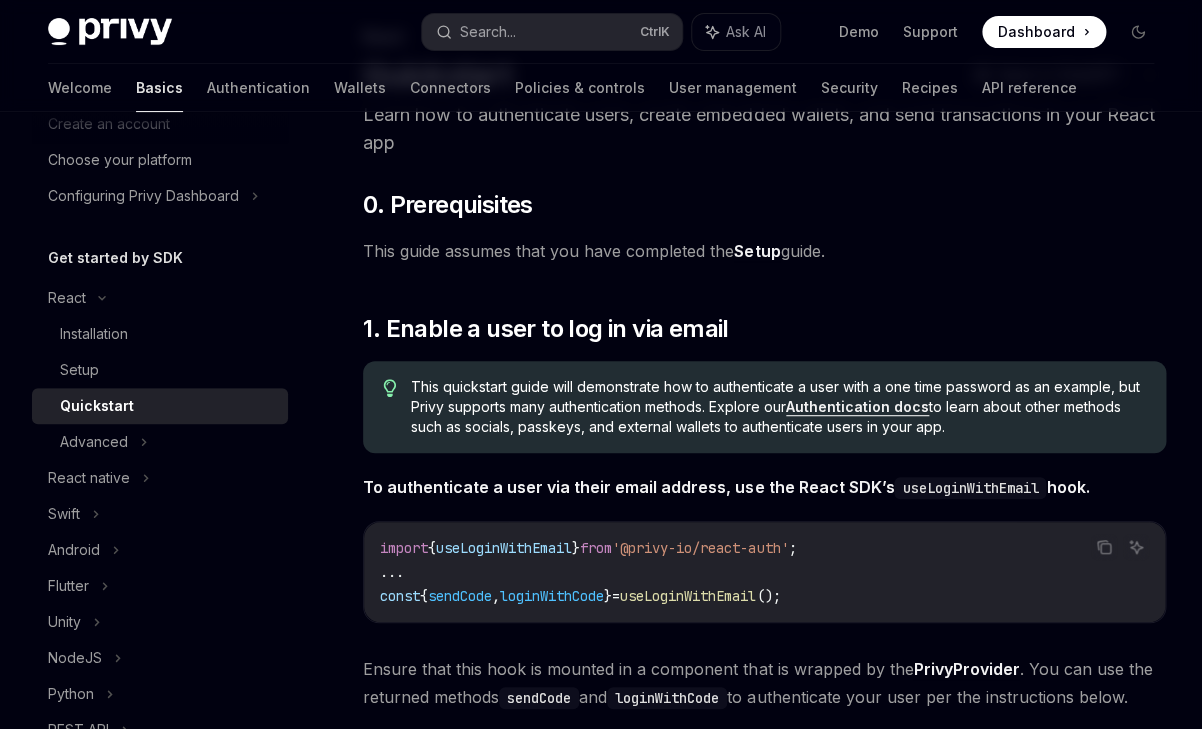 scroll, scrollTop: 0, scrollLeft: 0, axis: both 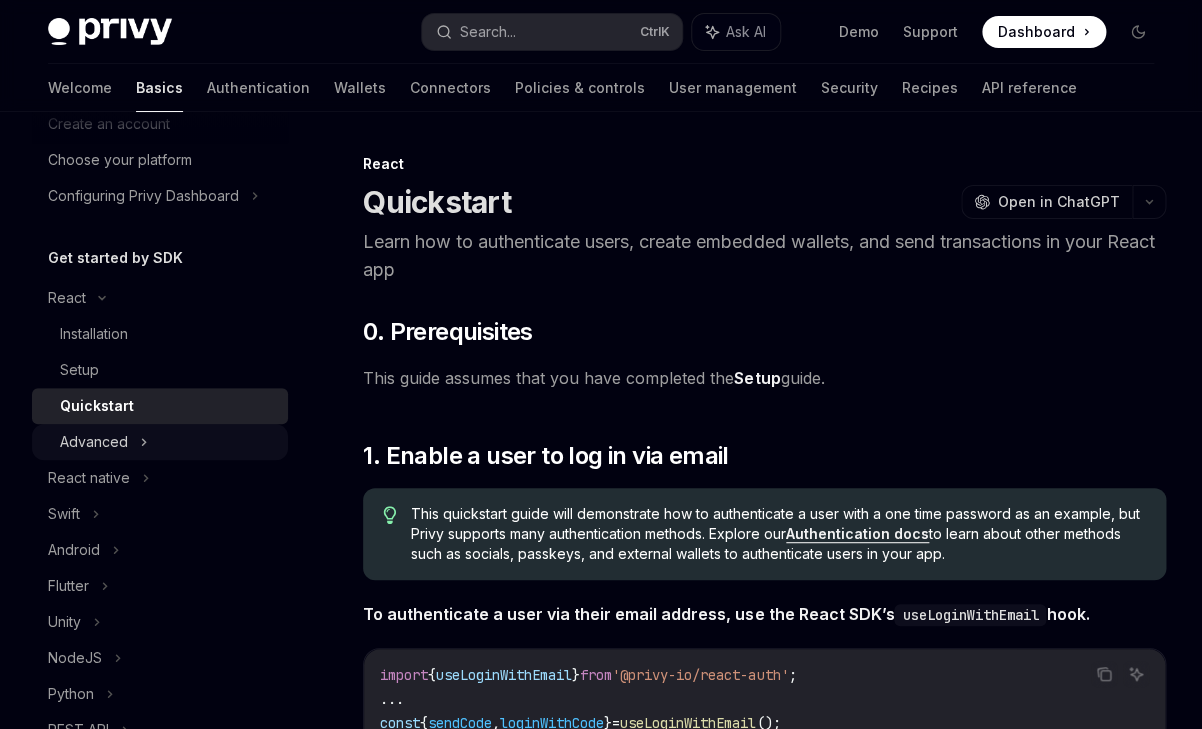 click on "Advanced" at bounding box center (94, 442) 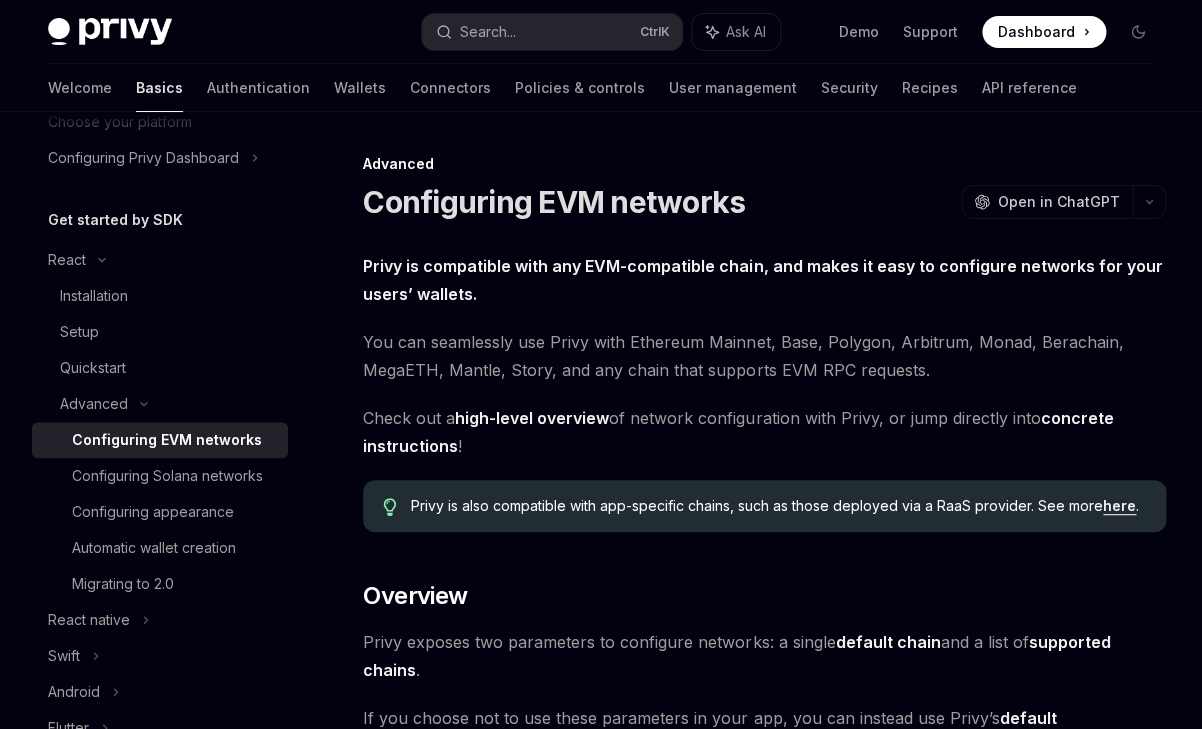 scroll, scrollTop: 0, scrollLeft: 0, axis: both 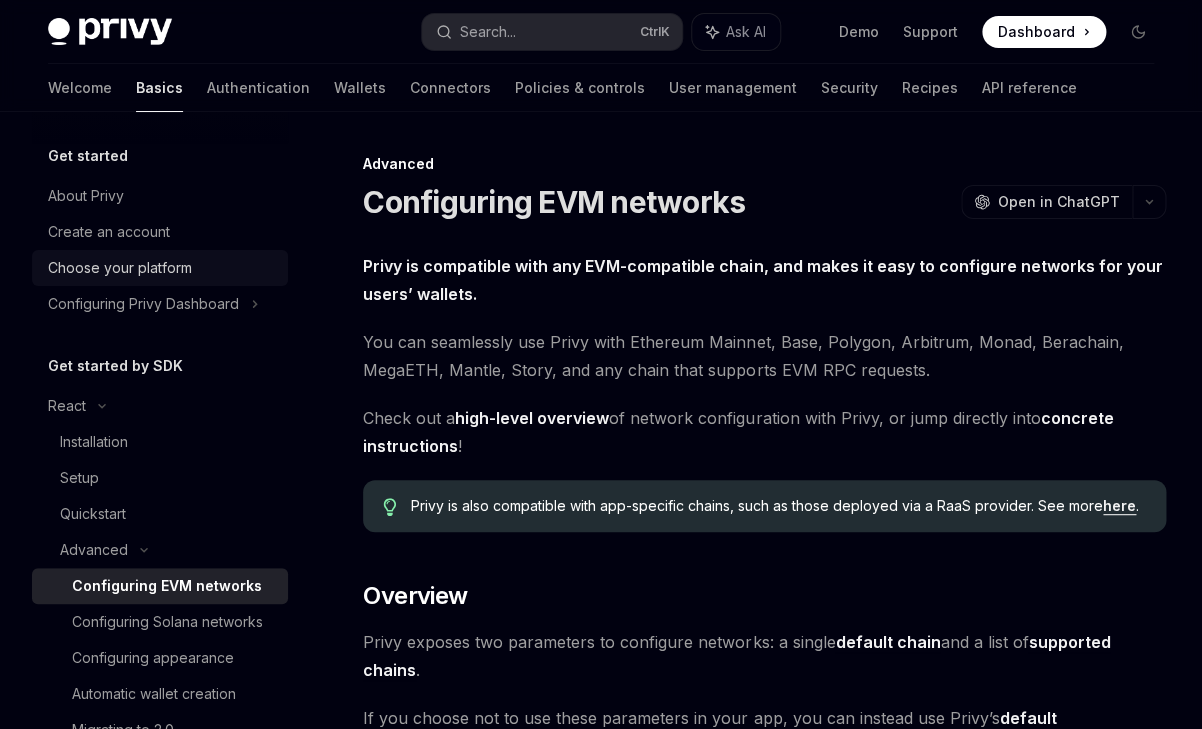 click on "Choose your platform" at bounding box center [120, 268] 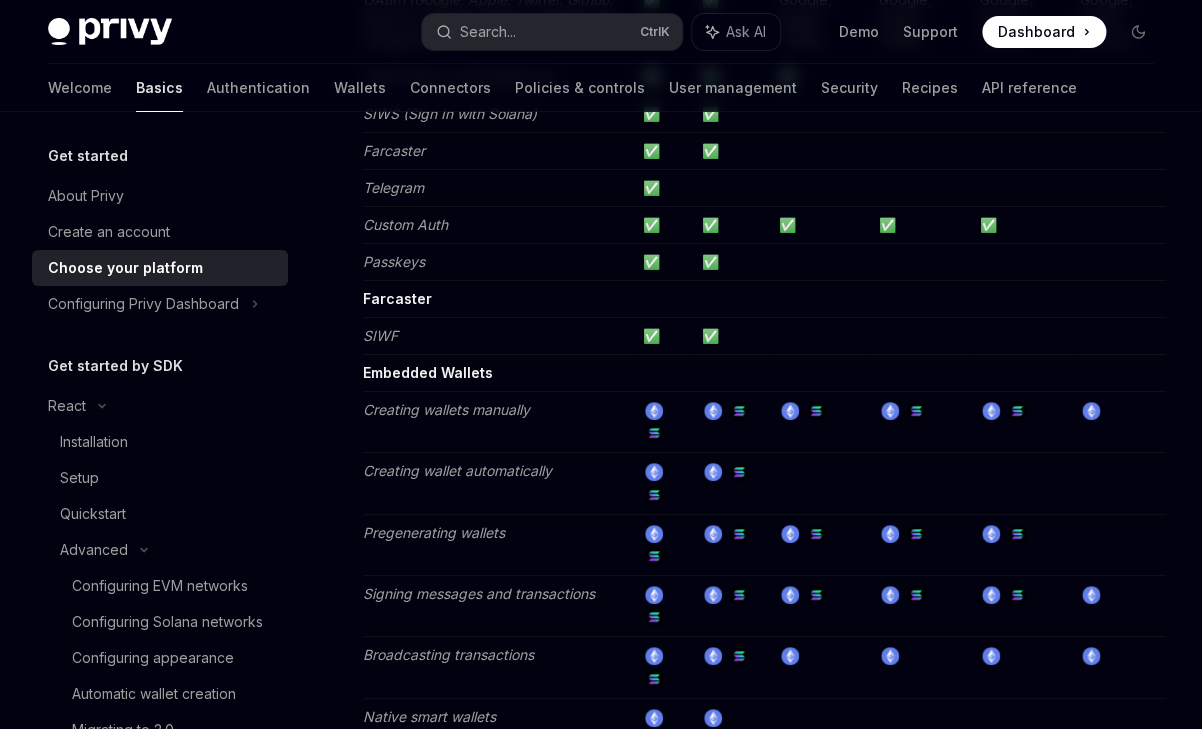 scroll, scrollTop: 2311, scrollLeft: 0, axis: vertical 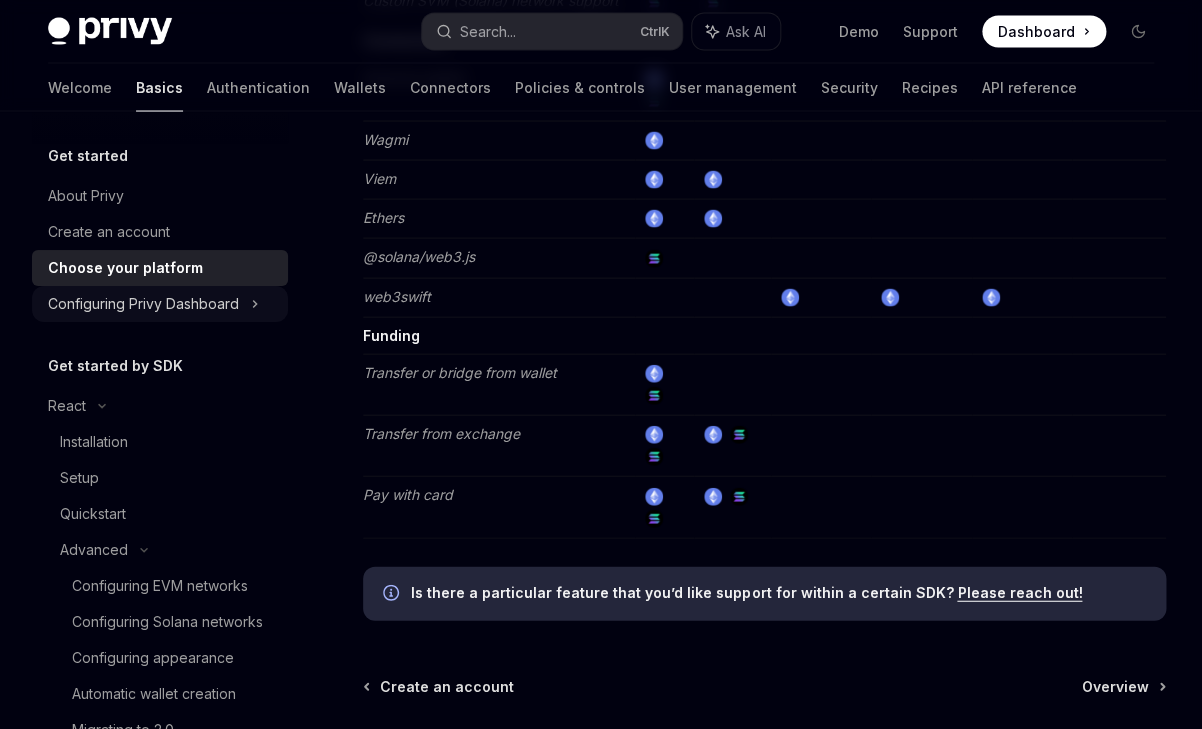 click on "Configuring Privy Dashboard" at bounding box center (143, 304) 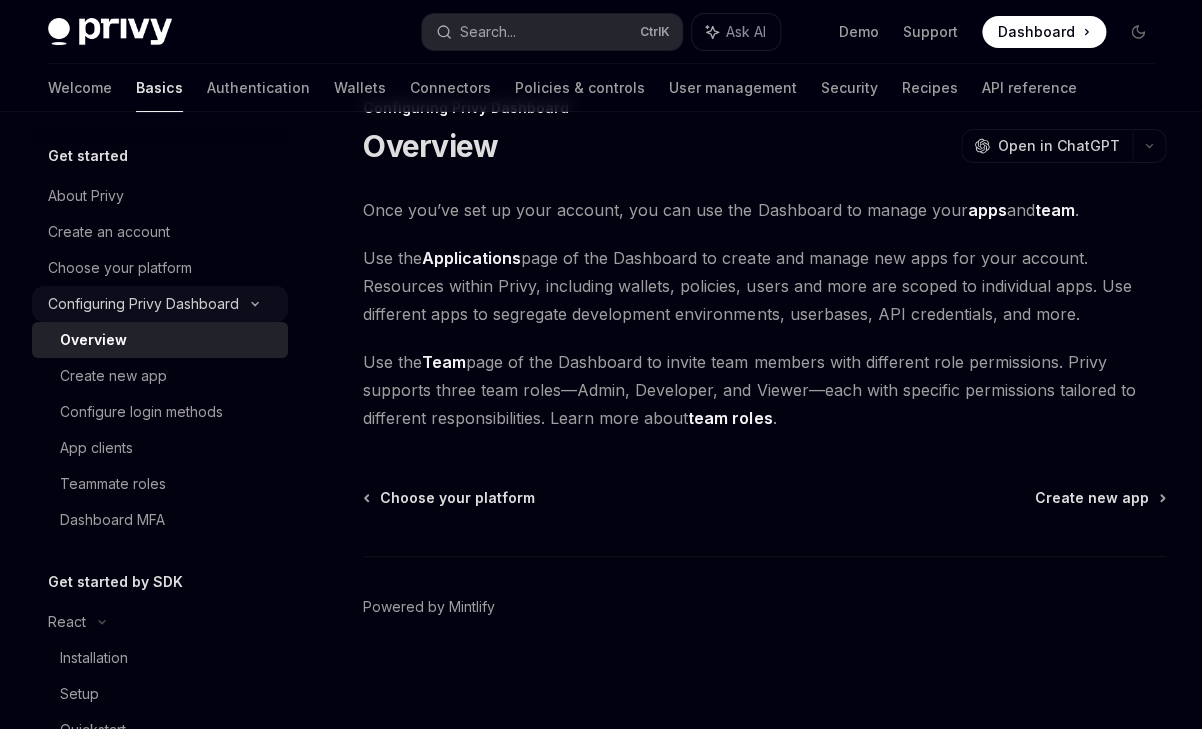 scroll, scrollTop: 56, scrollLeft: 0, axis: vertical 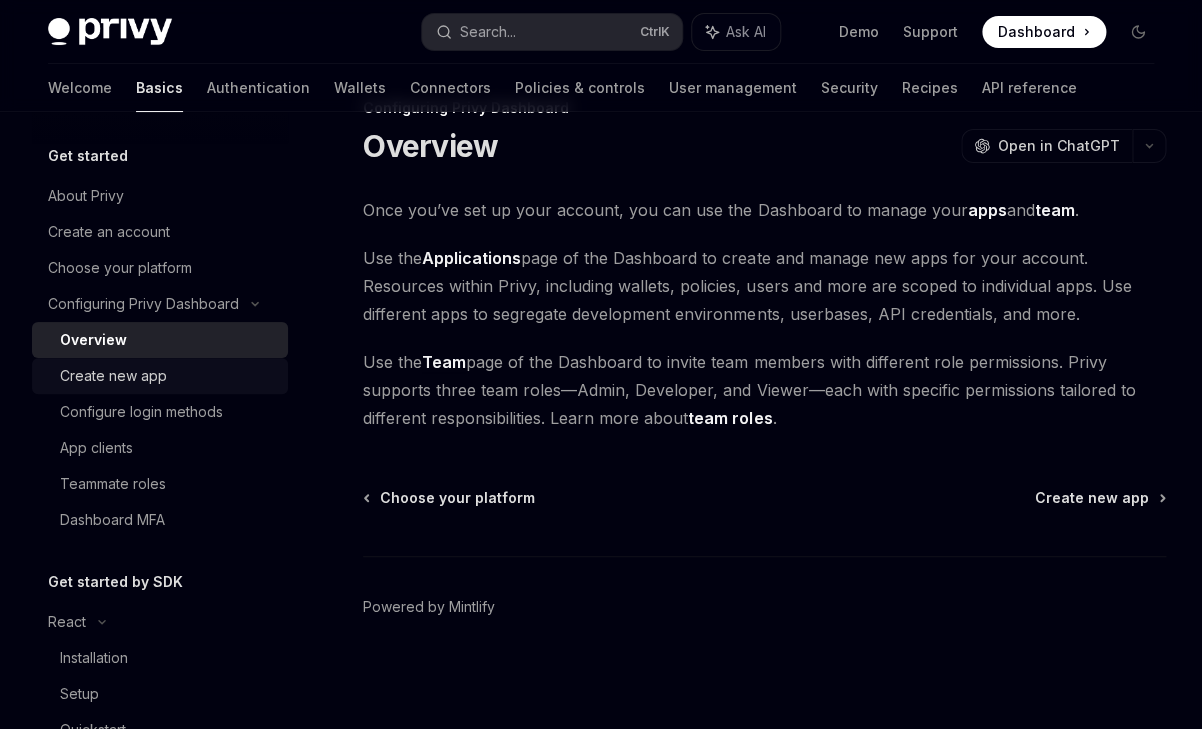 click on "Create new app" at bounding box center [113, 376] 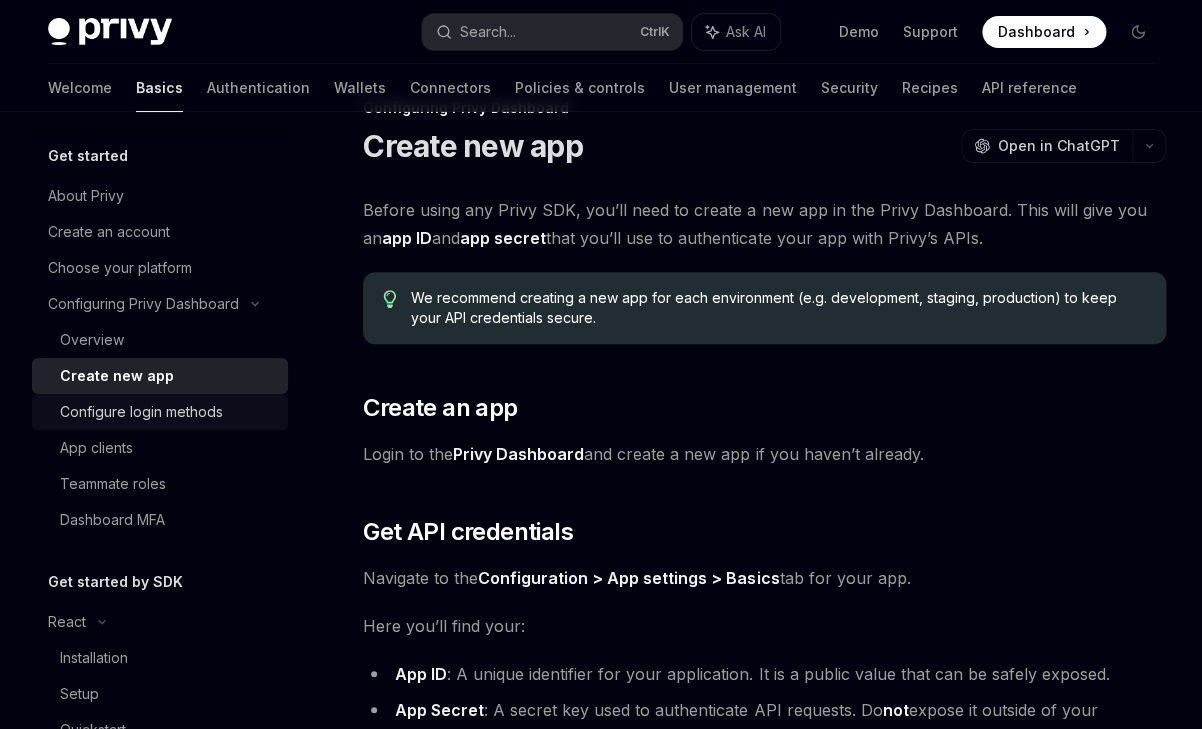 click on "Configure login methods" at bounding box center (141, 412) 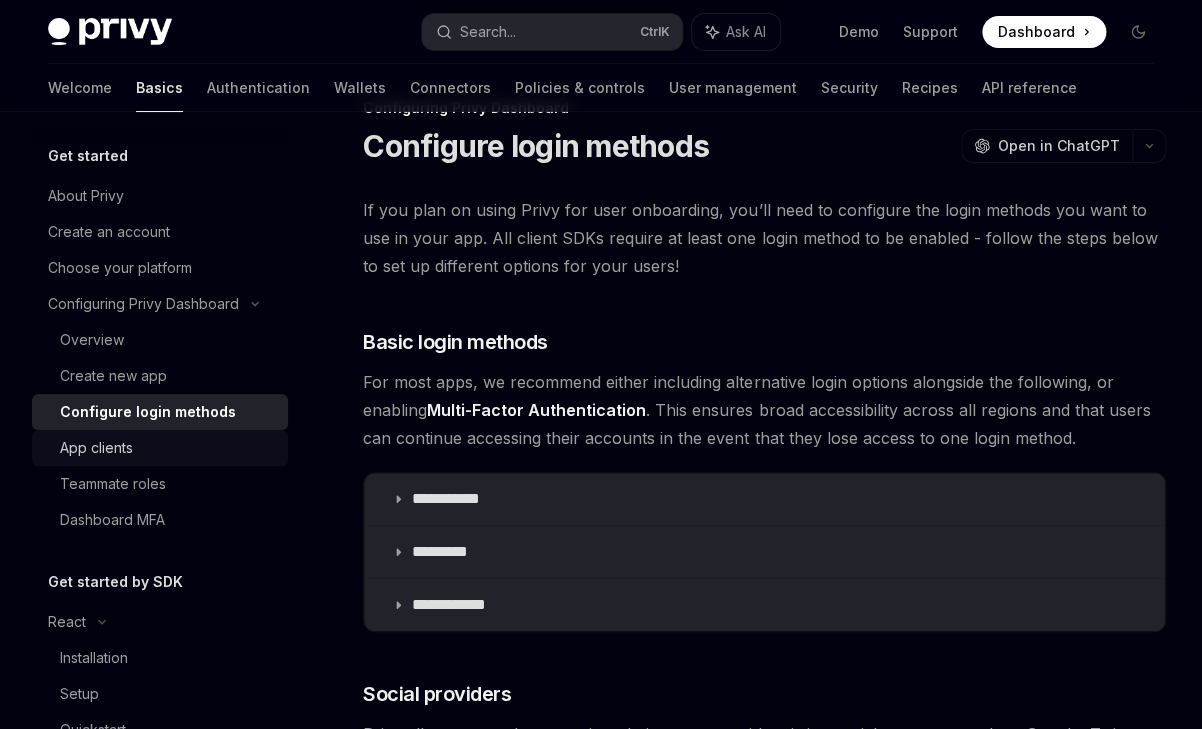 click on "App clients" at bounding box center [168, 448] 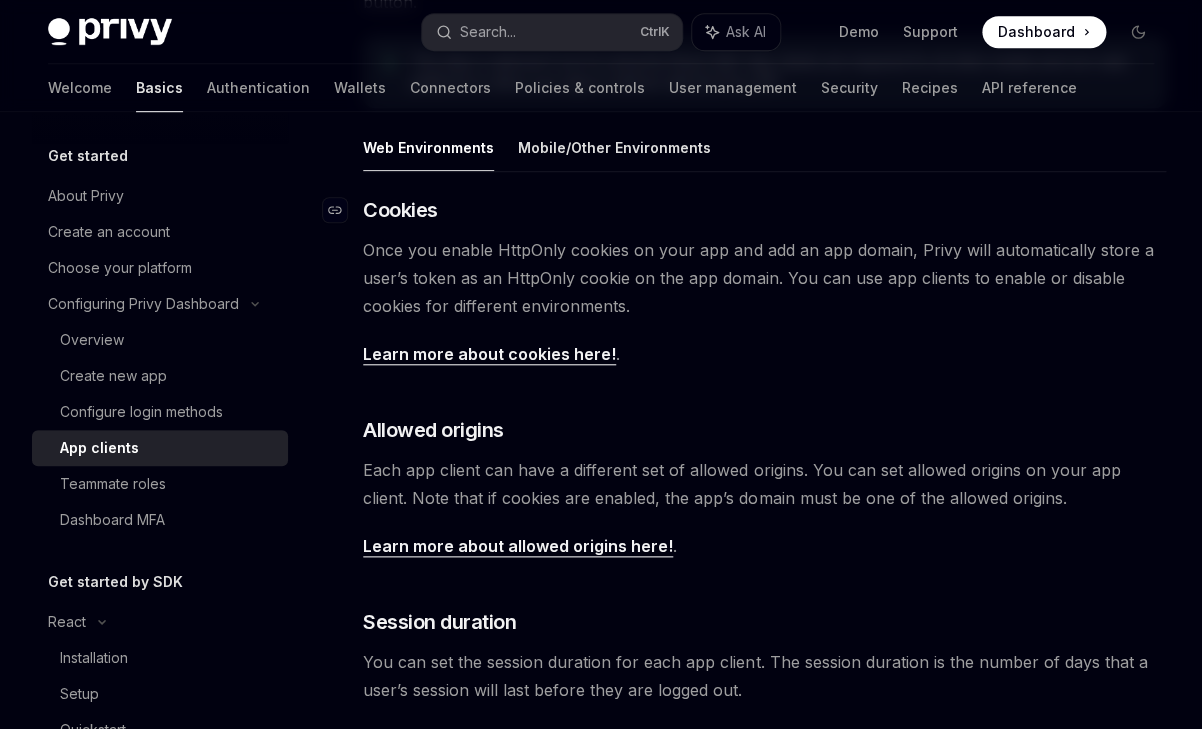 scroll, scrollTop: 371, scrollLeft: 0, axis: vertical 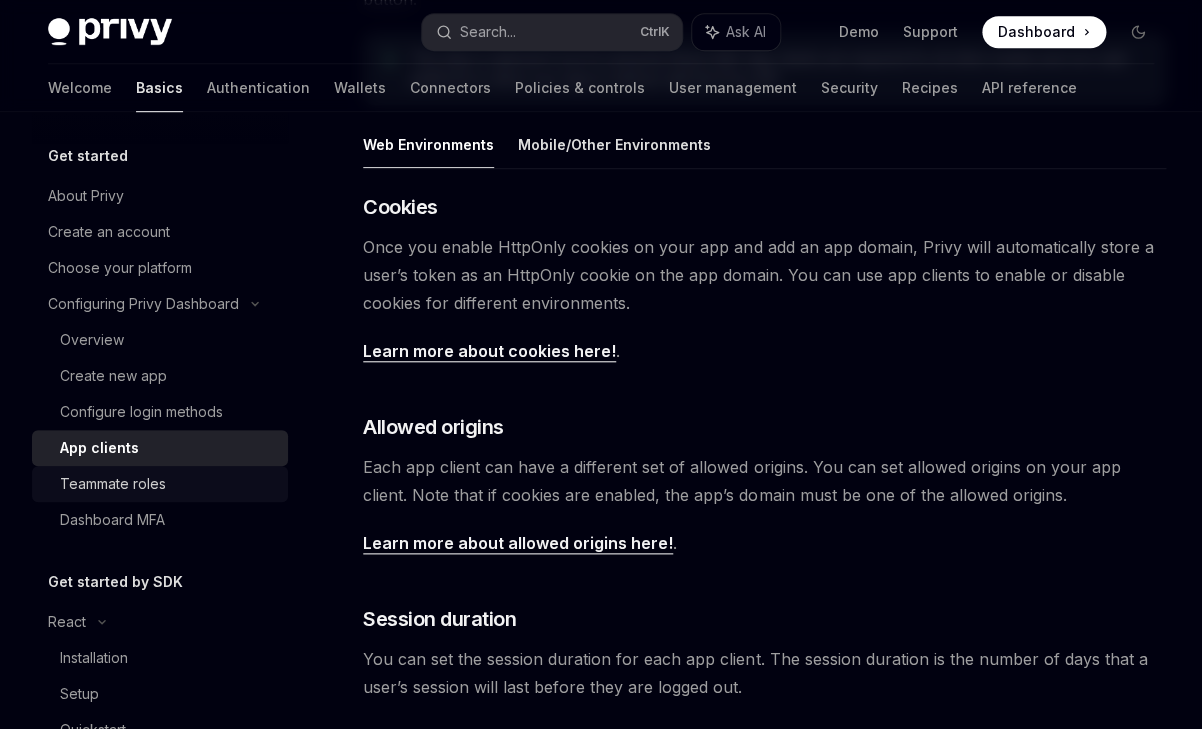 click on "Teammate roles" at bounding box center (113, 484) 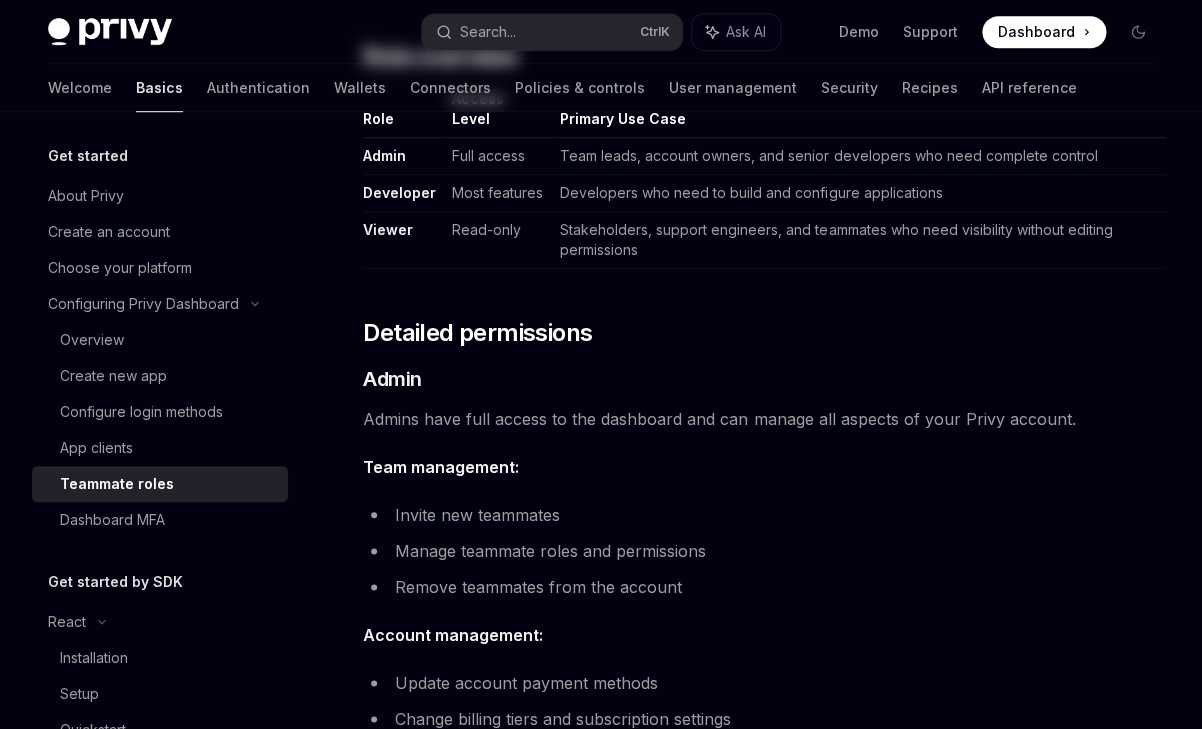 scroll, scrollTop: 0, scrollLeft: 0, axis: both 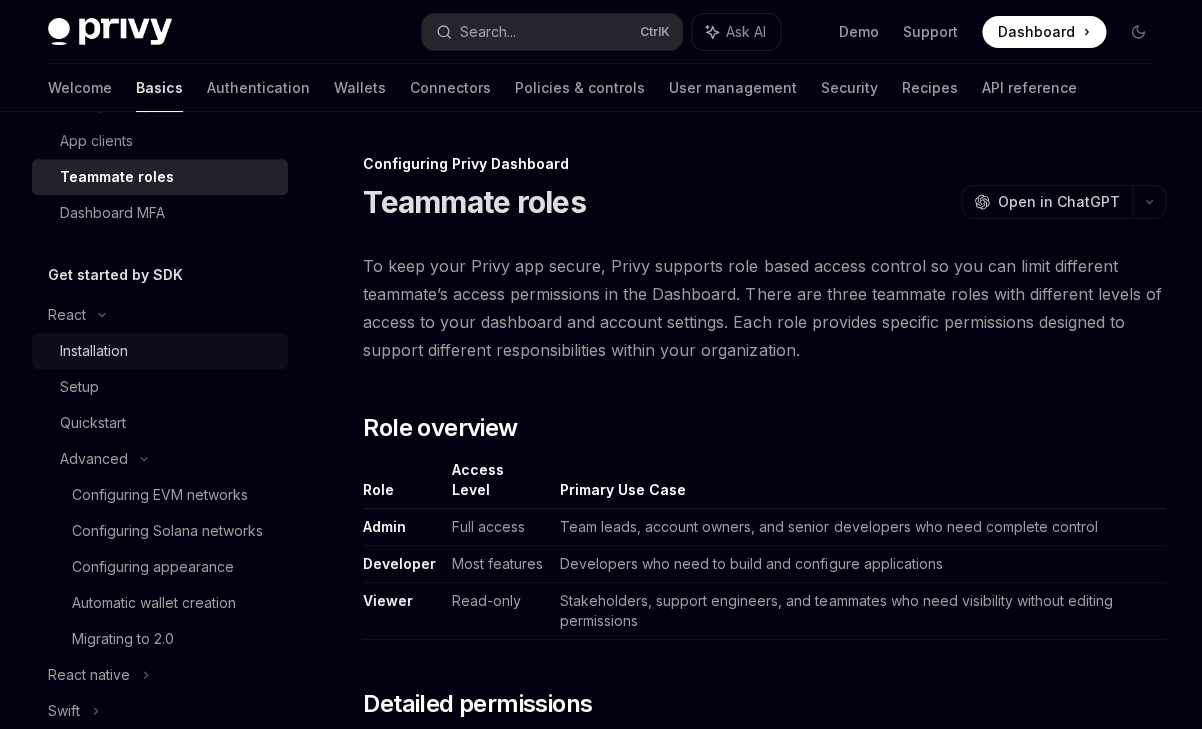 click on "Installation" at bounding box center [94, 351] 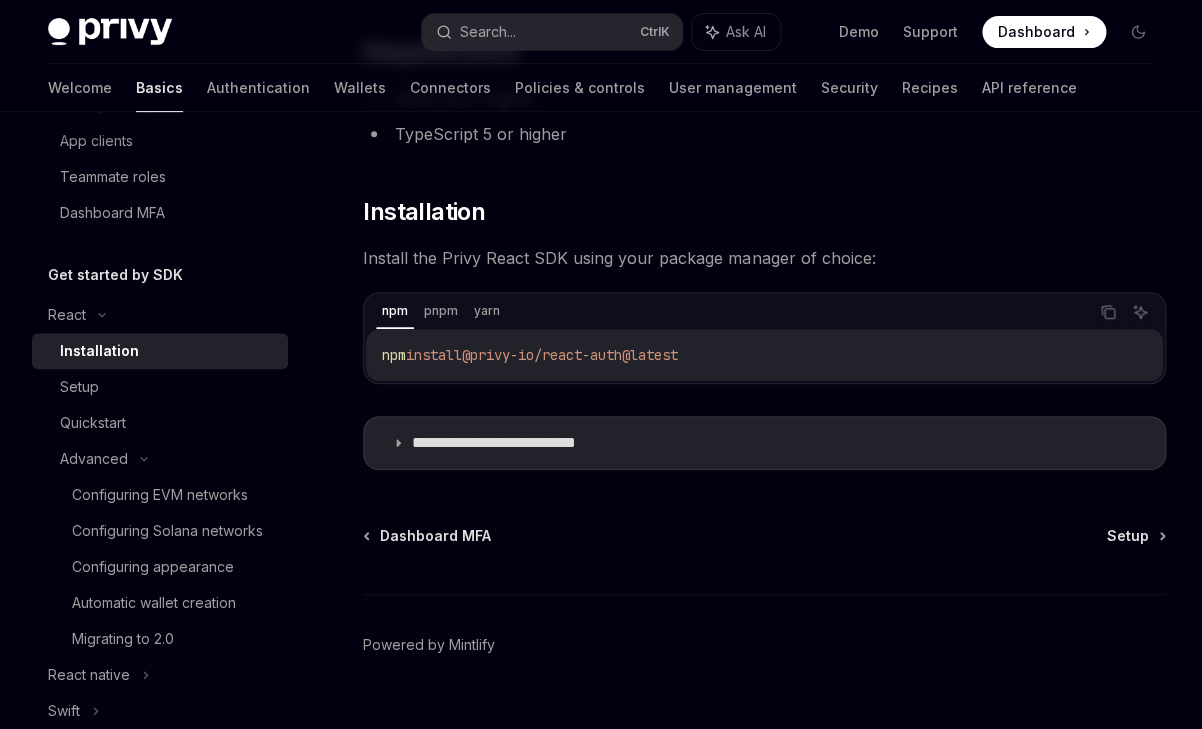 scroll, scrollTop: 254, scrollLeft: 0, axis: vertical 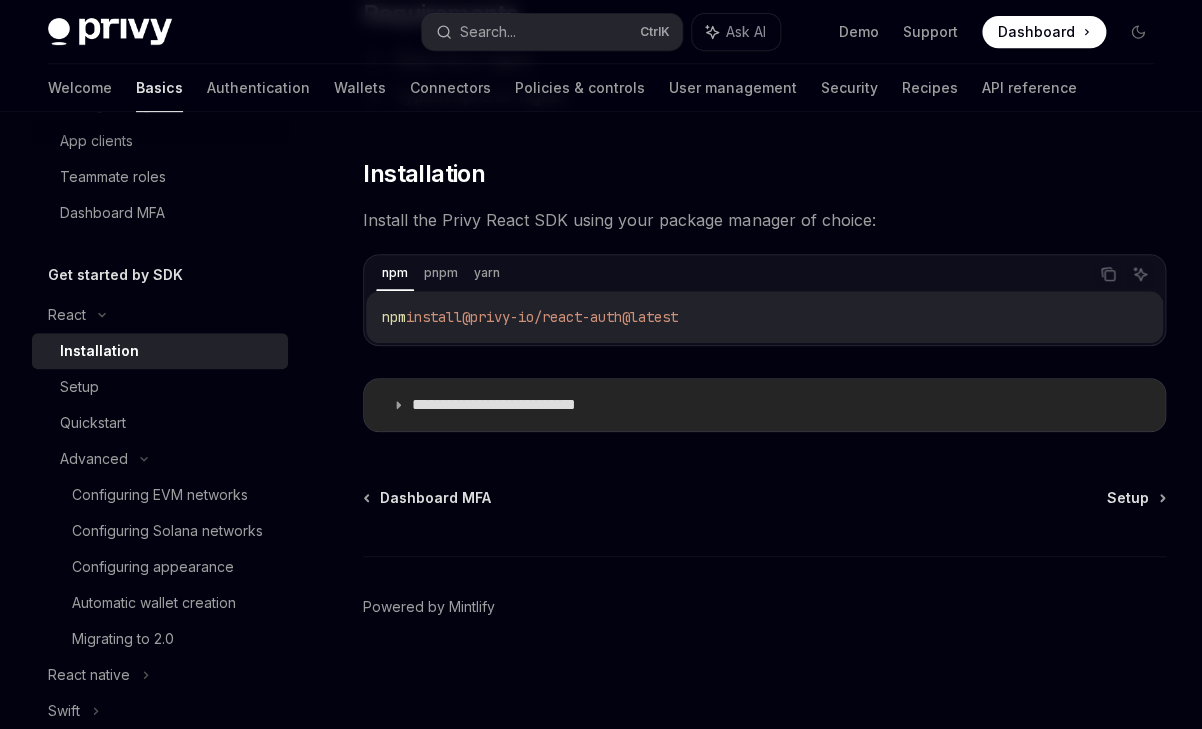 click on "**********" at bounding box center [764, 405] 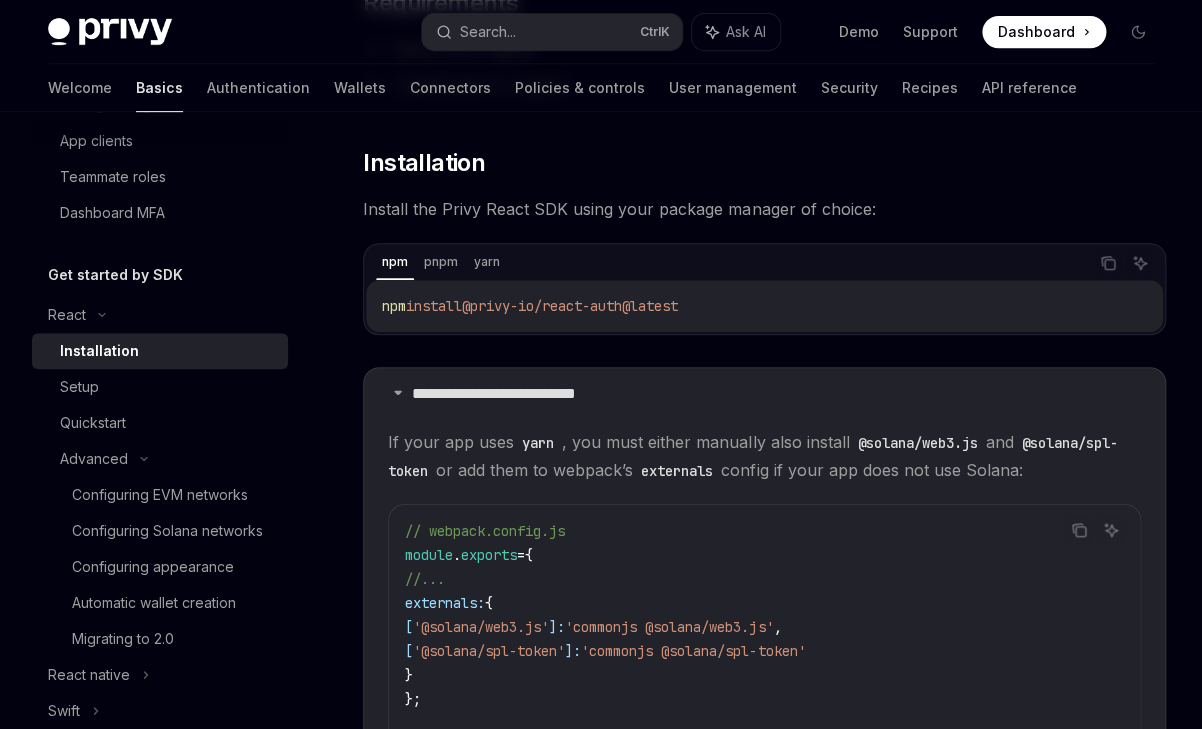 scroll, scrollTop: 266, scrollLeft: 0, axis: vertical 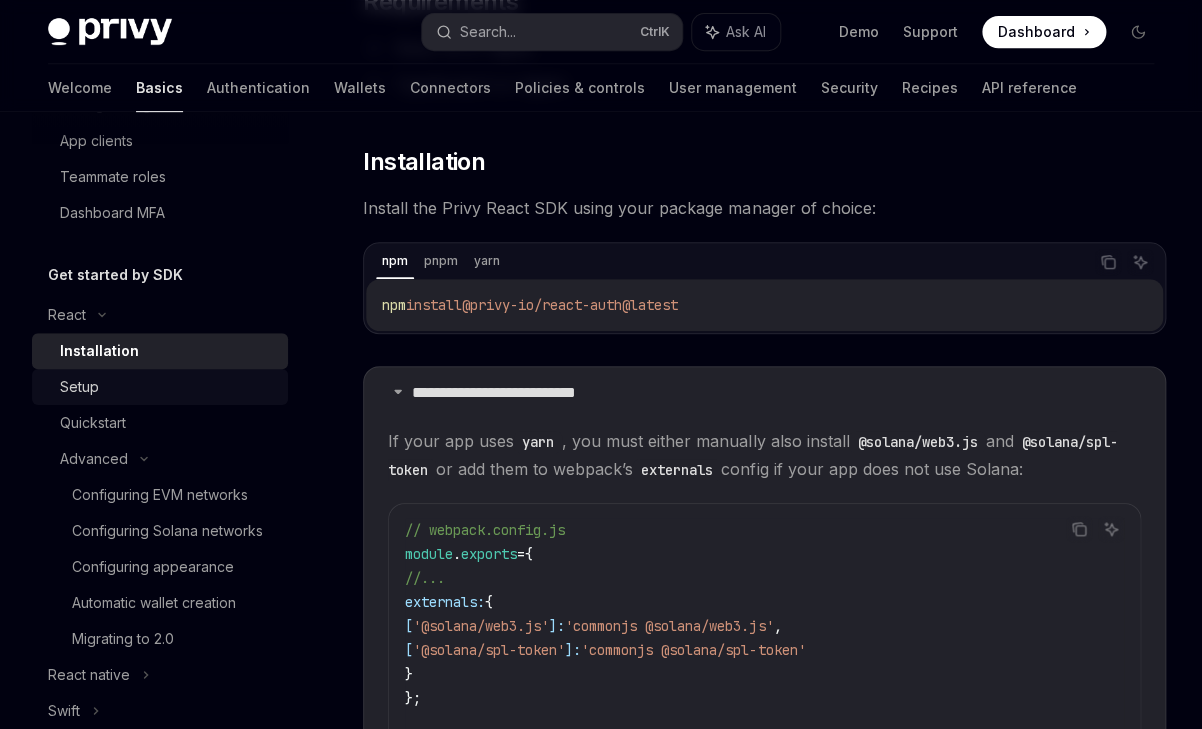 click on "Setup" at bounding box center [79, 387] 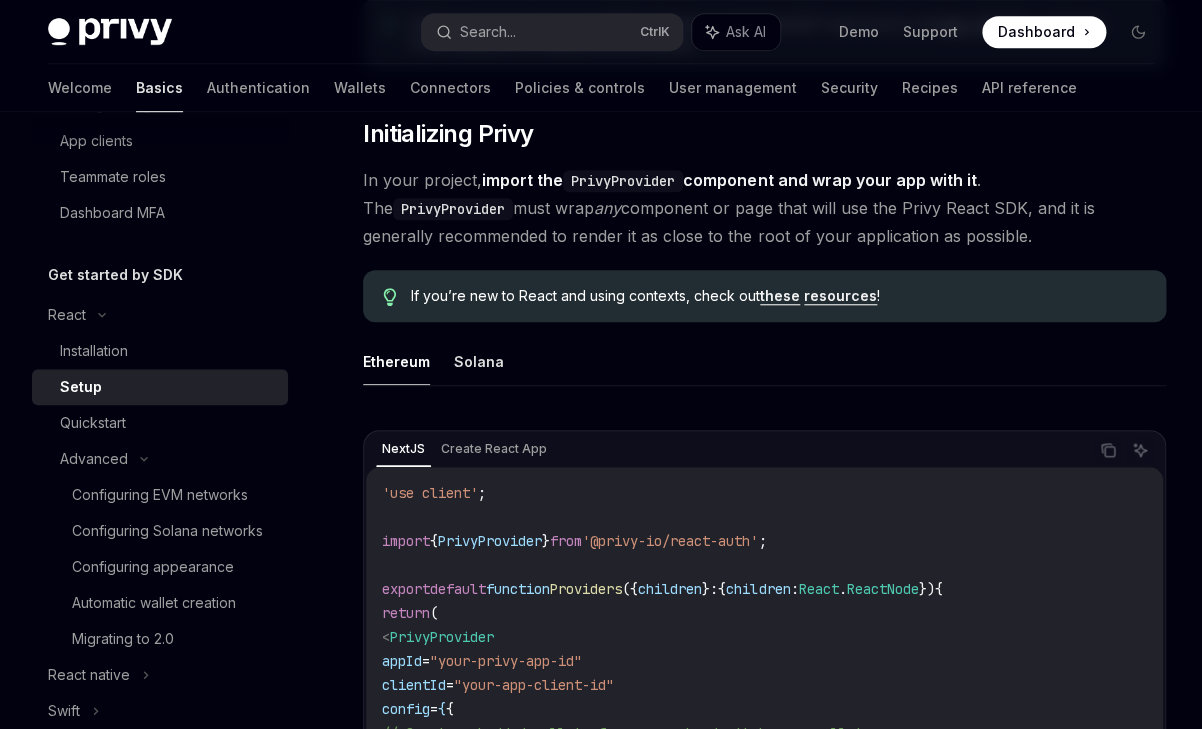 scroll, scrollTop: 380, scrollLeft: 0, axis: vertical 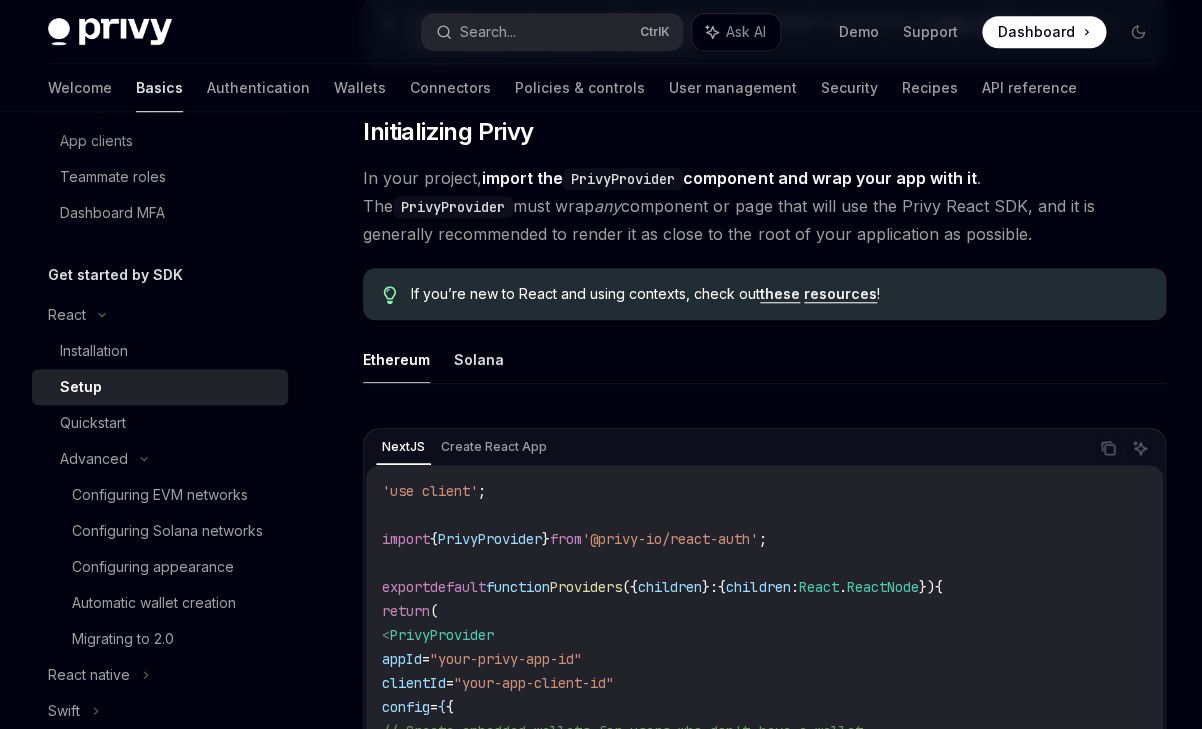click on "Ethereum   Solana" at bounding box center (764, 360) 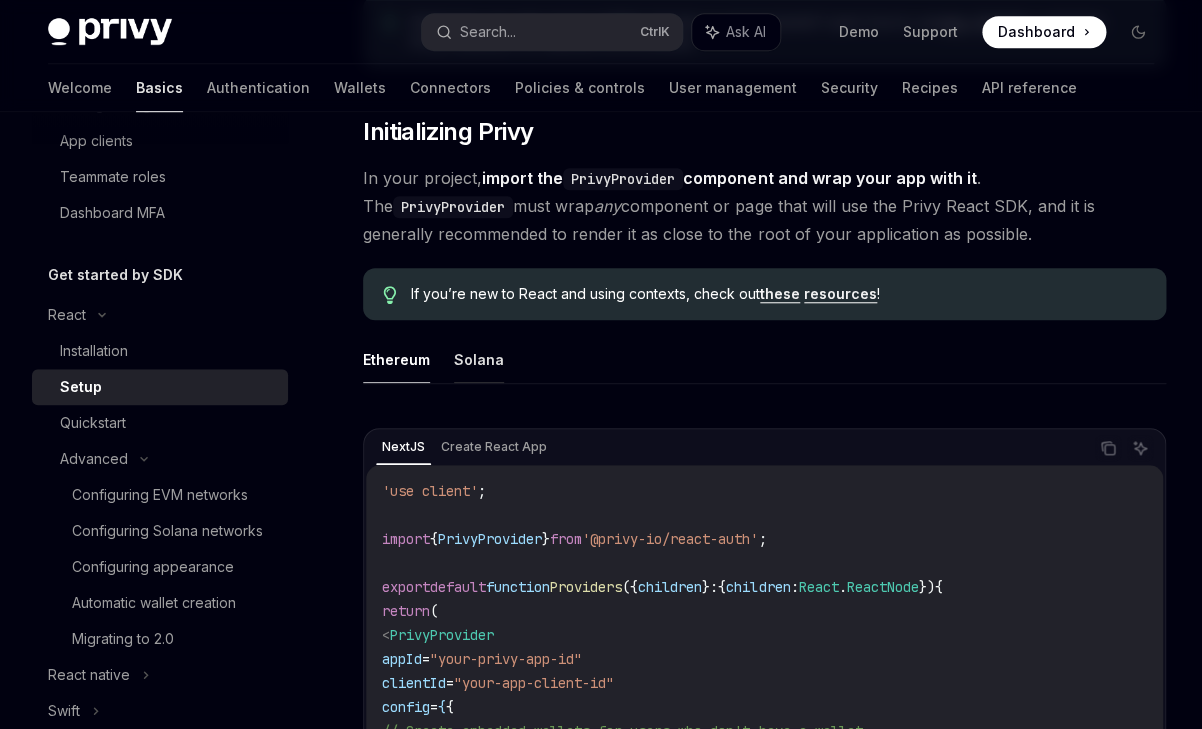 click on "Solana" at bounding box center [479, 359] 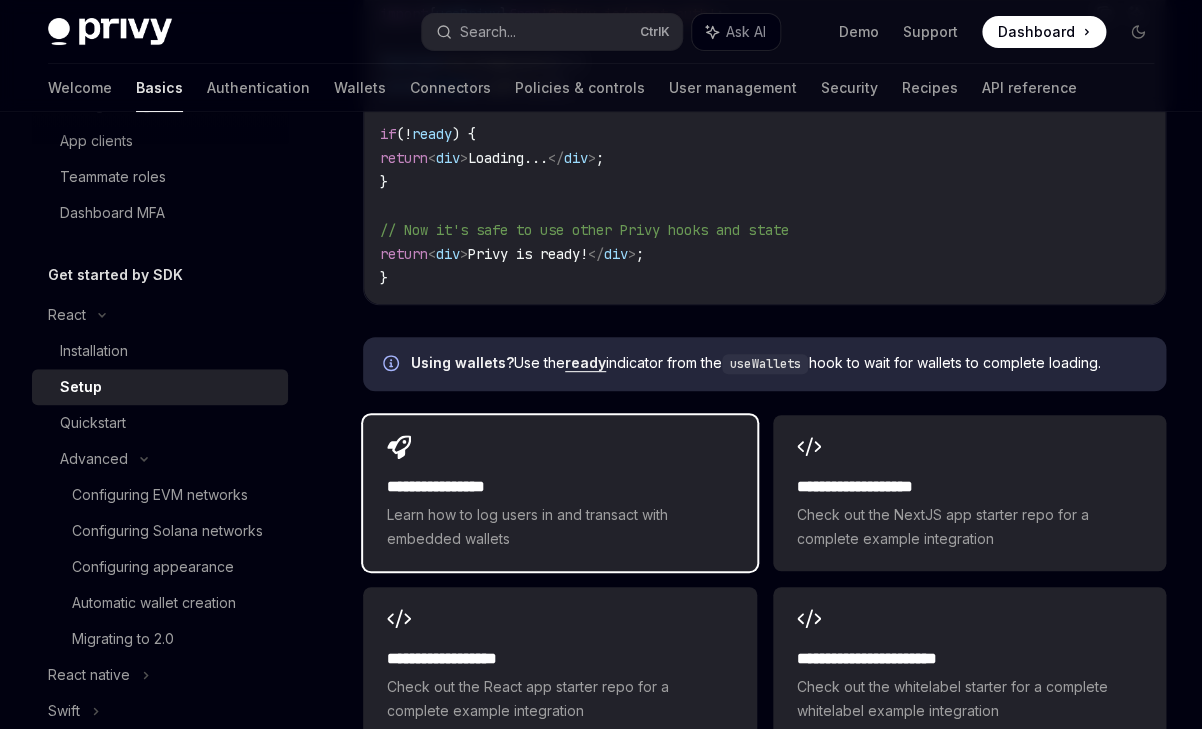 scroll, scrollTop: 2454, scrollLeft: 0, axis: vertical 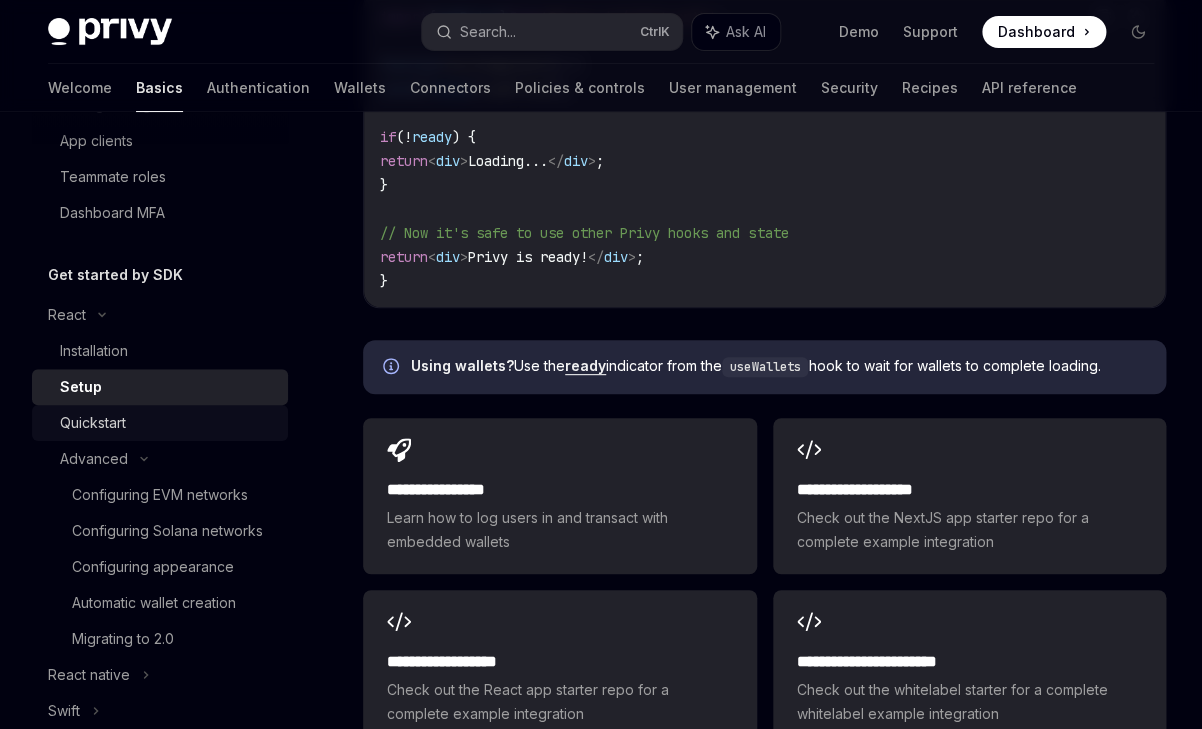 click on "Quickstart" at bounding box center (168, 423) 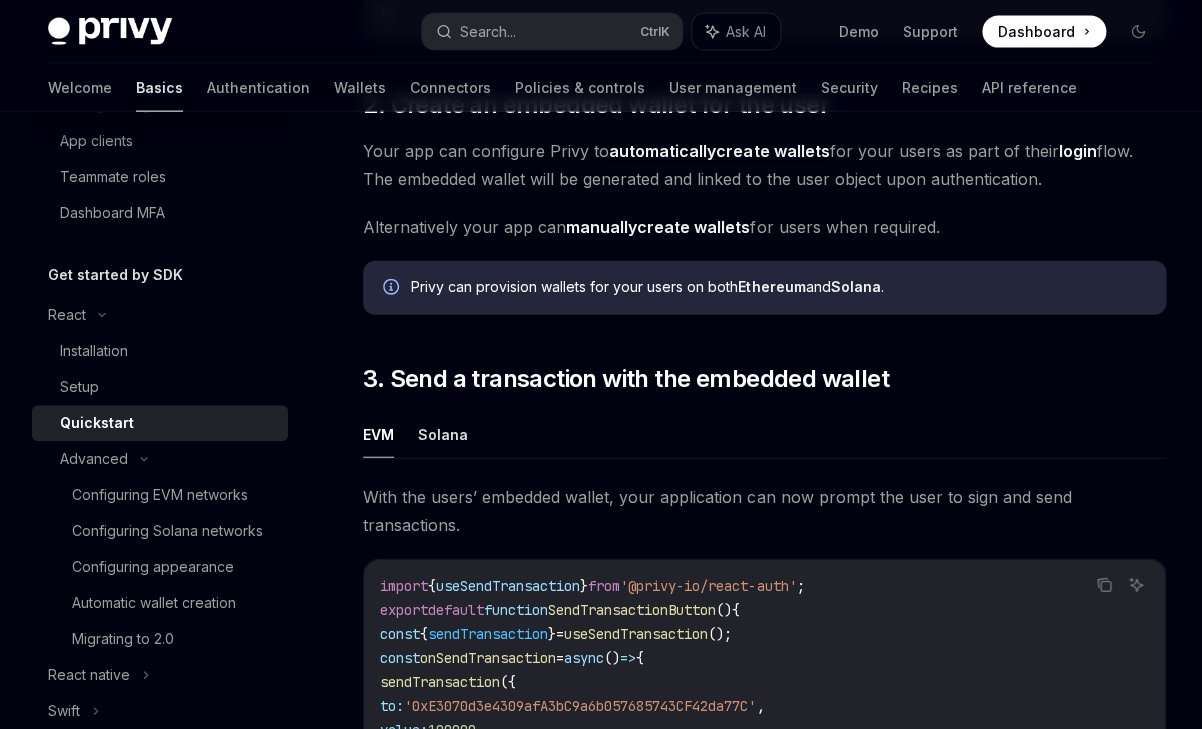 scroll, scrollTop: 1418, scrollLeft: 0, axis: vertical 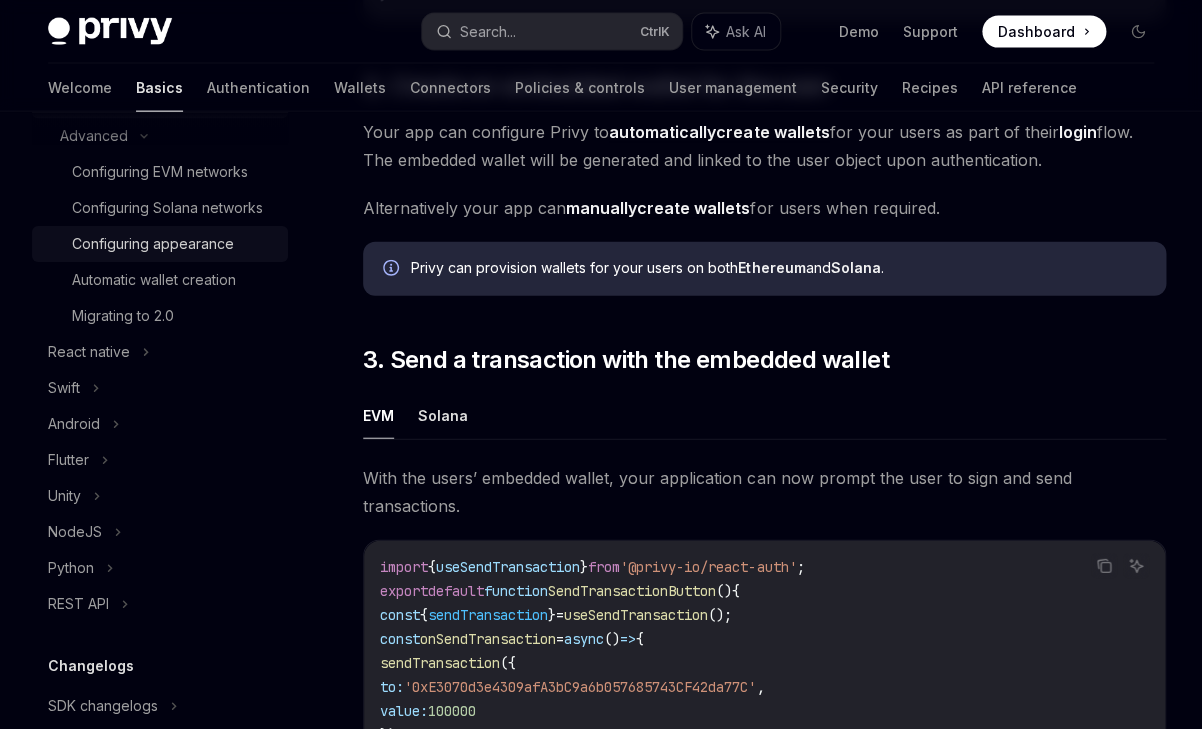 click on "Configuring appearance" at bounding box center (153, 244) 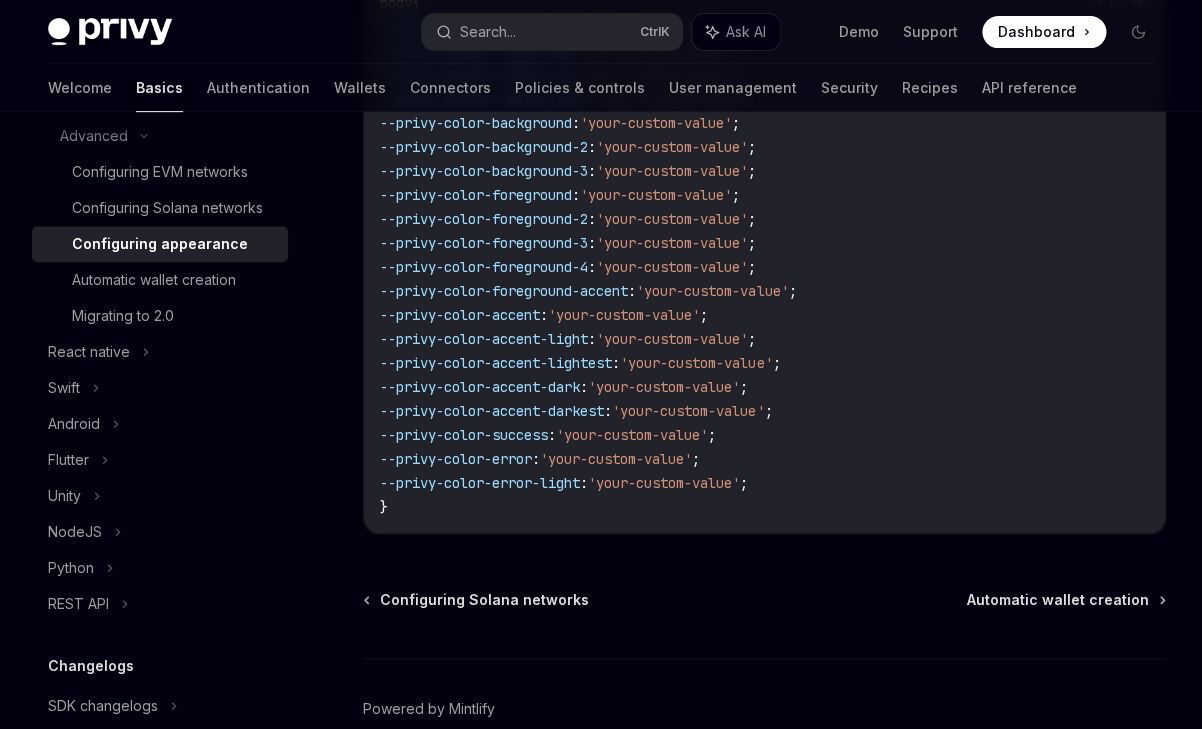 scroll, scrollTop: 5122, scrollLeft: 0, axis: vertical 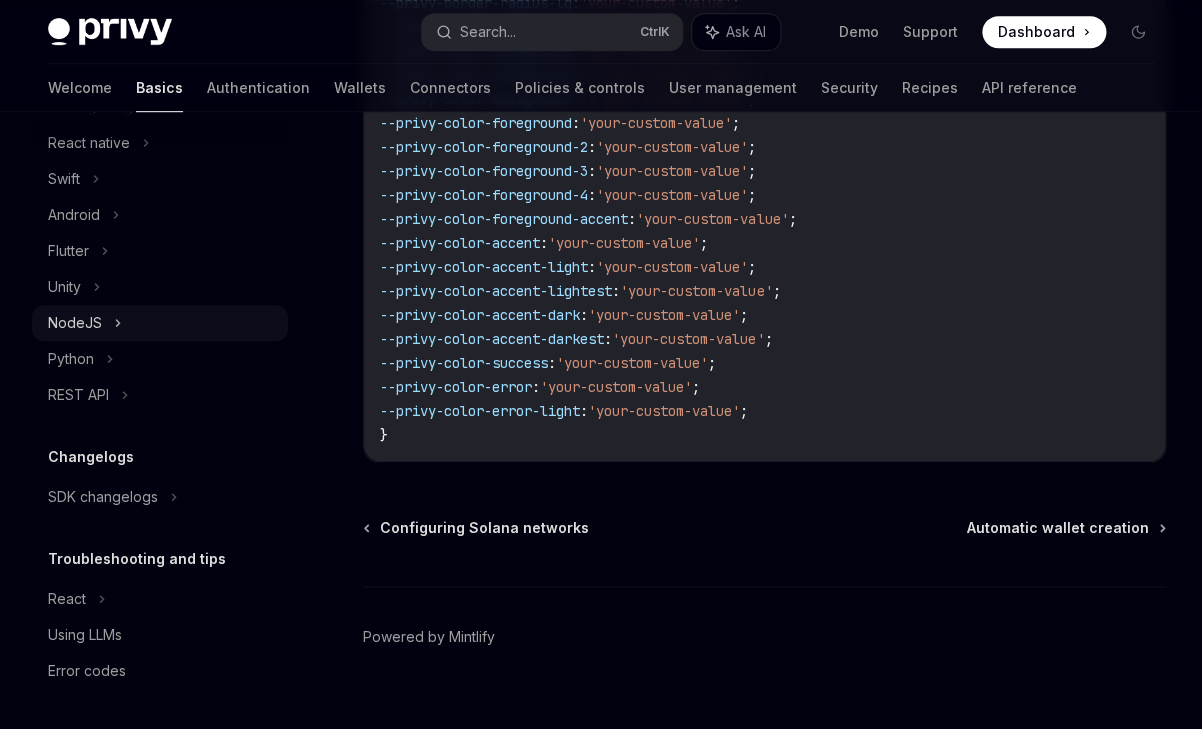 click on "NodeJS" at bounding box center [160, 323] 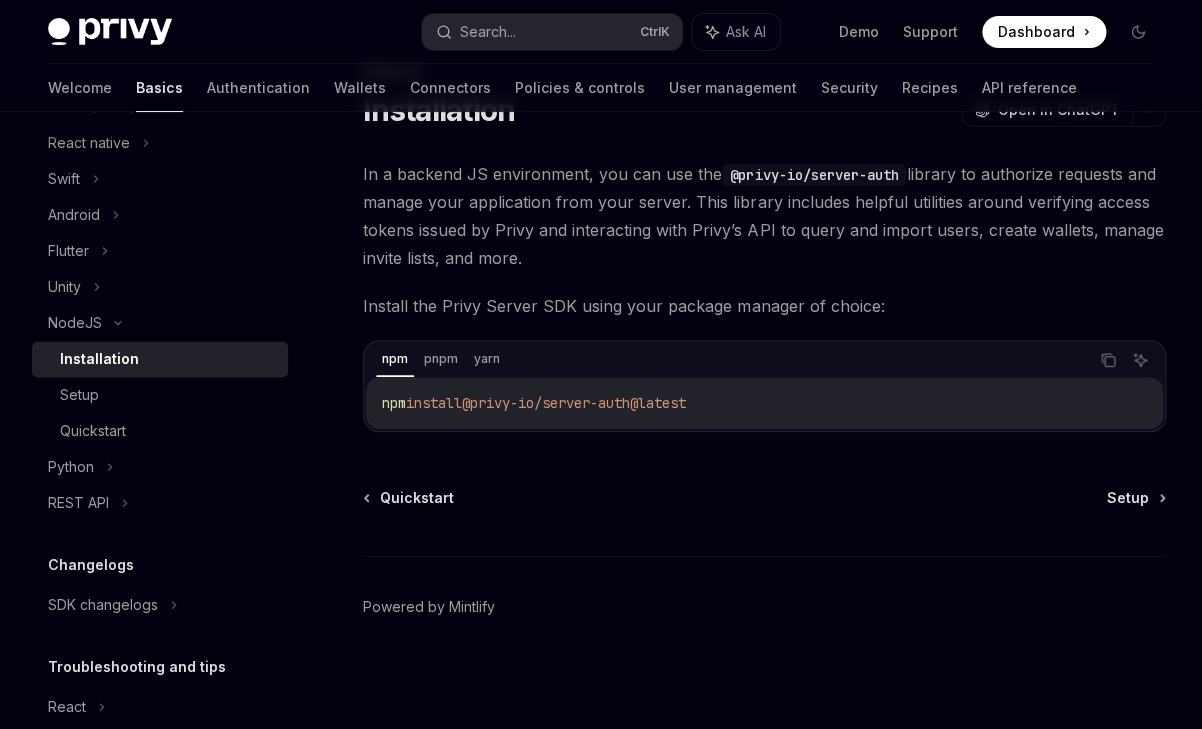scroll, scrollTop: 92, scrollLeft: 0, axis: vertical 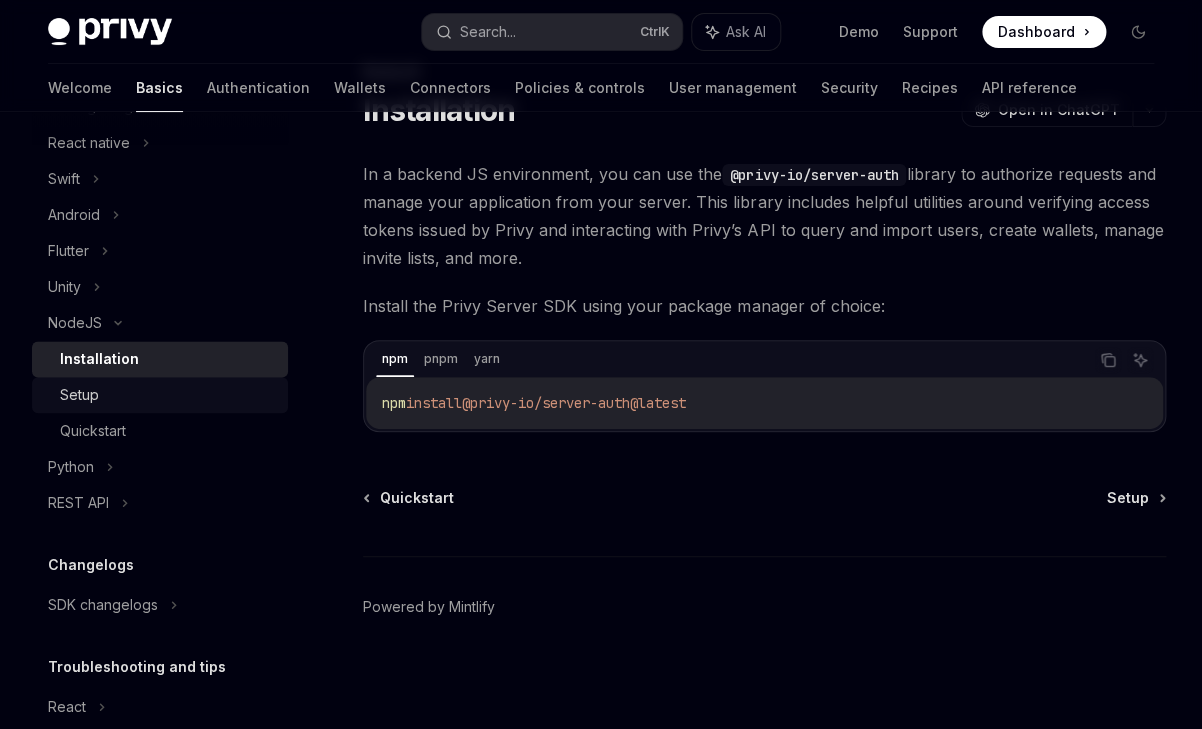 click on "Setup" at bounding box center [168, 395] 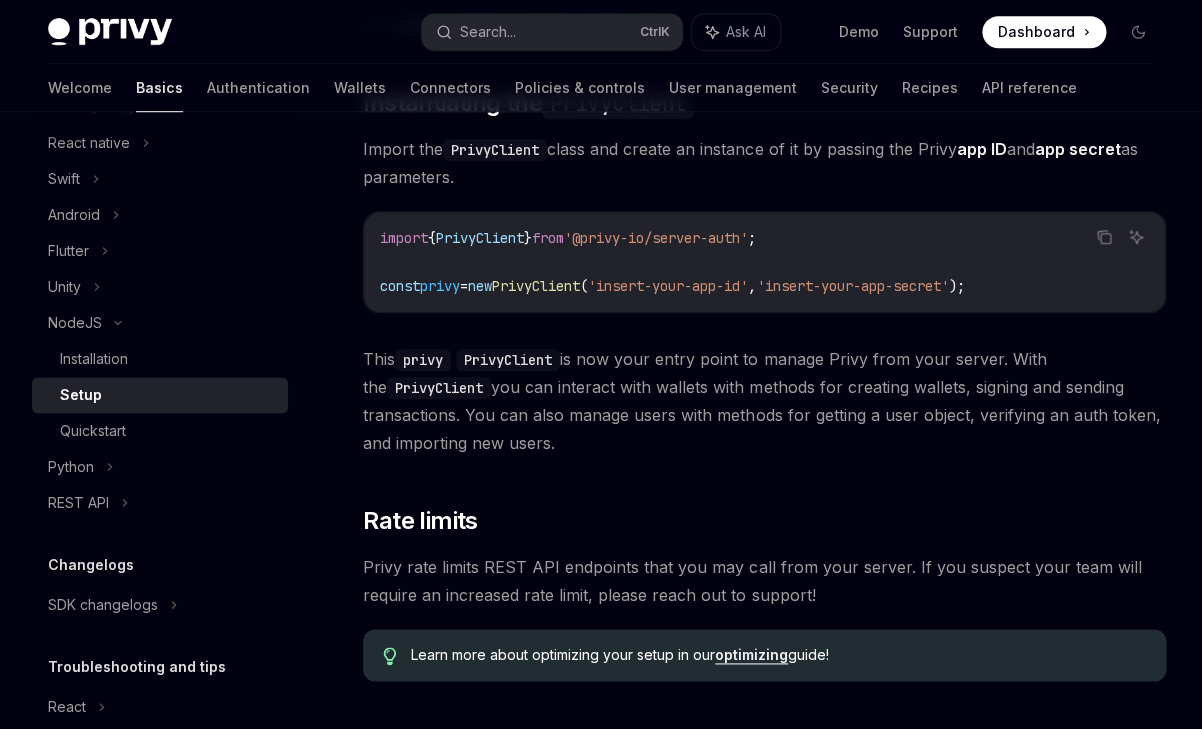scroll, scrollTop: 622, scrollLeft: 0, axis: vertical 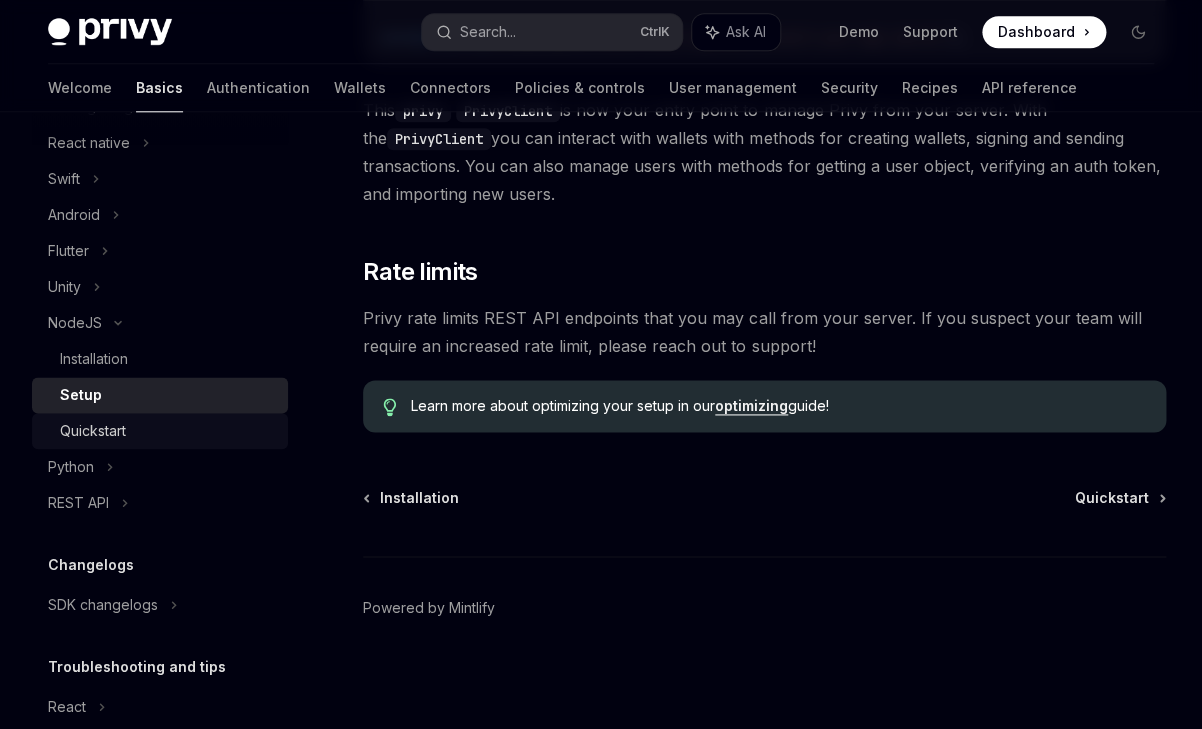 click on "Quickstart" at bounding box center [168, 431] 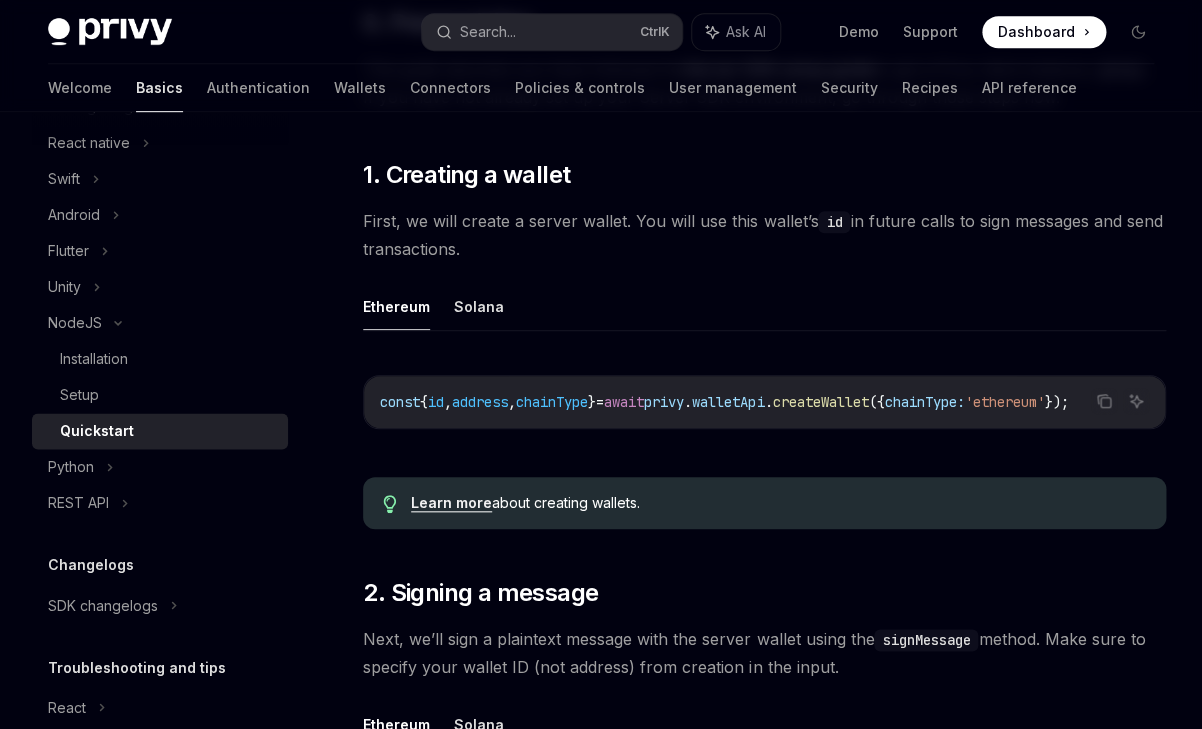 scroll, scrollTop: 398, scrollLeft: 0, axis: vertical 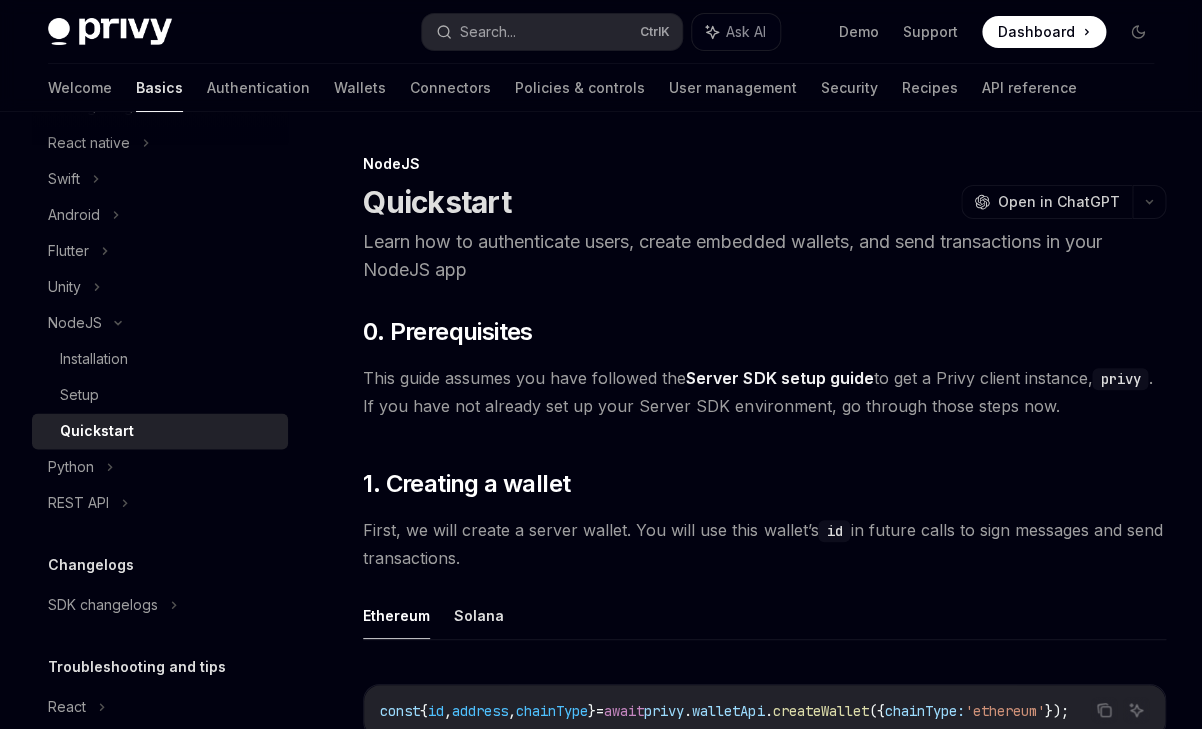 click on "​ 0. Prerequisites" at bounding box center (764, 332) 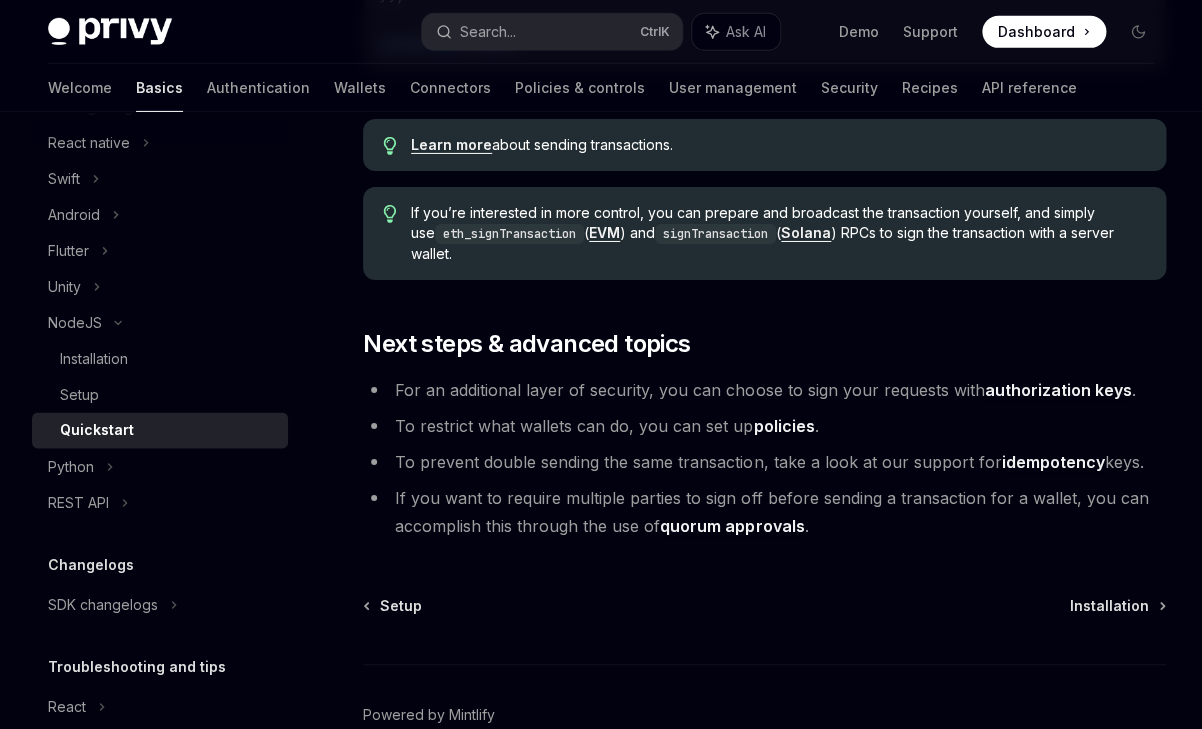scroll, scrollTop: 2040, scrollLeft: 0, axis: vertical 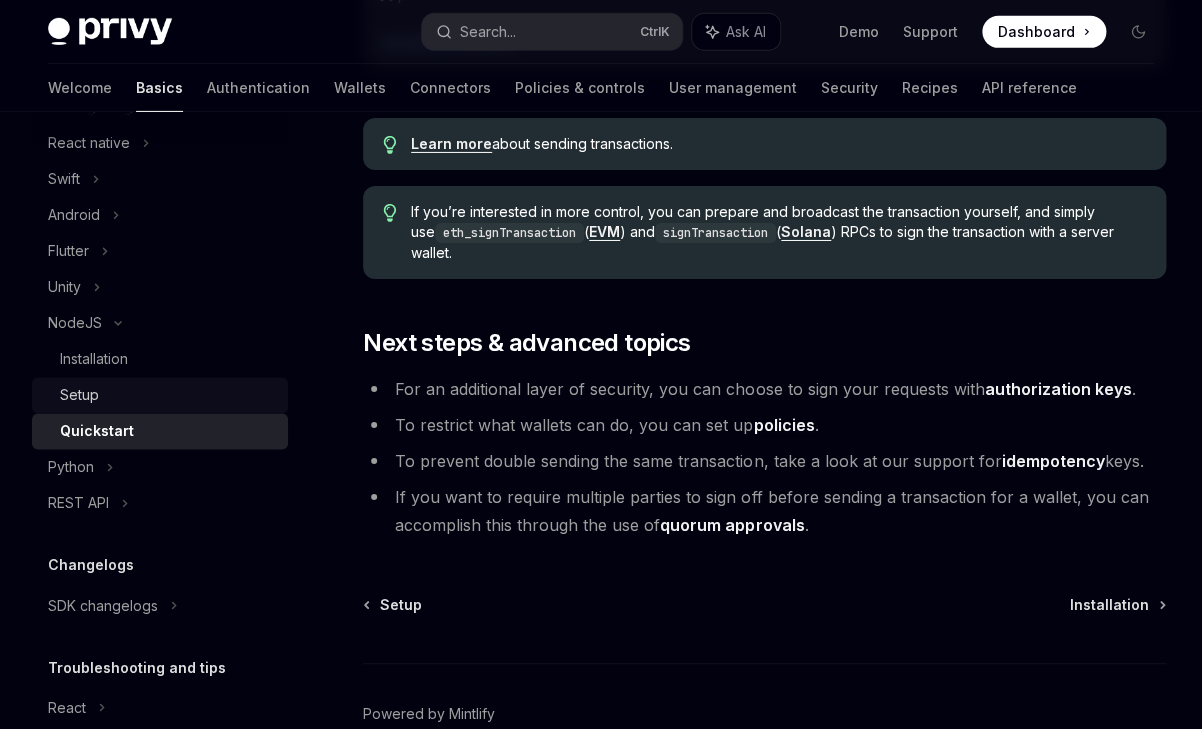 click on "Setup" at bounding box center [79, 395] 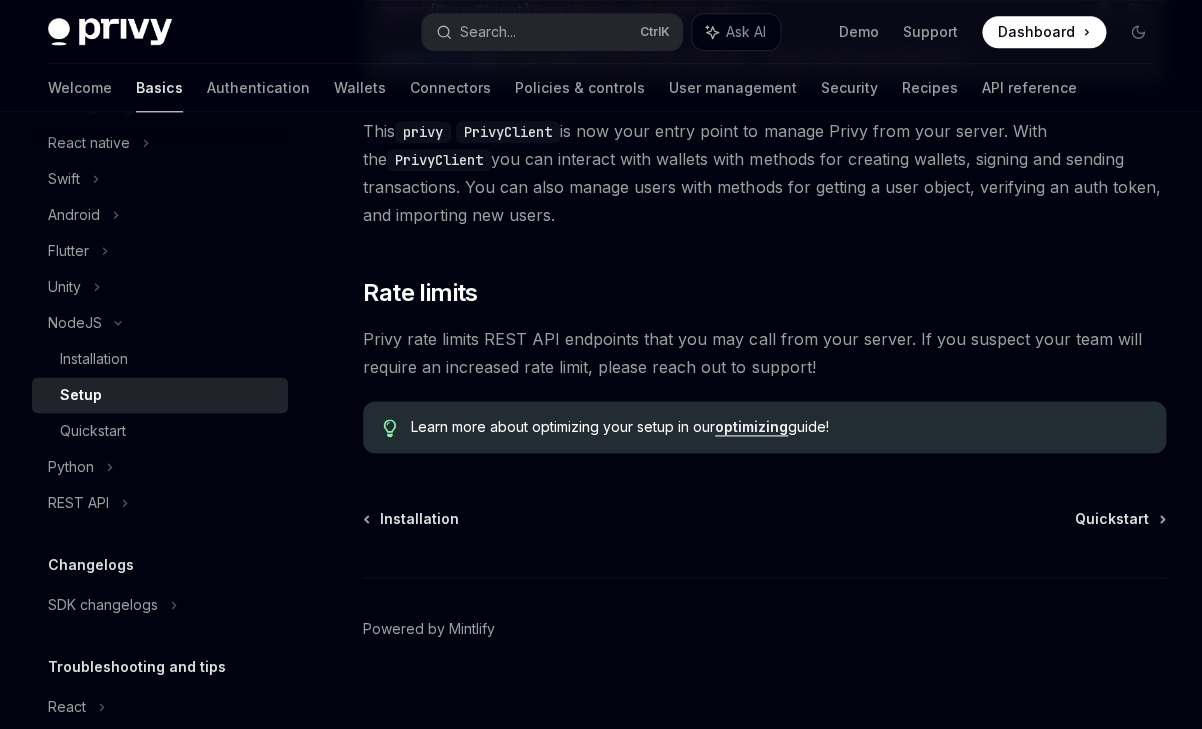 scroll, scrollTop: 602, scrollLeft: 0, axis: vertical 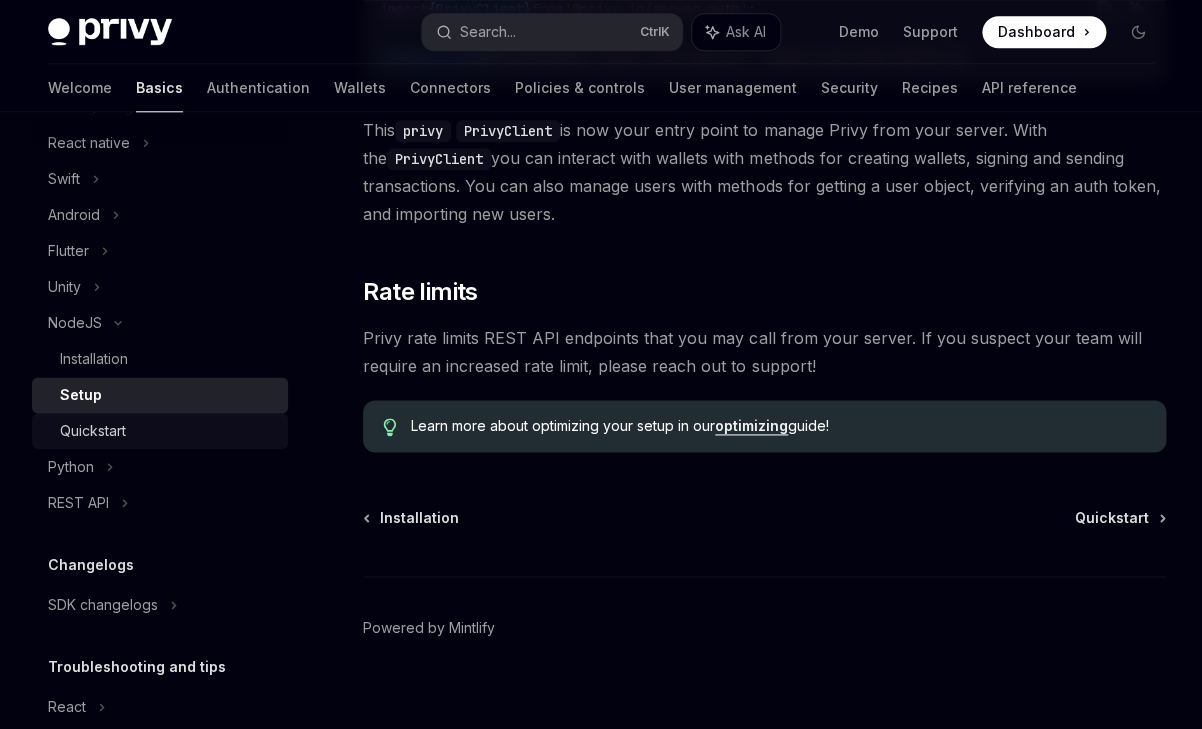 click on "Quickstart" at bounding box center [93, 431] 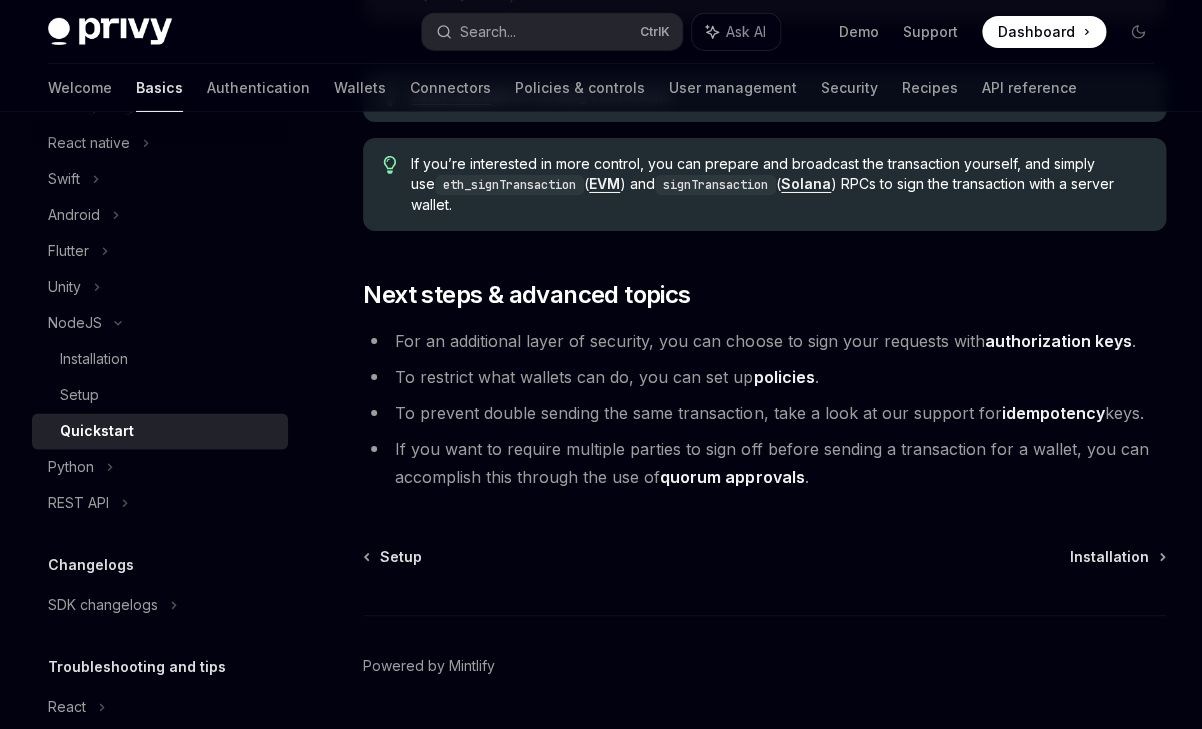 scroll, scrollTop: 2089, scrollLeft: 0, axis: vertical 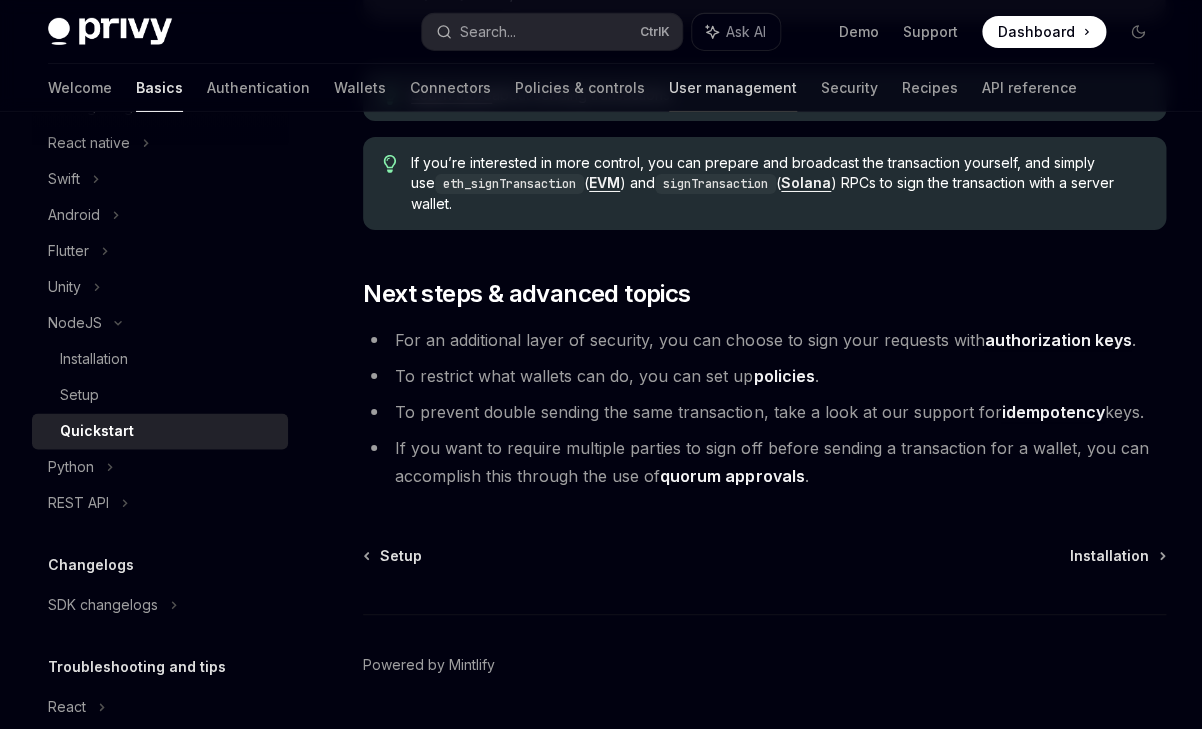 click on "User management" at bounding box center (733, 88) 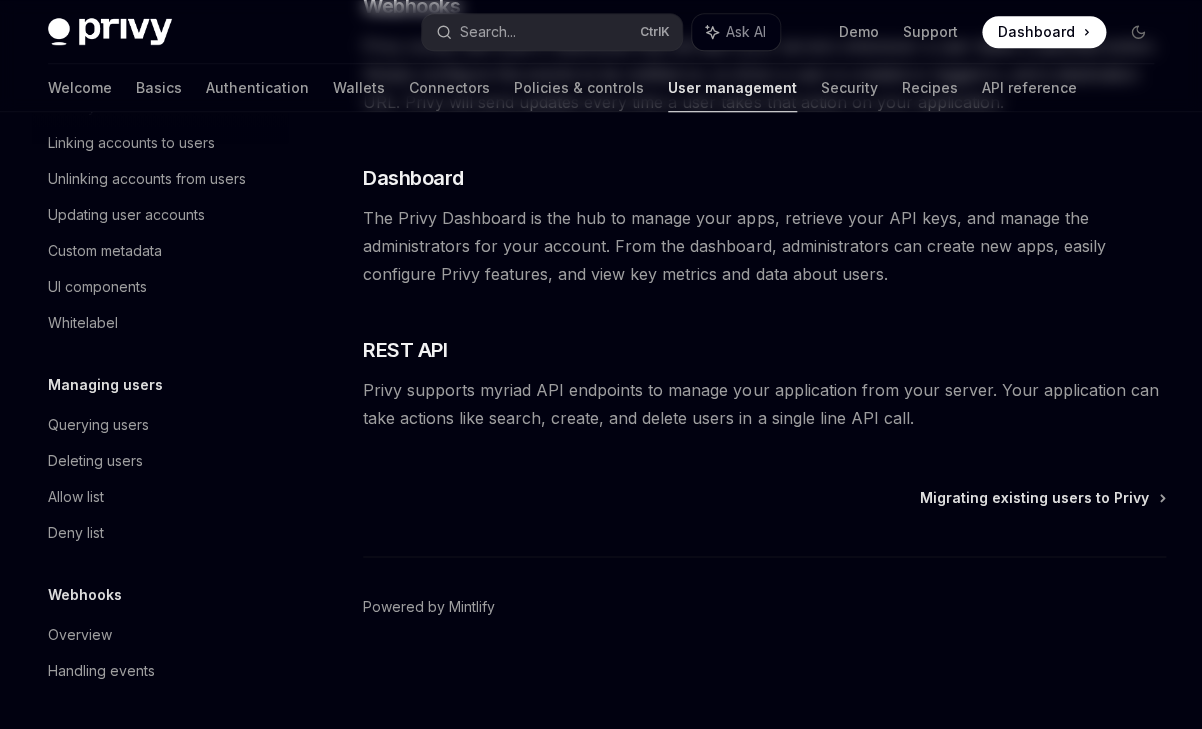 scroll, scrollTop: 0, scrollLeft: 0, axis: both 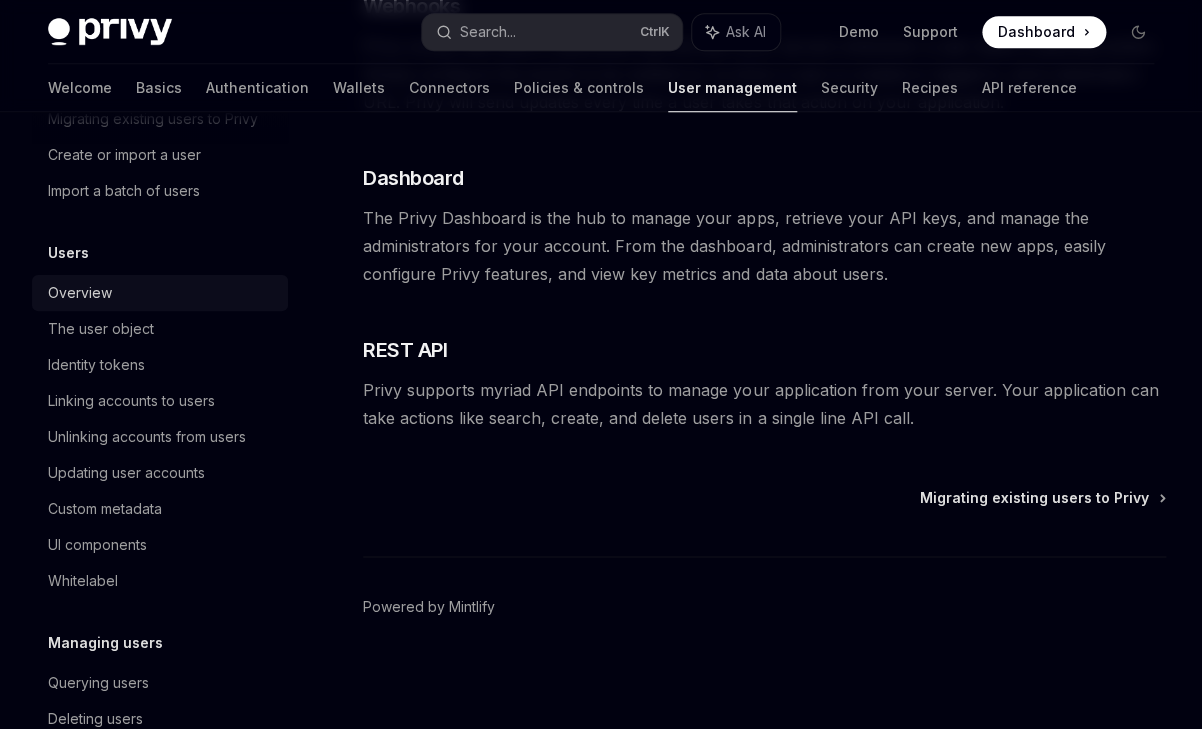 click on "Overview" at bounding box center (80, 293) 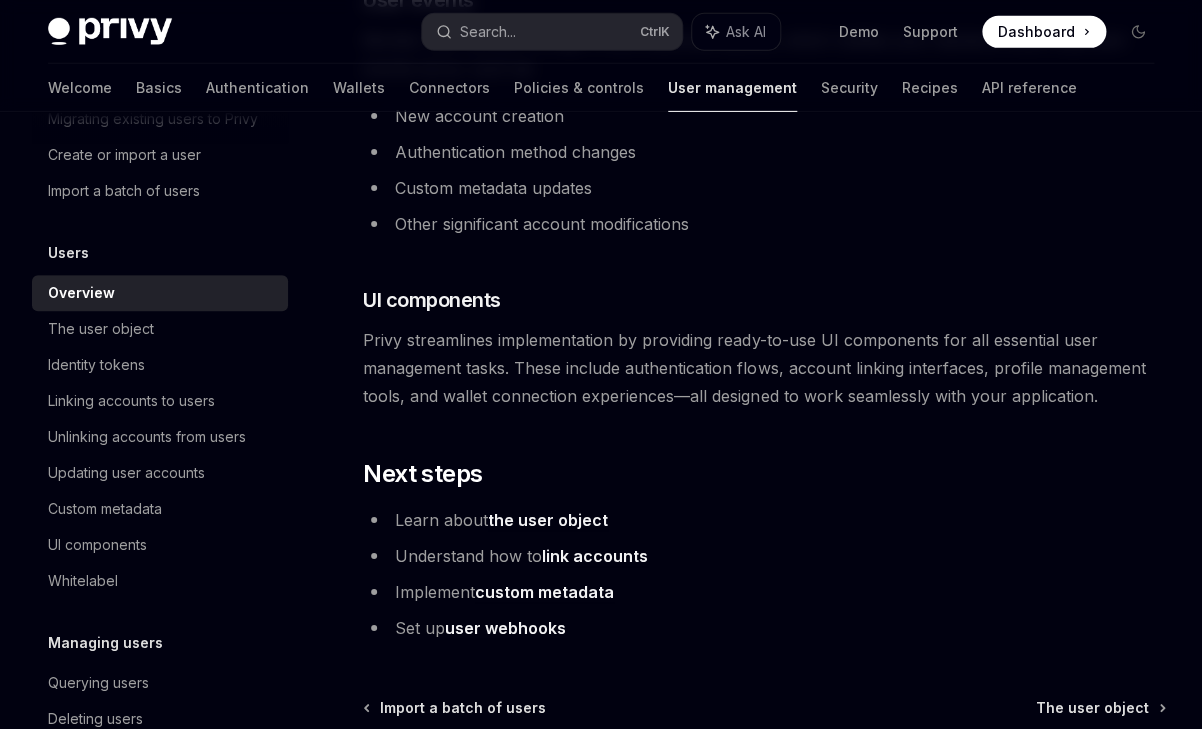 scroll, scrollTop: 2213, scrollLeft: 0, axis: vertical 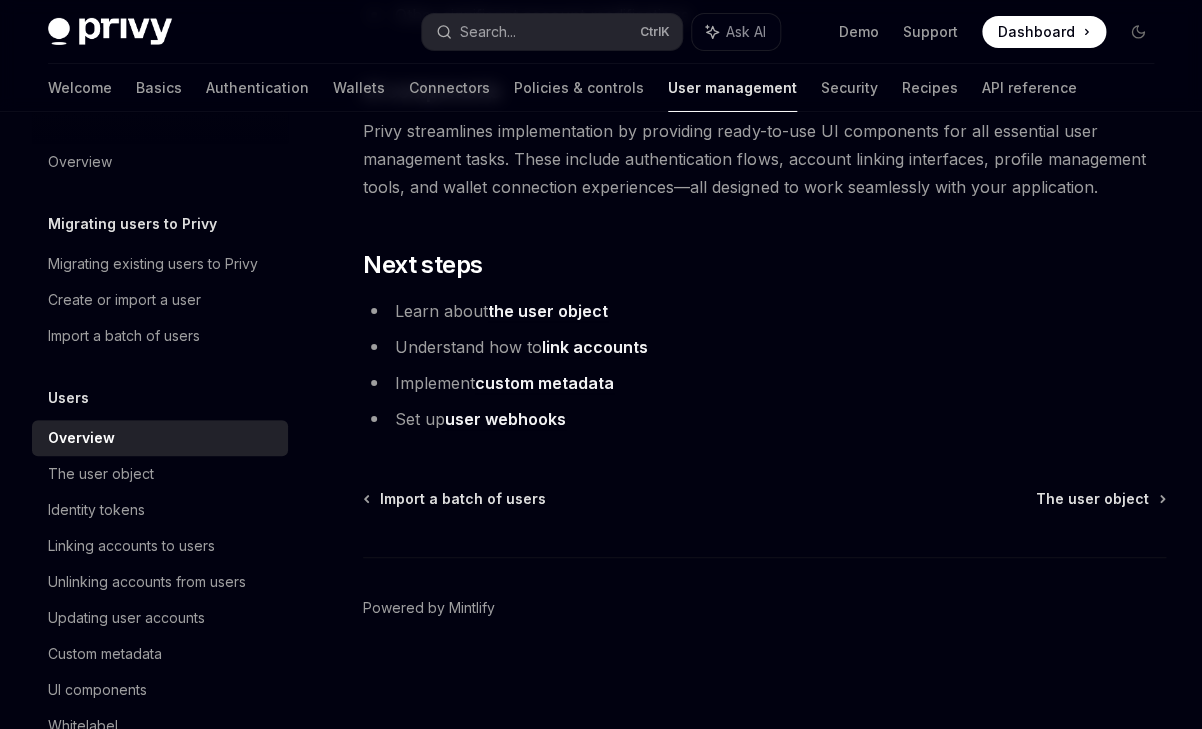 click on "Welcome Basics Authentication Wallets Connectors Policies & controls User management Security Recipes API reference" at bounding box center [601, 88] 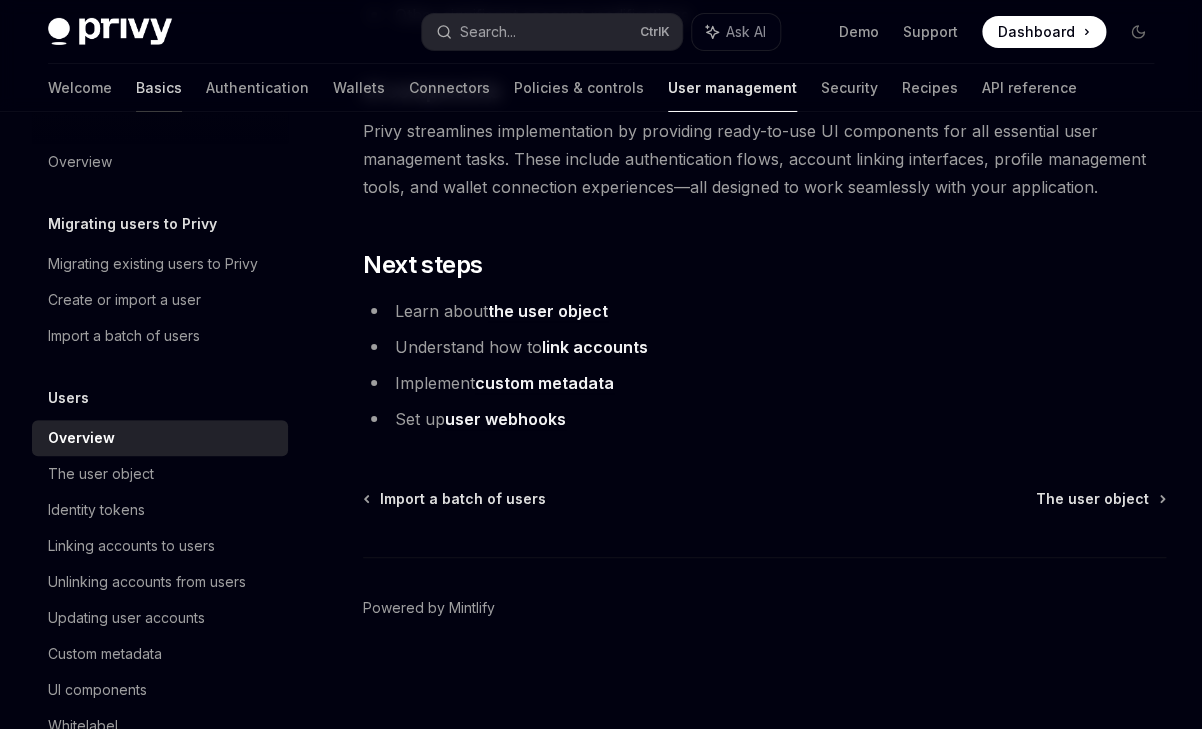 click on "Basics" at bounding box center (159, 88) 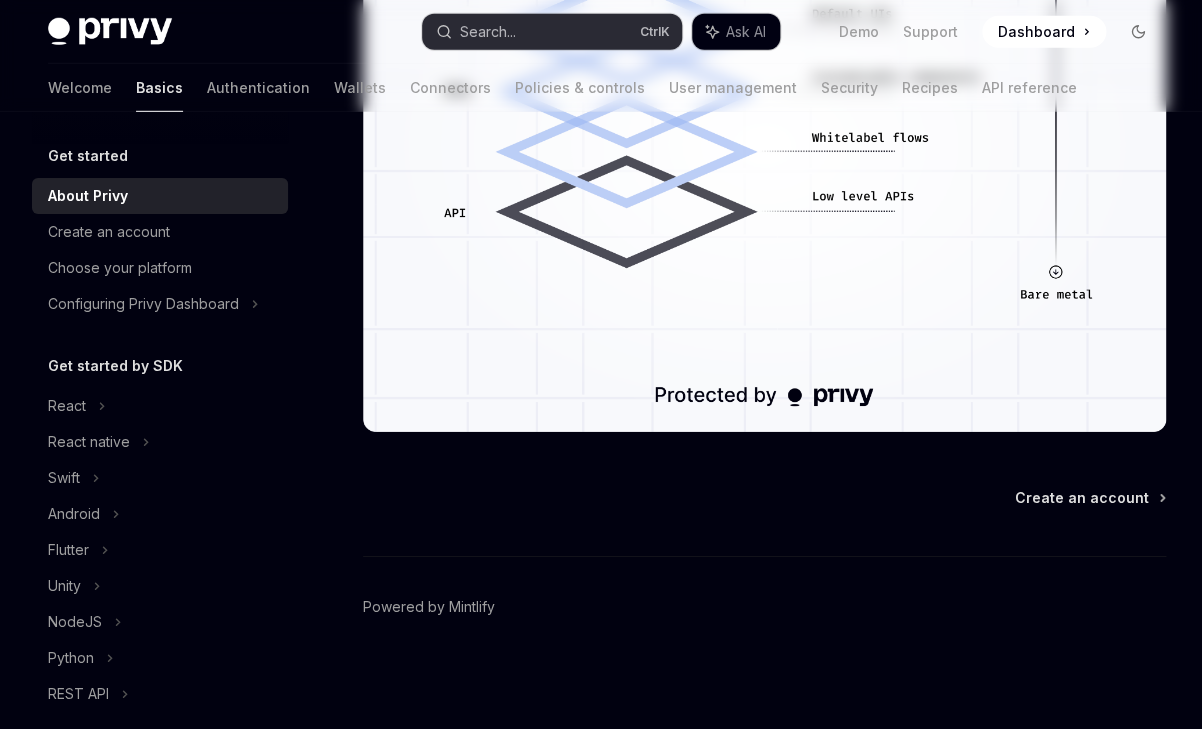 scroll, scrollTop: 0, scrollLeft: 0, axis: both 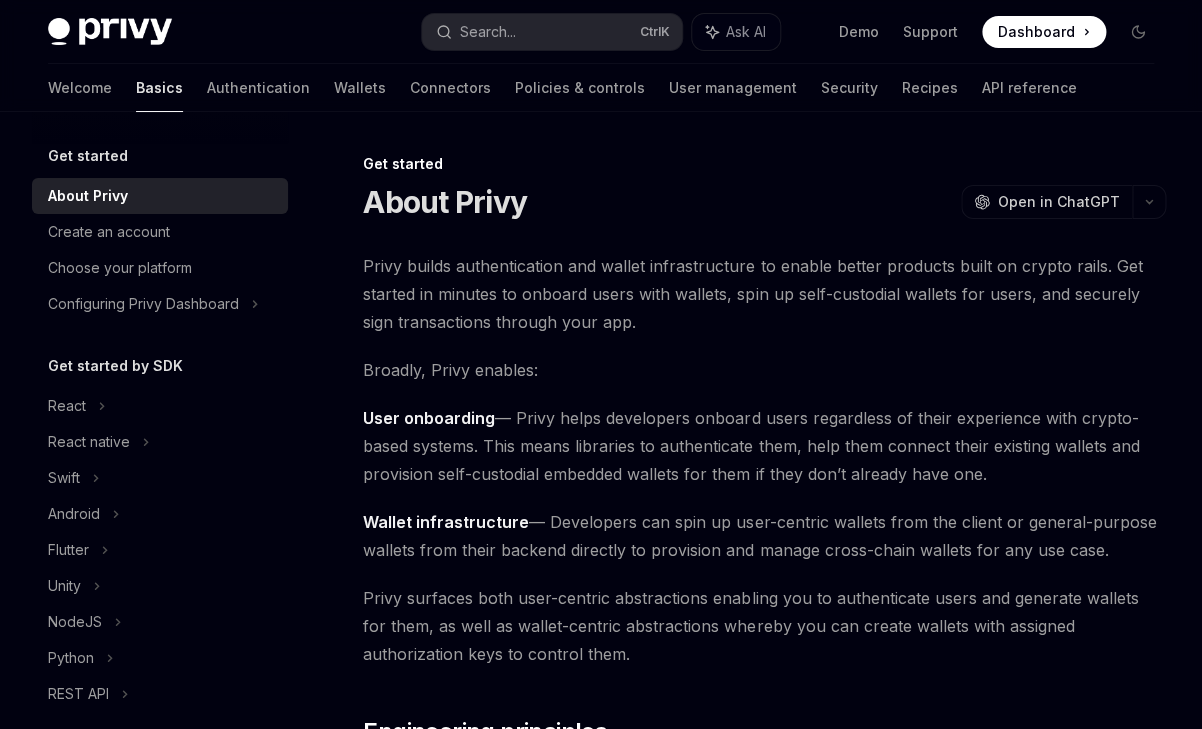 click on "Dashboard" at bounding box center [1036, 32] 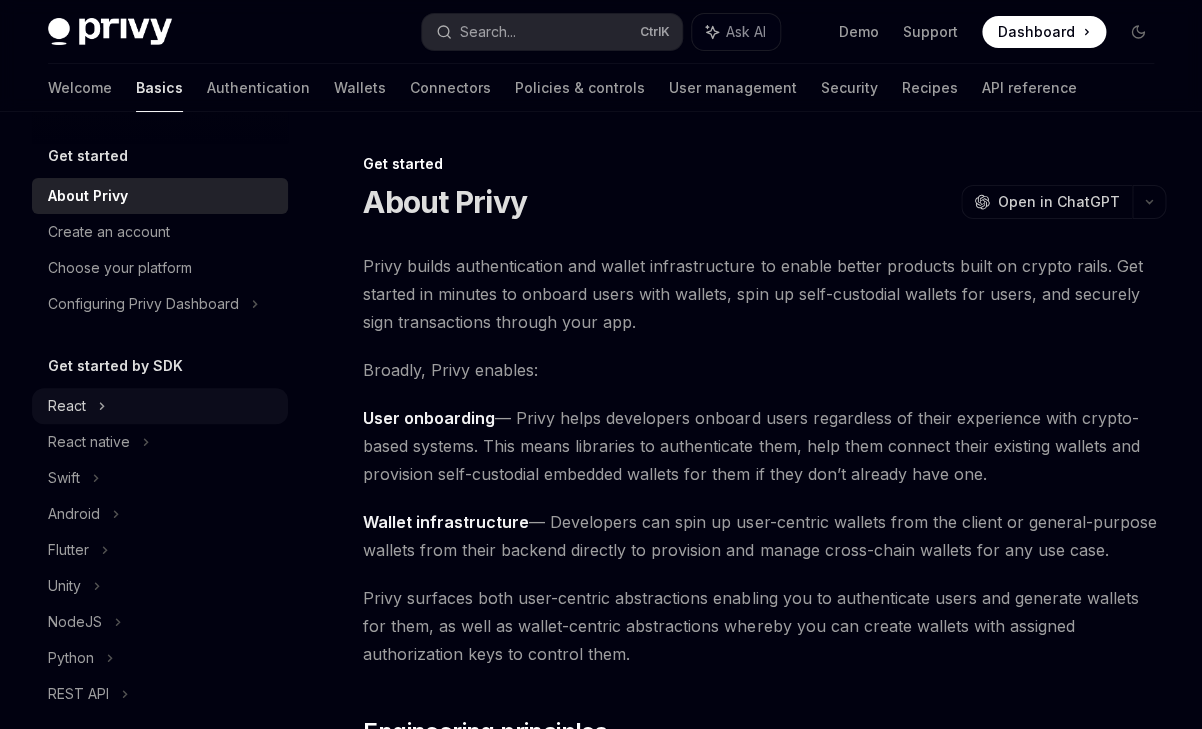 click on "React" at bounding box center [160, 406] 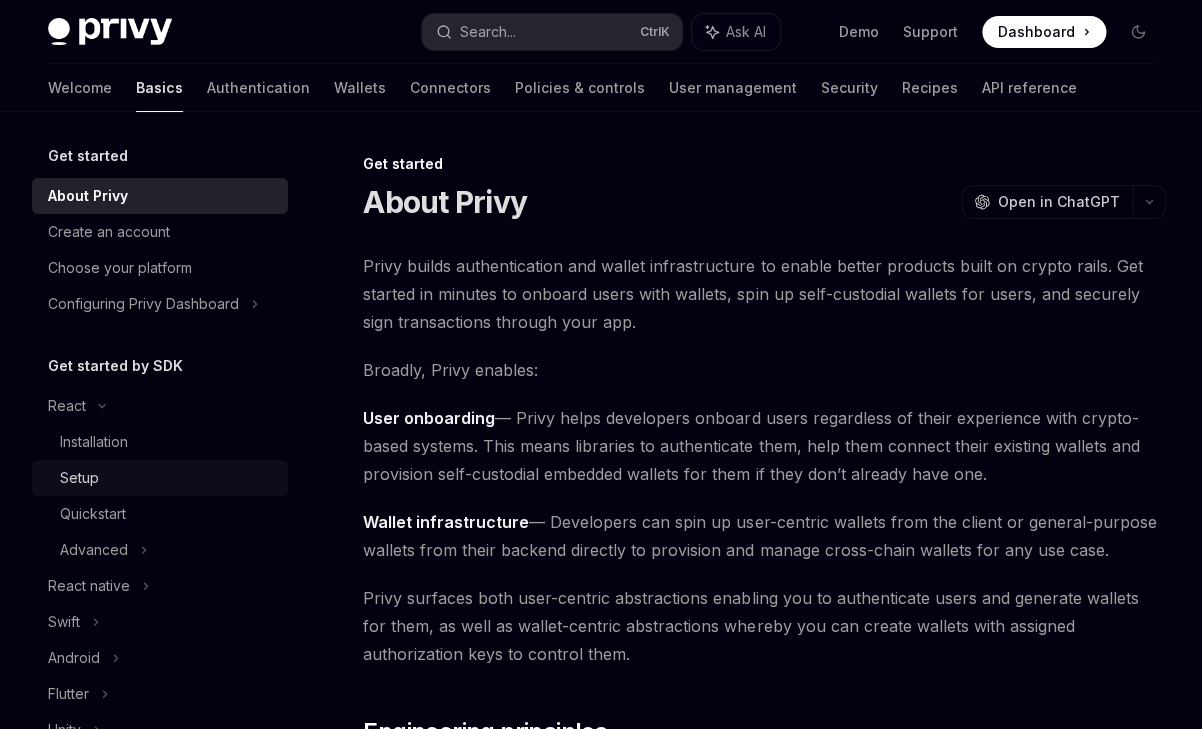 click on "Setup" at bounding box center [79, 478] 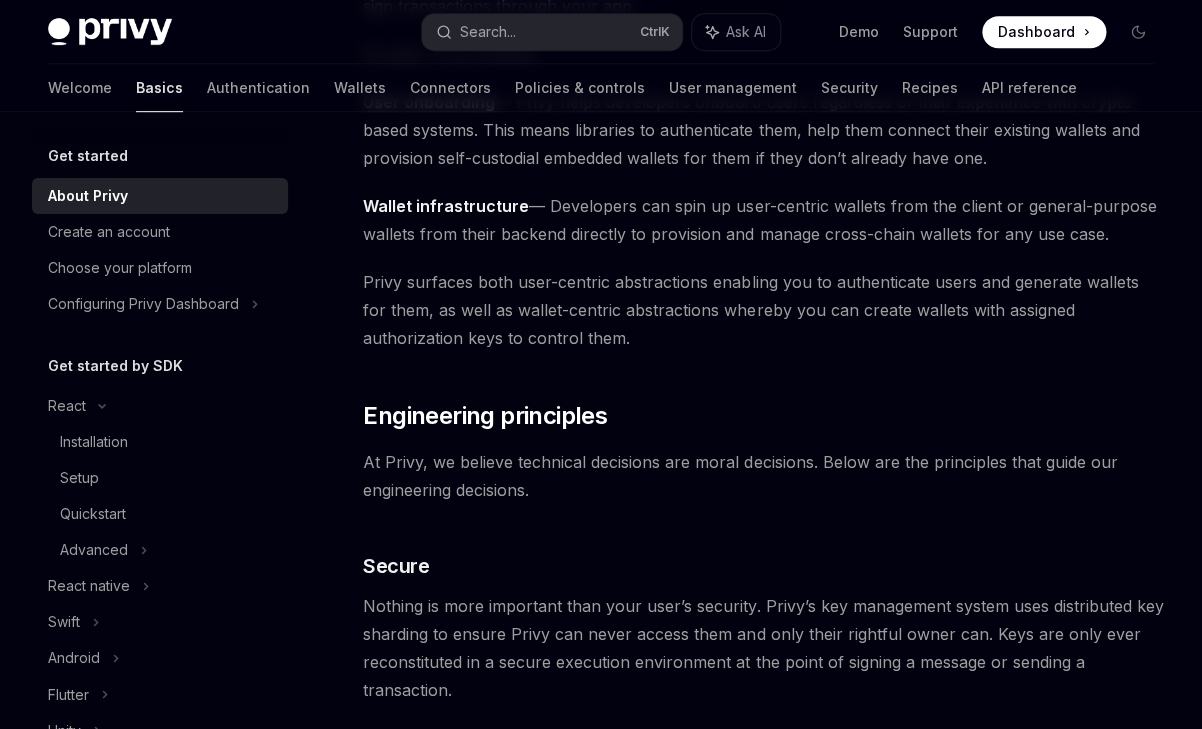 scroll, scrollTop: 331, scrollLeft: 0, axis: vertical 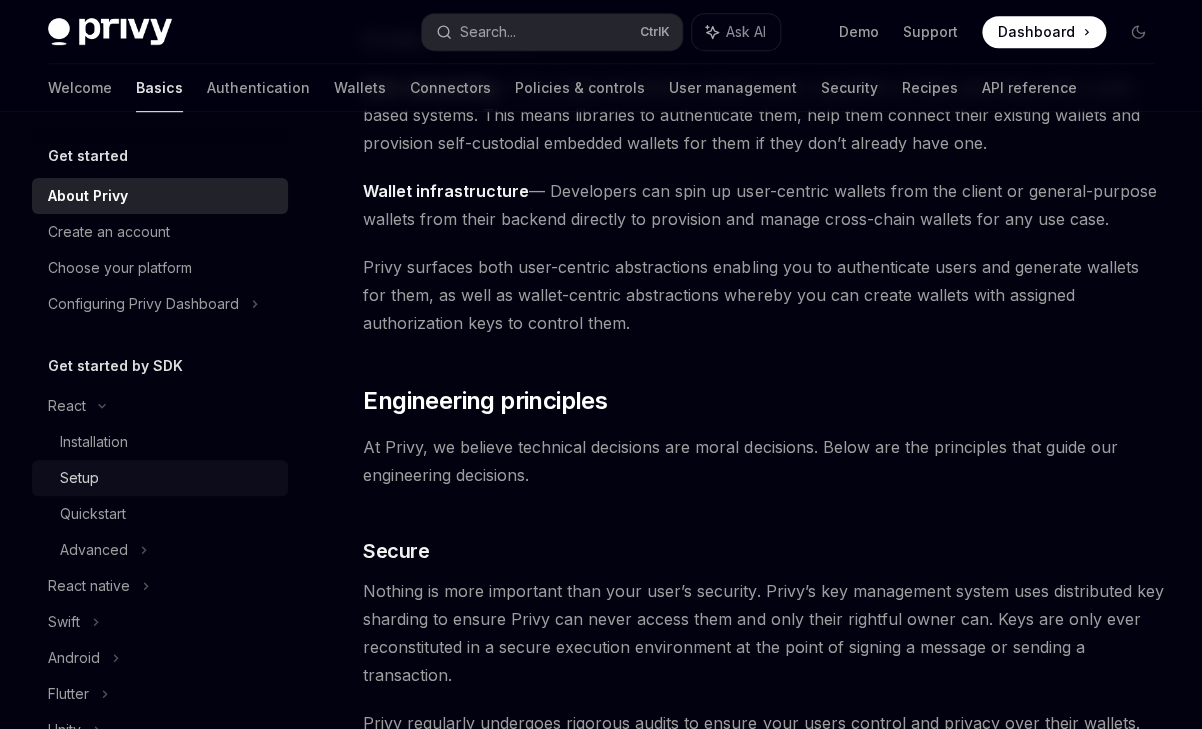 click on "Setup" at bounding box center [79, 478] 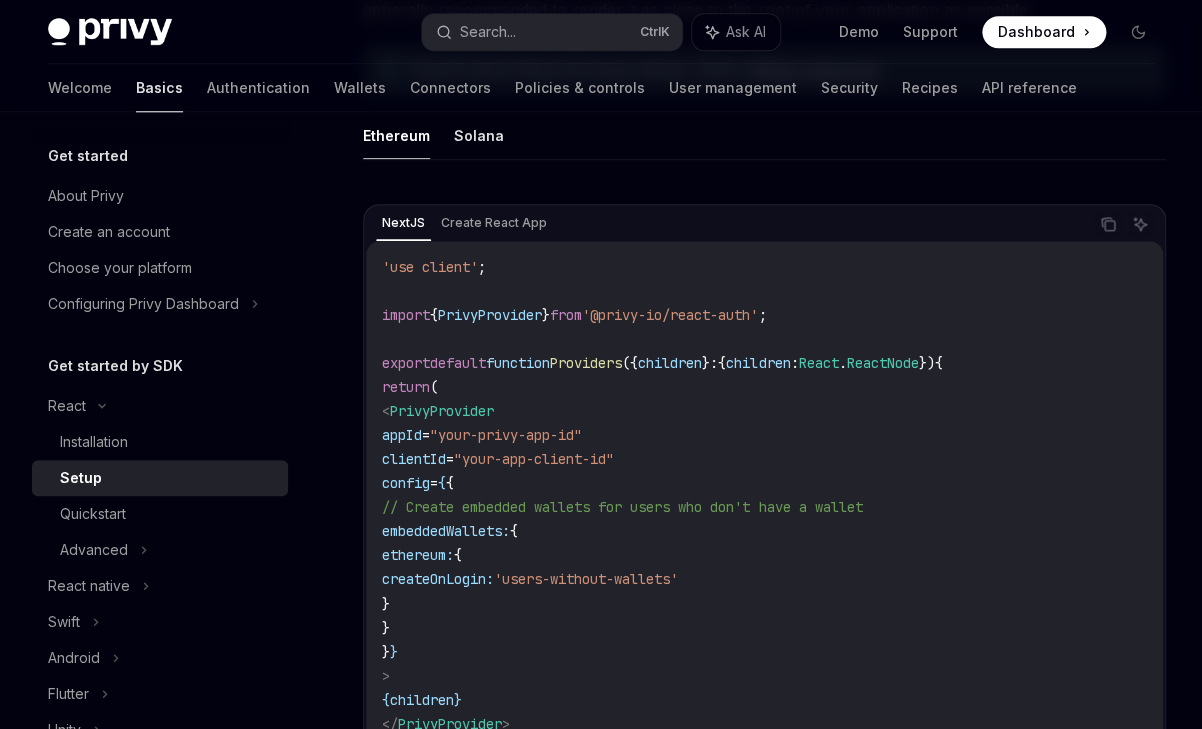 scroll, scrollTop: 600, scrollLeft: 0, axis: vertical 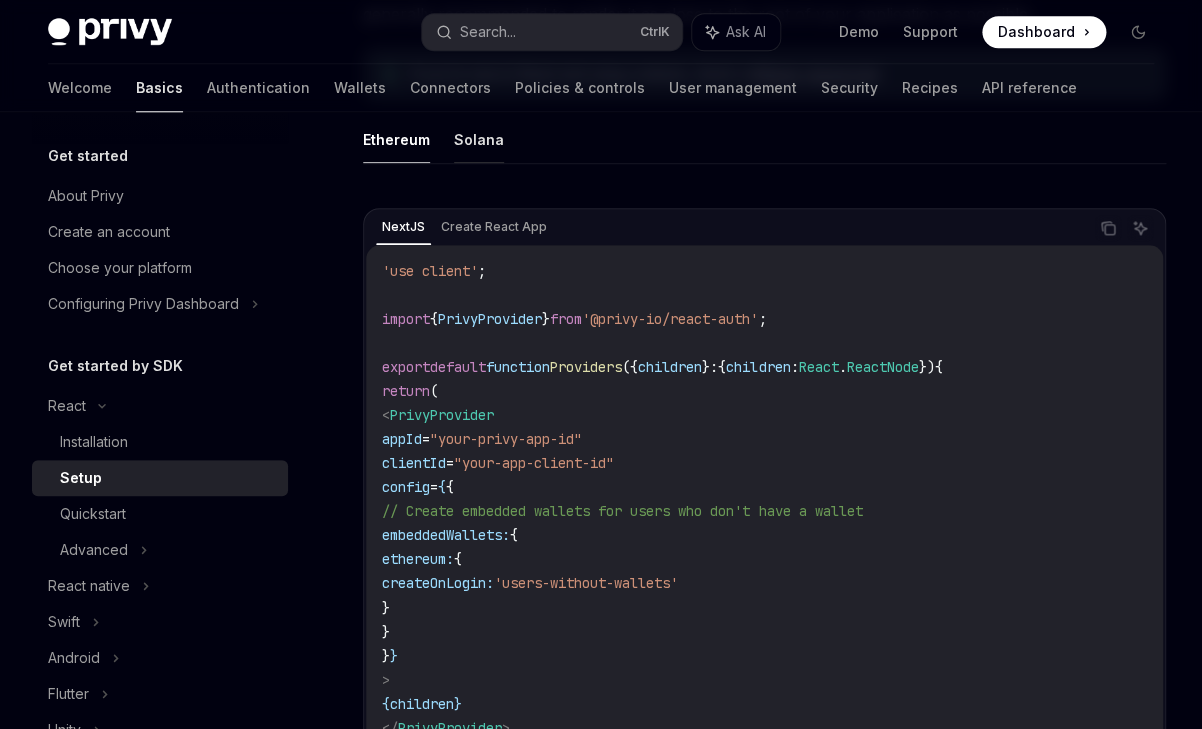 click on "Solana" at bounding box center (479, 139) 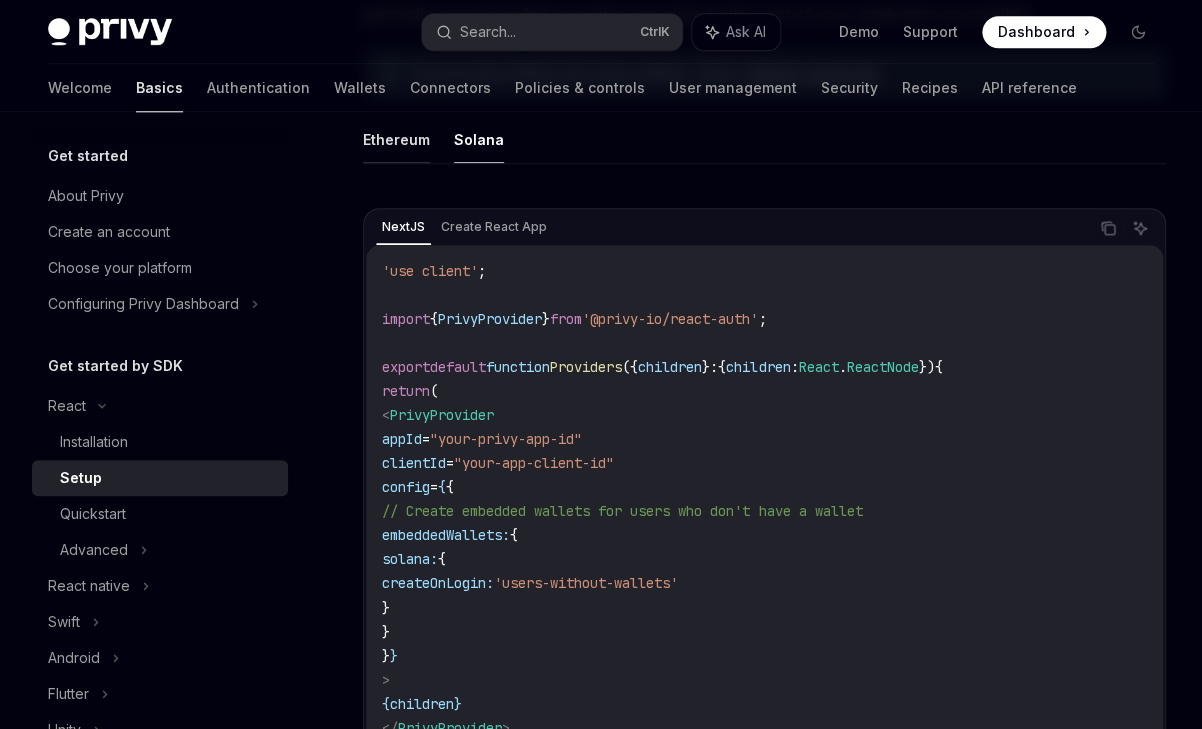 click on "Ethereum" at bounding box center (396, 139) 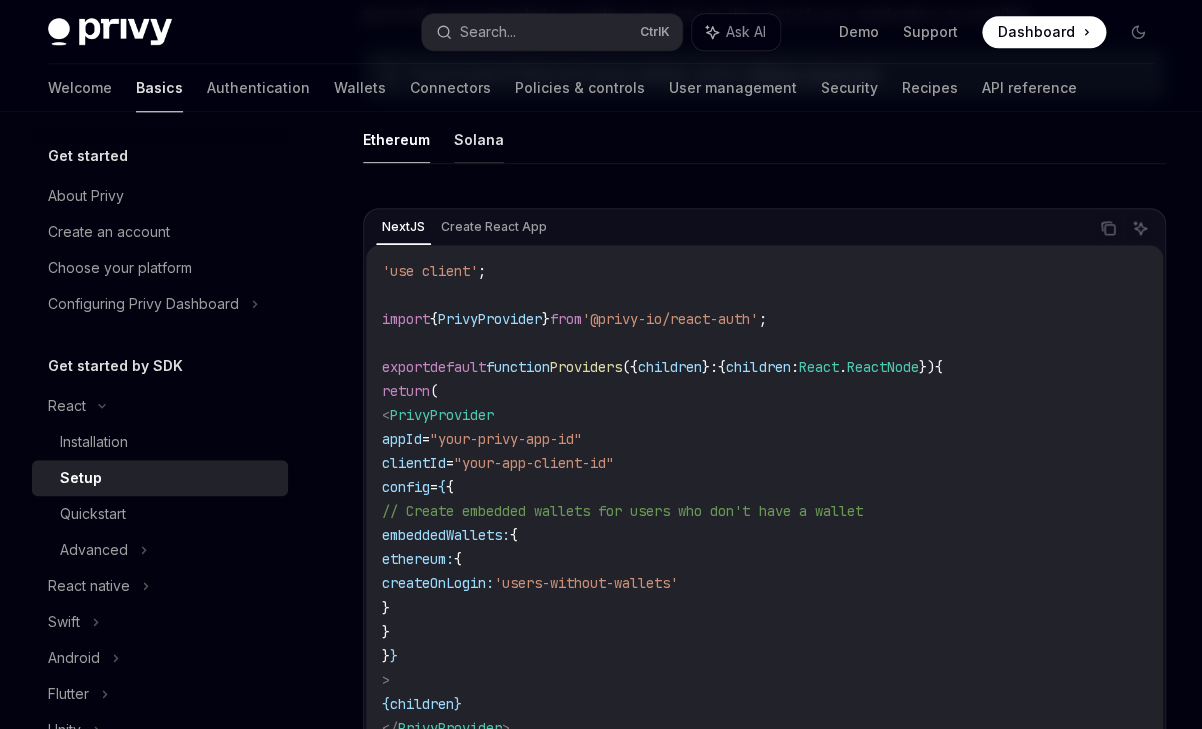 click on "Solana" at bounding box center (479, 139) 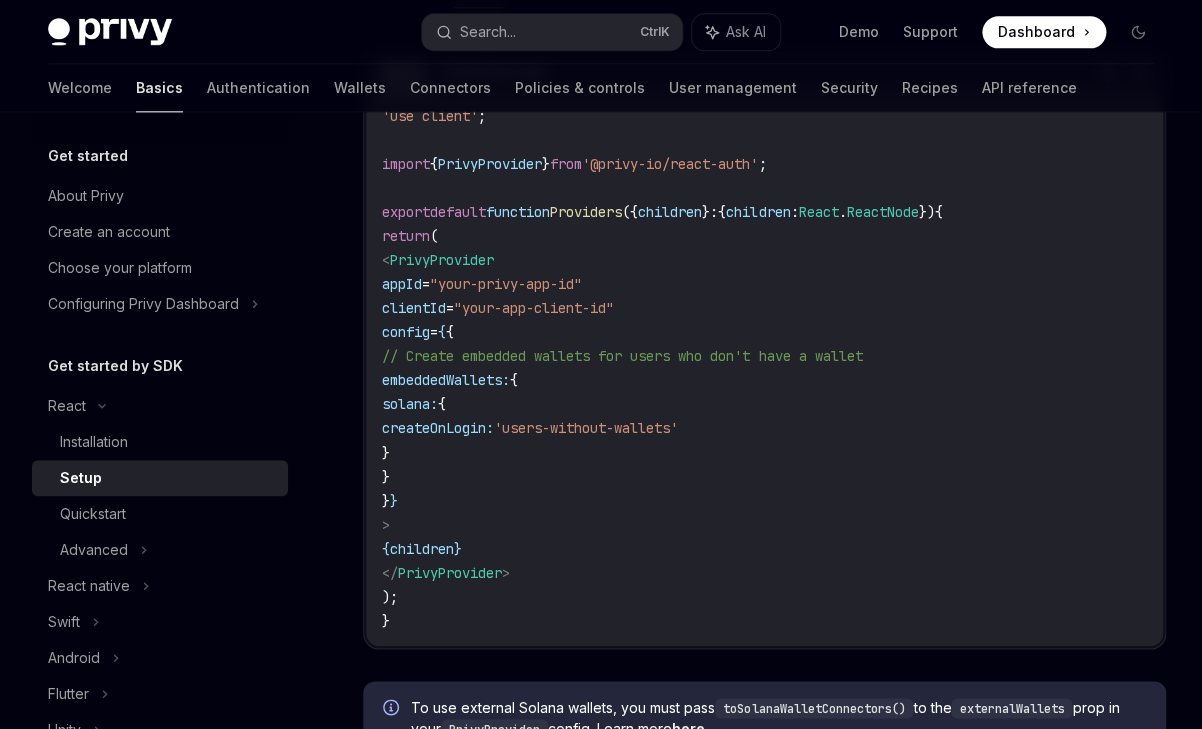 scroll, scrollTop: 756, scrollLeft: 0, axis: vertical 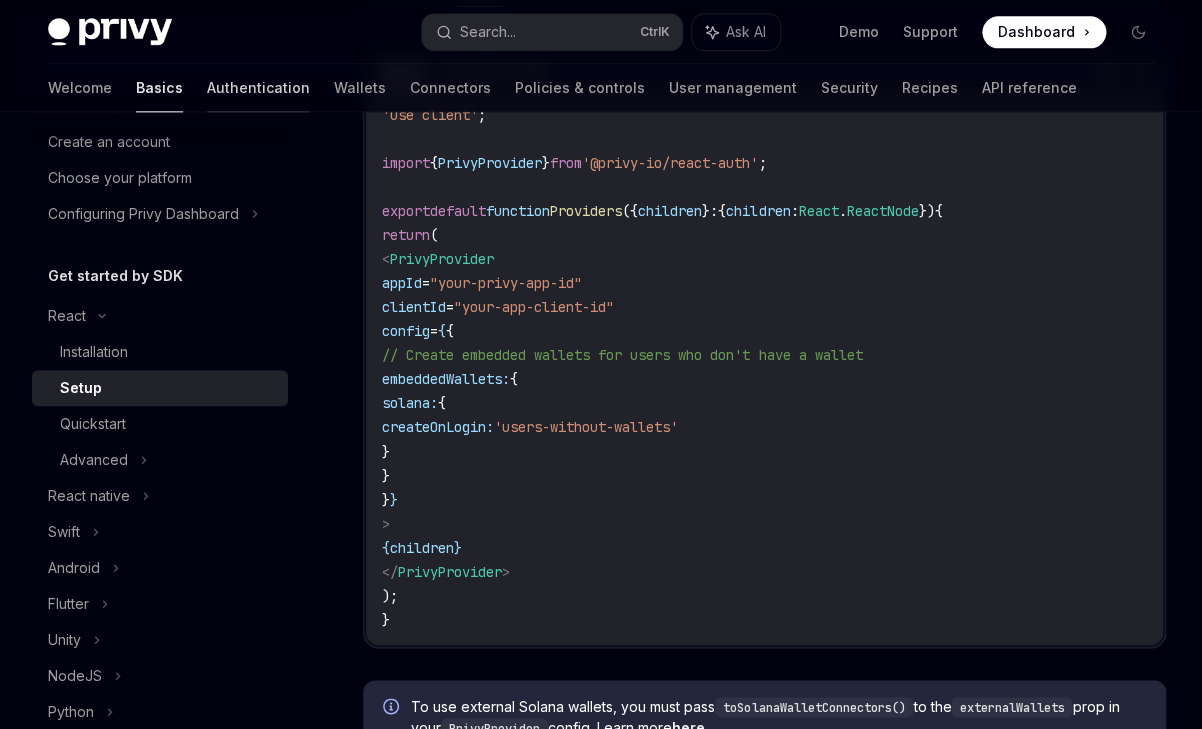 click on "Authentication" at bounding box center (258, 88) 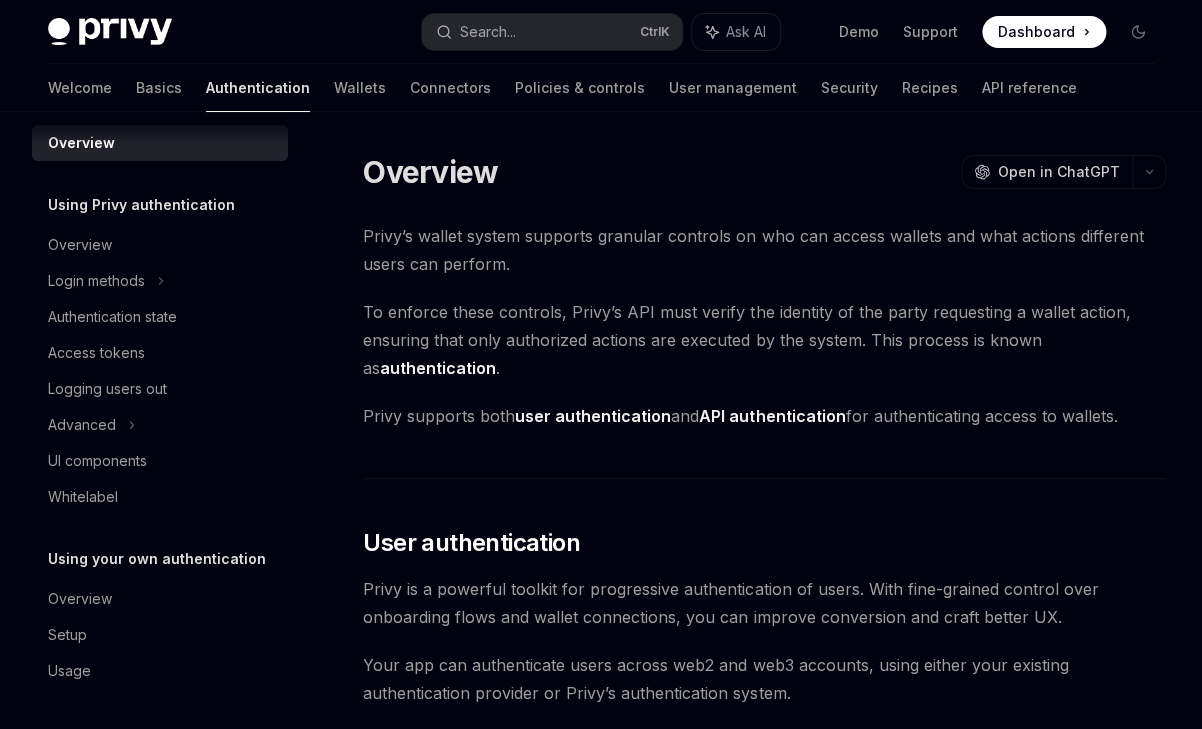 scroll, scrollTop: 19, scrollLeft: 0, axis: vertical 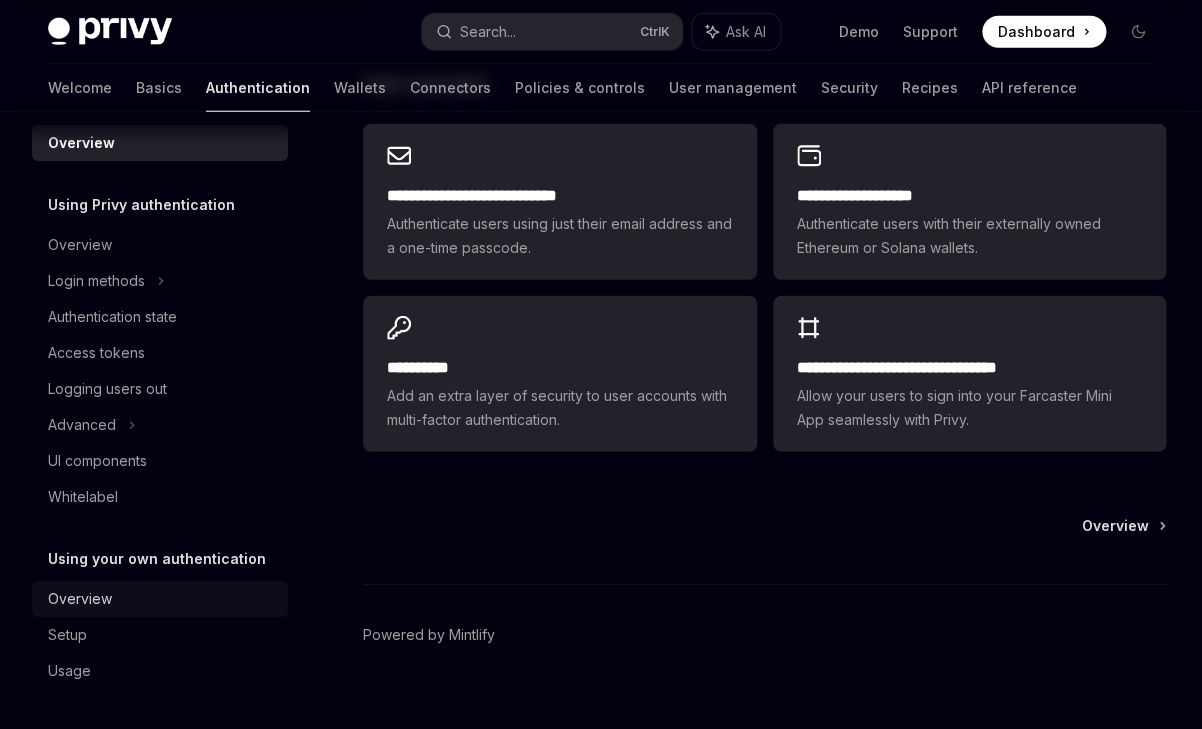 click on "Overview" at bounding box center [80, 599] 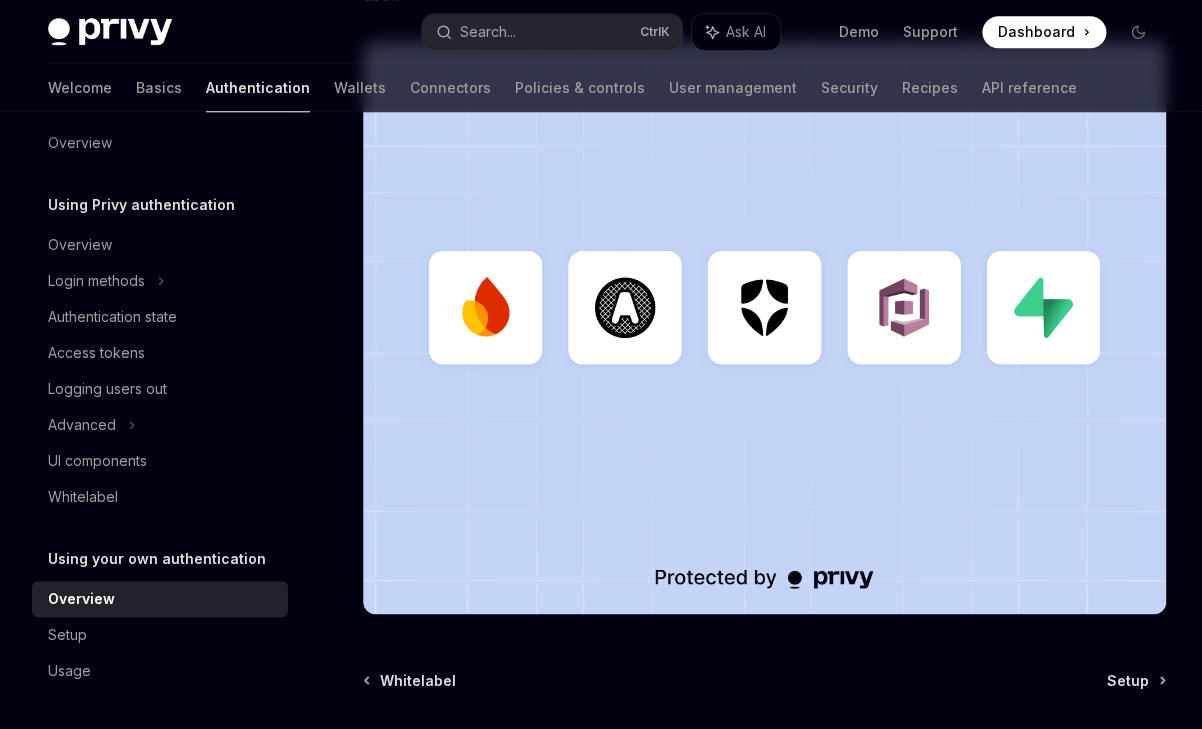 scroll, scrollTop: 689, scrollLeft: 0, axis: vertical 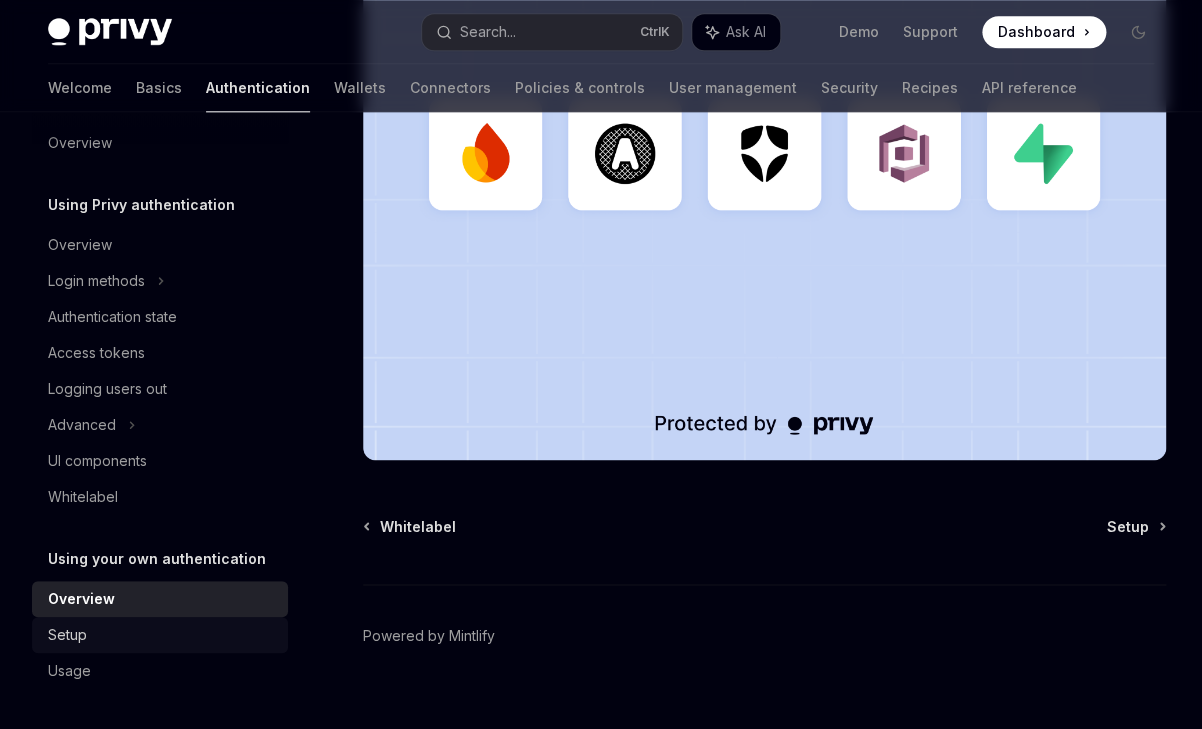 click on "Setup" at bounding box center [162, 635] 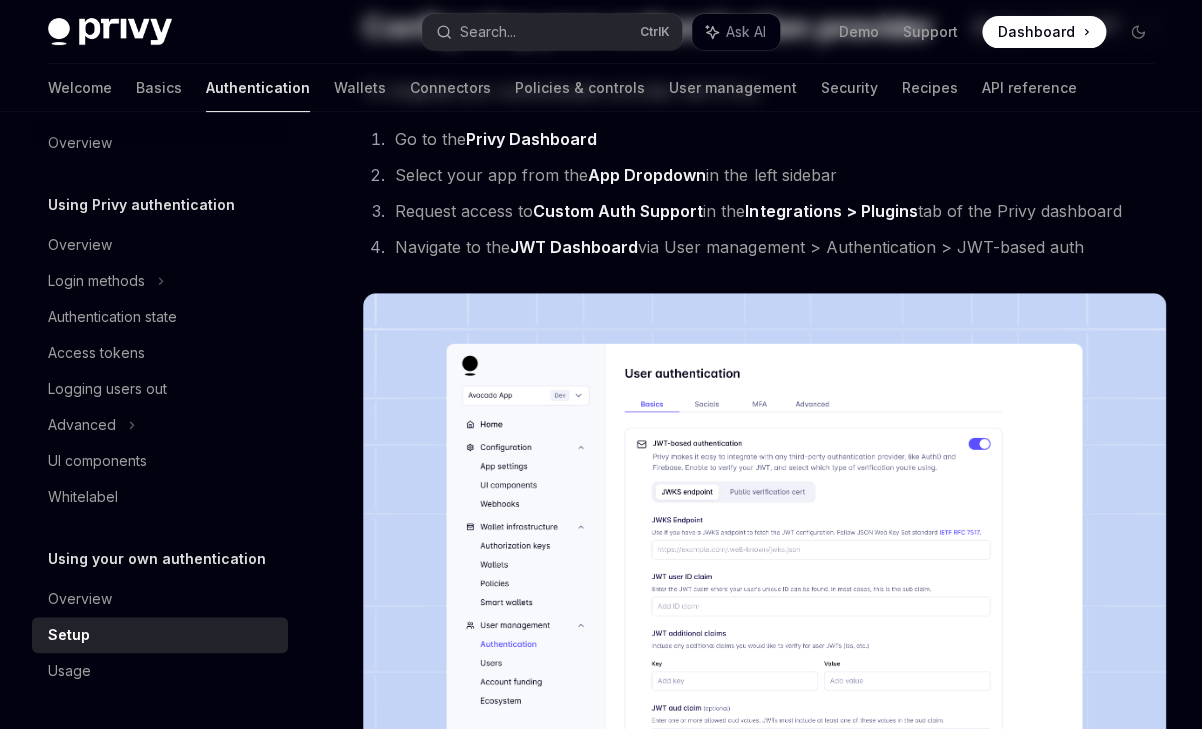 scroll, scrollTop: 0, scrollLeft: 0, axis: both 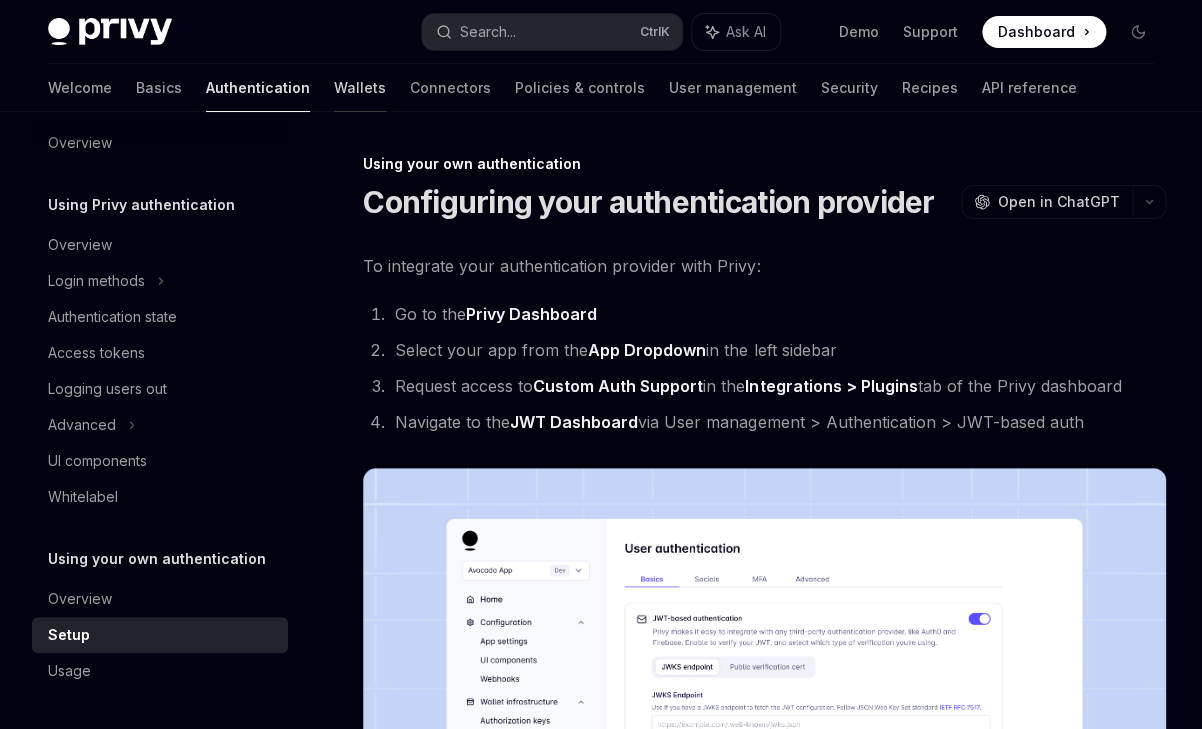 click on "Wallets" at bounding box center [360, 88] 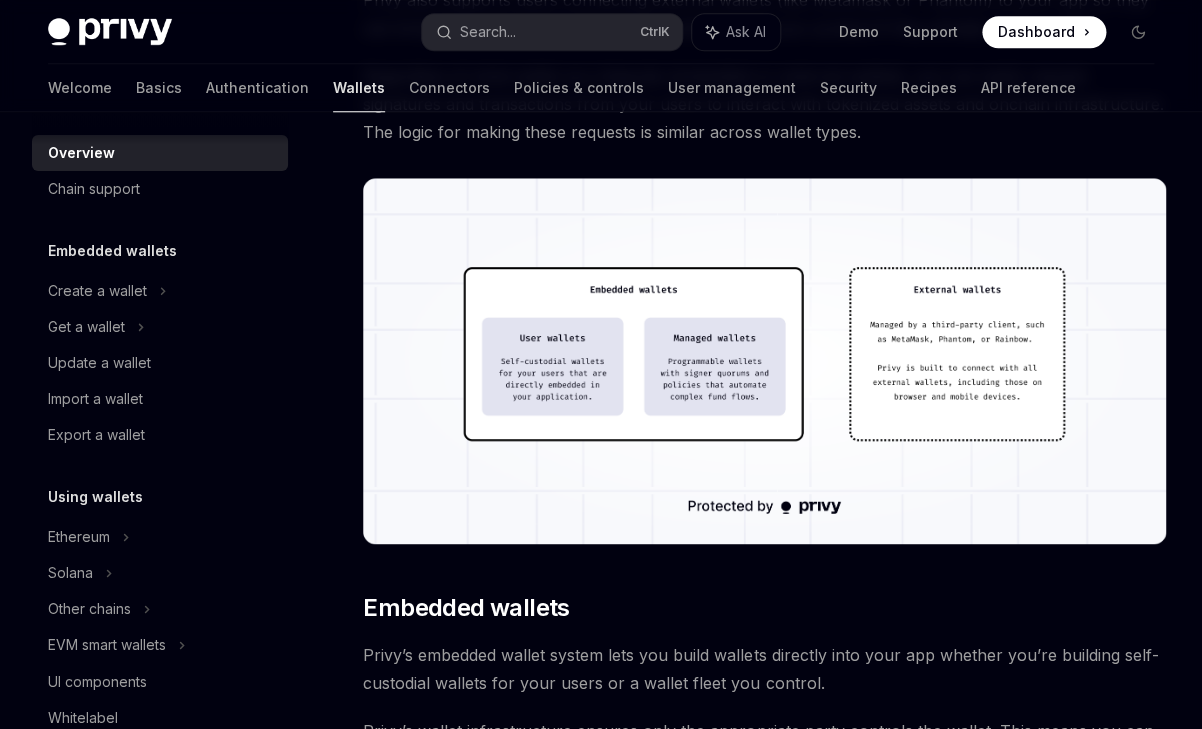 scroll, scrollTop: 551, scrollLeft: 0, axis: vertical 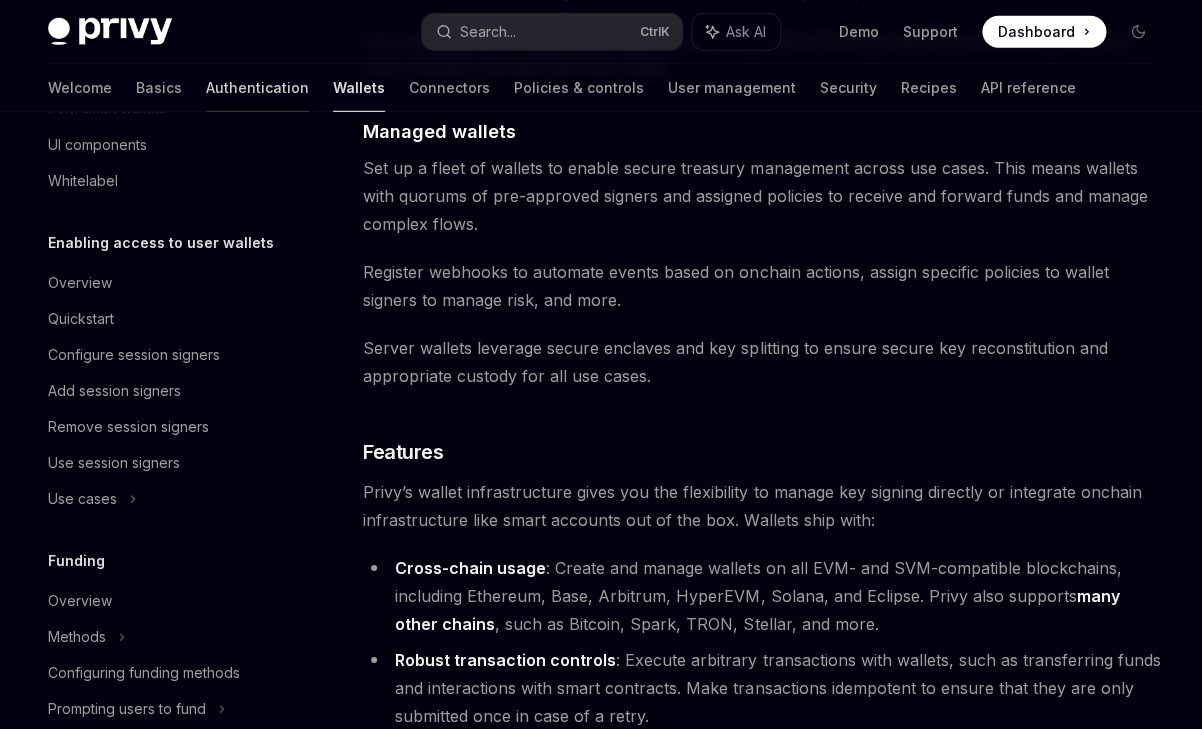 click on "Authentication" at bounding box center [257, 88] 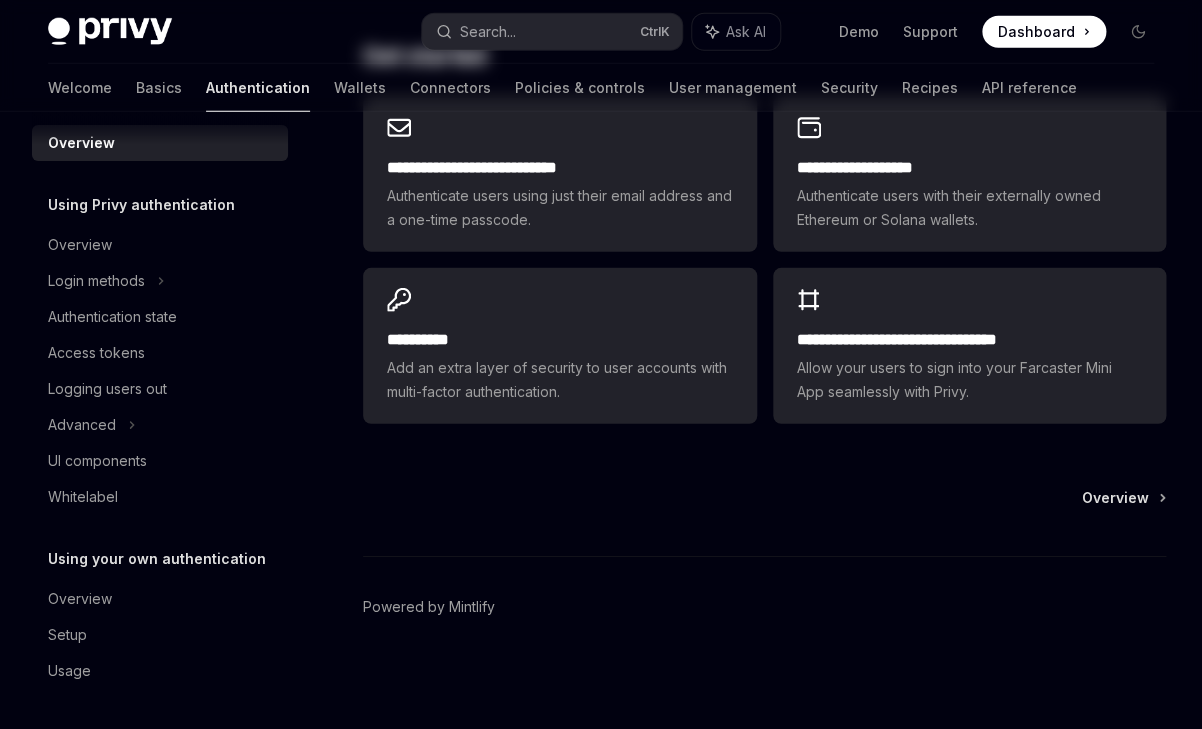 scroll, scrollTop: 0, scrollLeft: 0, axis: both 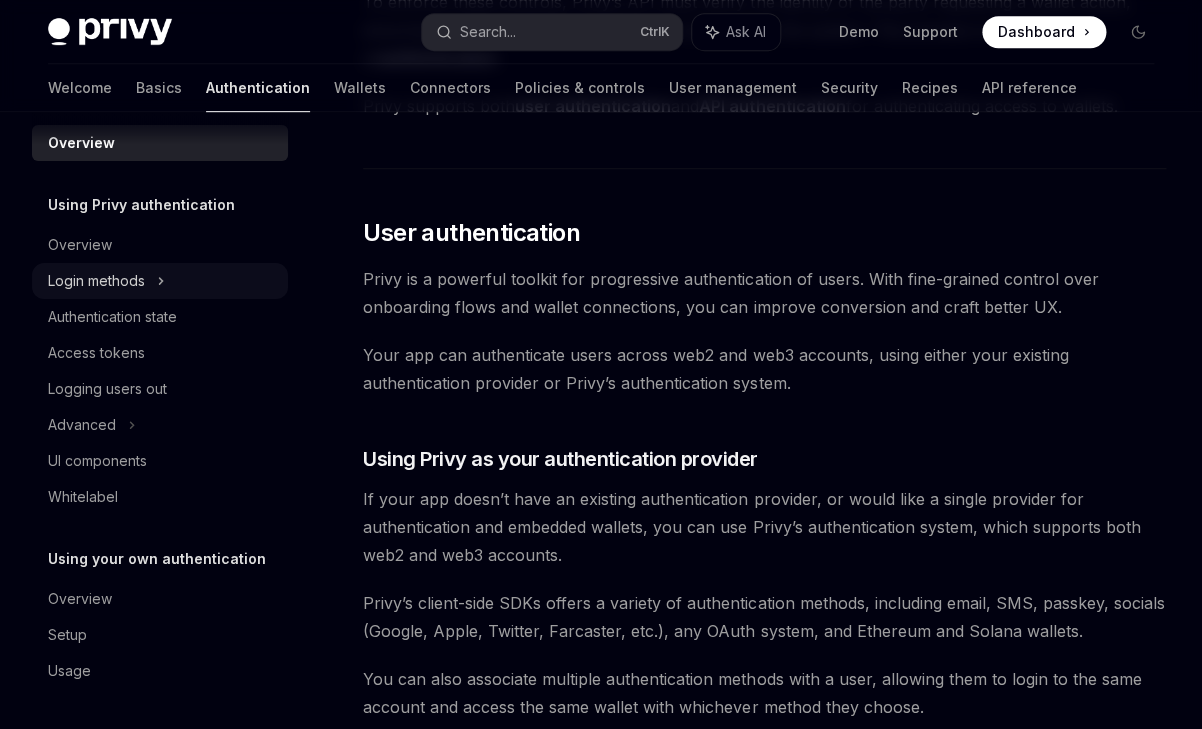 click on "Login methods" at bounding box center (160, 281) 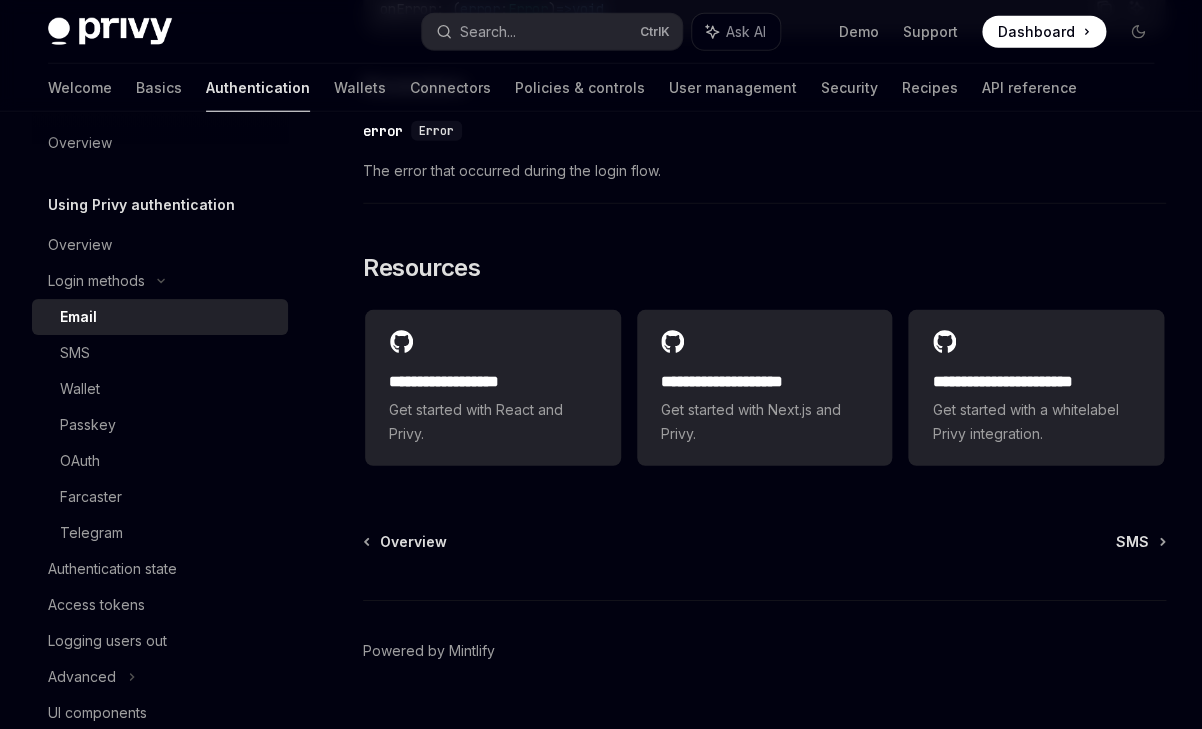 scroll, scrollTop: 4032, scrollLeft: 0, axis: vertical 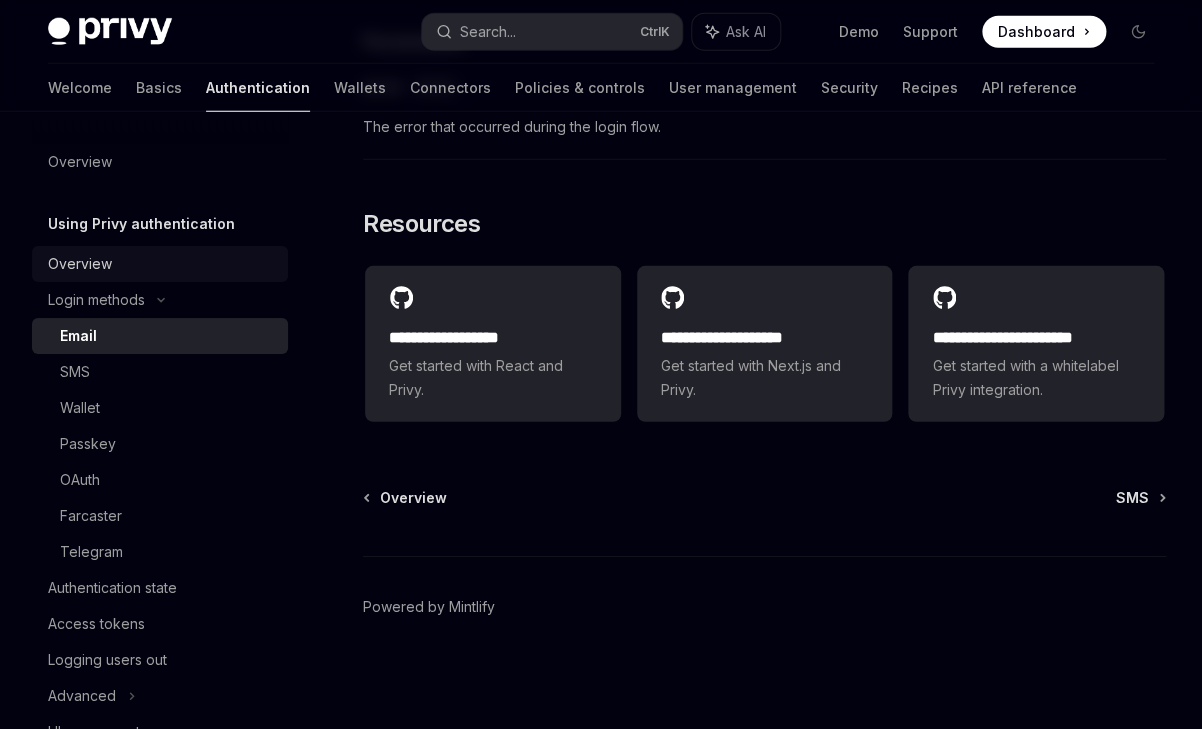 click on "Overview" at bounding box center (80, 264) 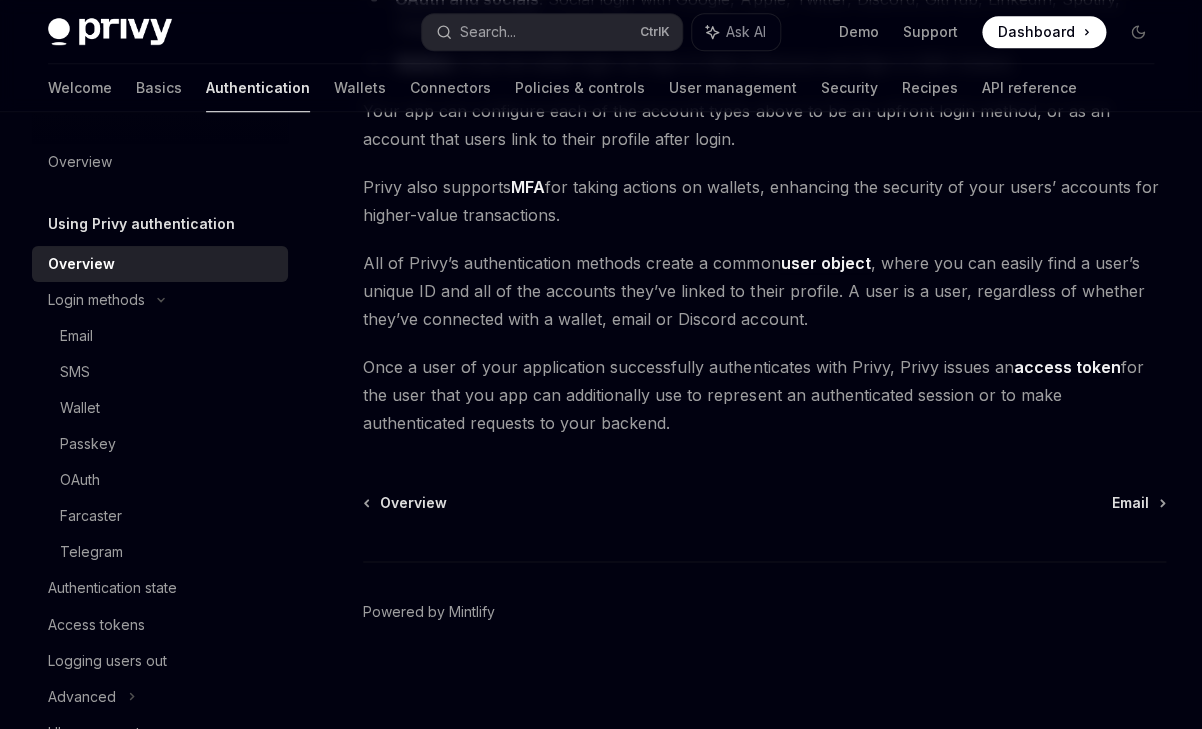 scroll, scrollTop: 454, scrollLeft: 0, axis: vertical 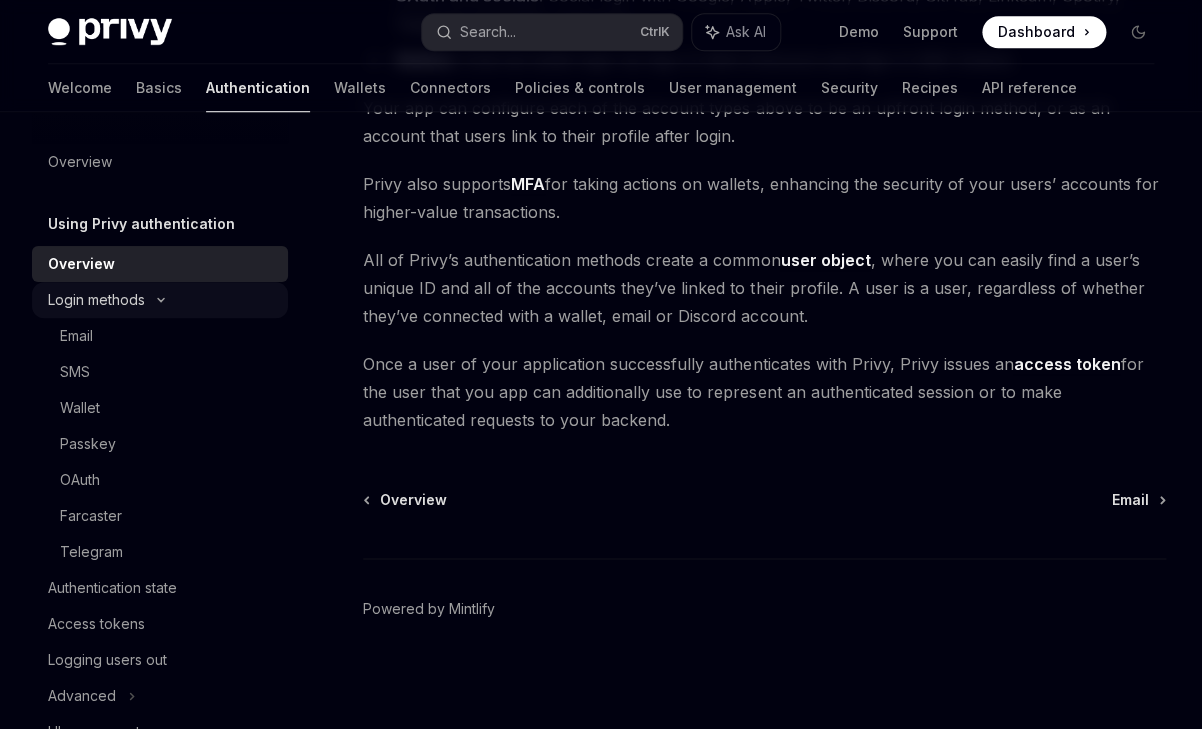 click on "Login methods" at bounding box center (96, 300) 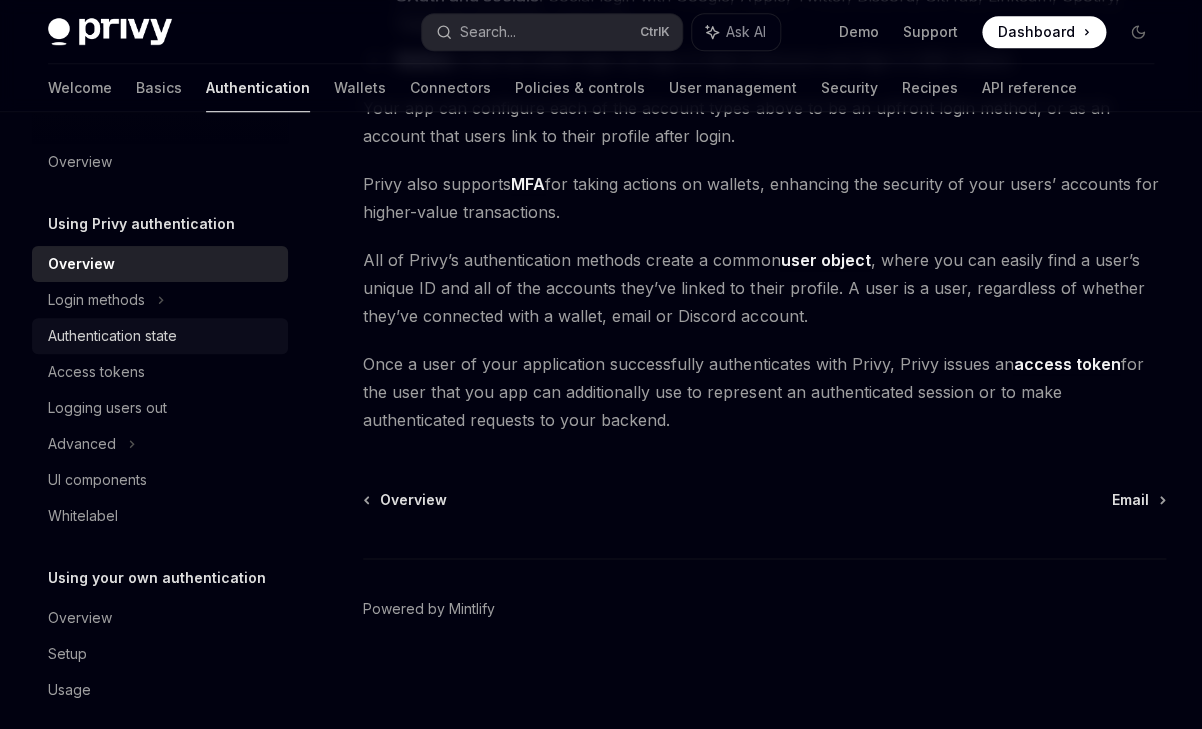 click on "Authentication state" at bounding box center [160, 336] 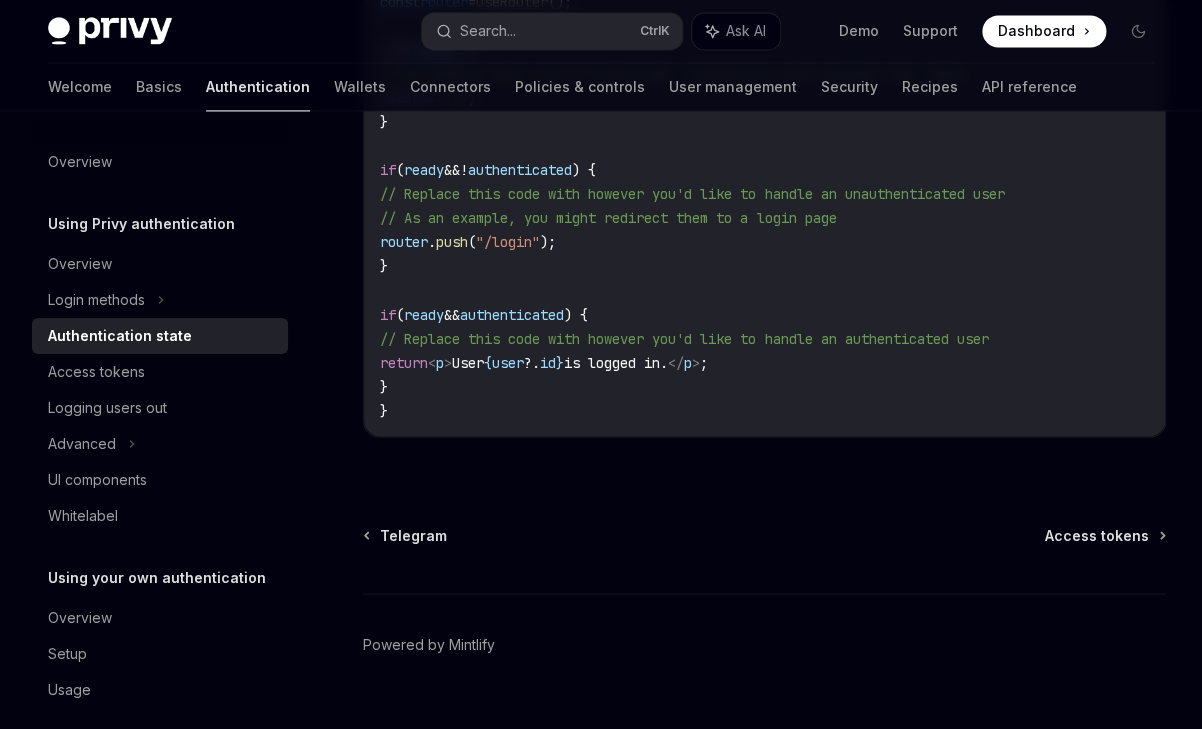 scroll, scrollTop: 910, scrollLeft: 0, axis: vertical 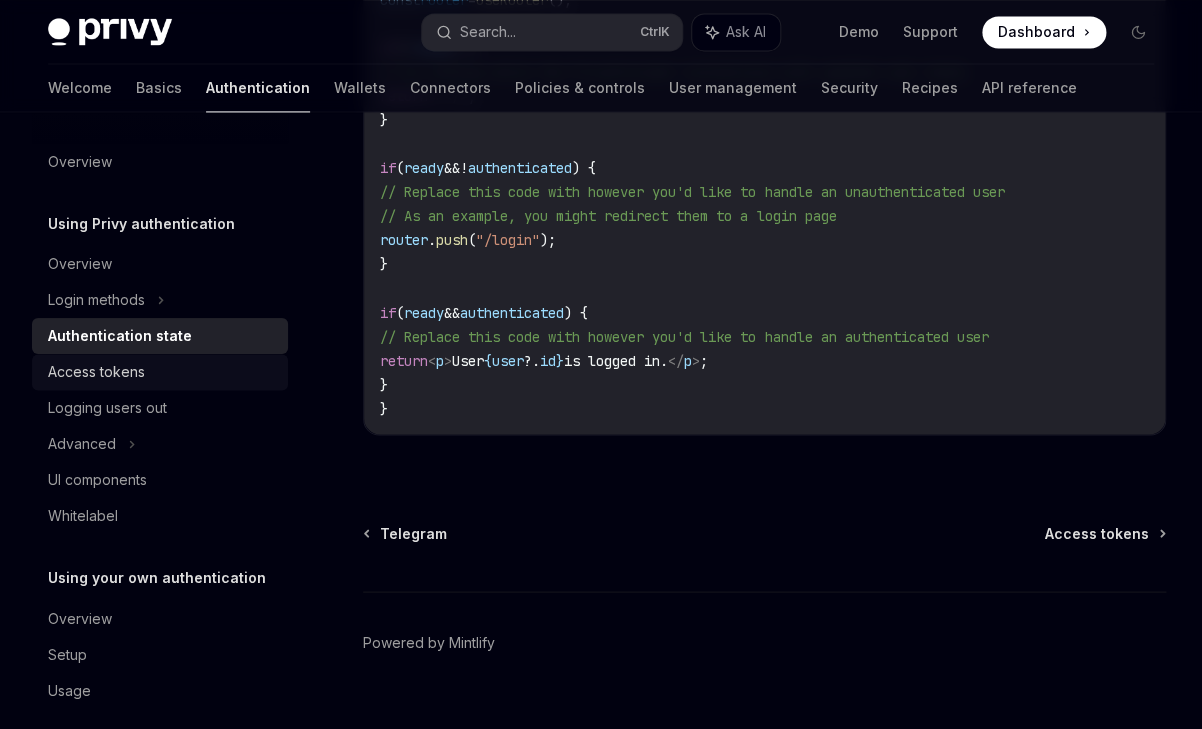 click on "Access tokens" at bounding box center [96, 372] 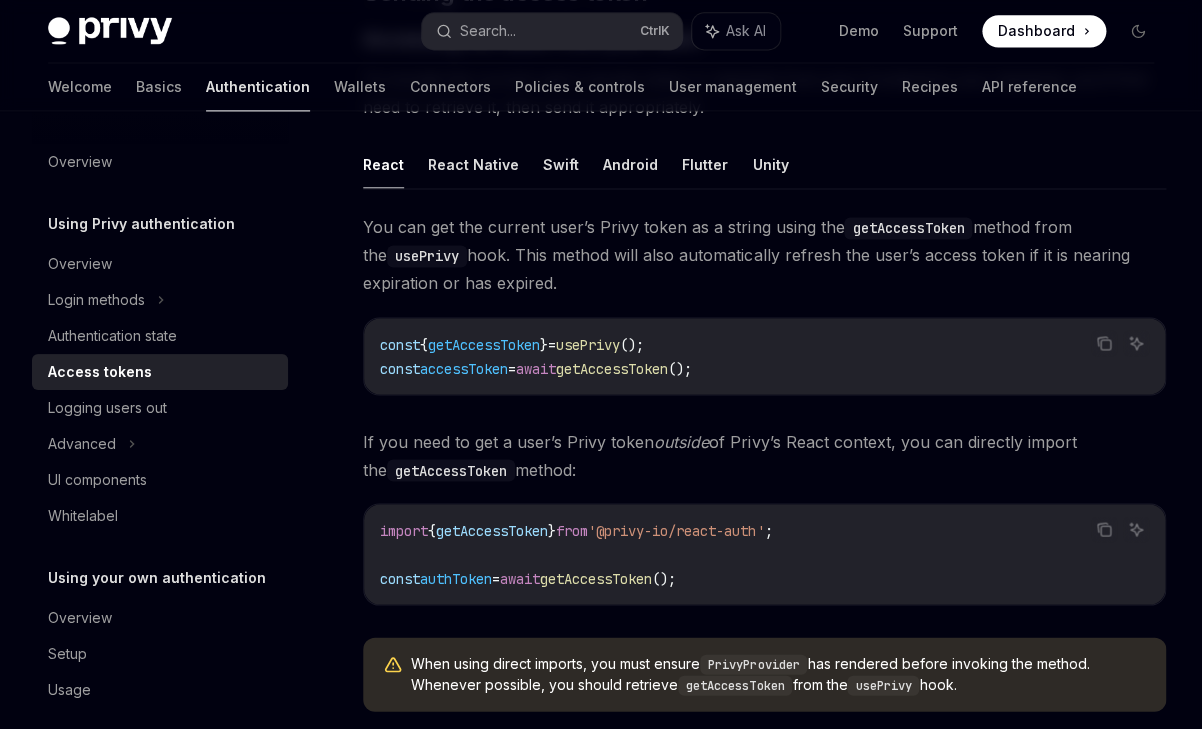 scroll, scrollTop: 868, scrollLeft: 0, axis: vertical 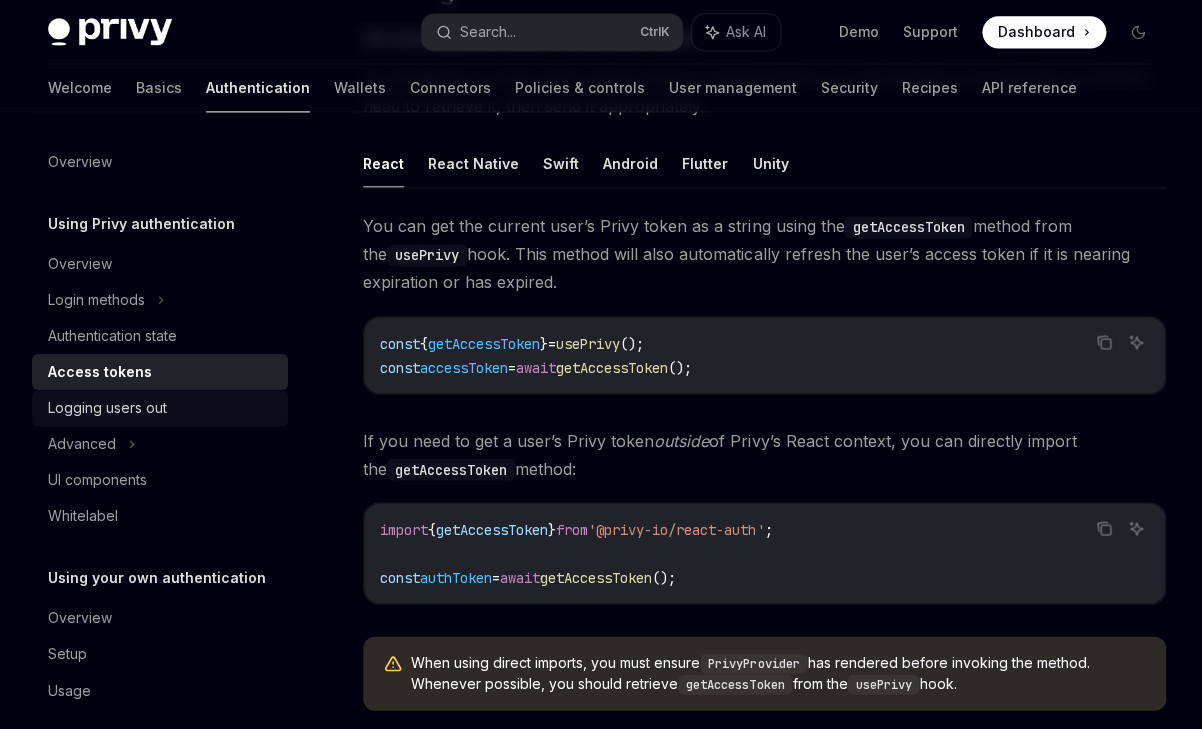 click on "Logging users out" at bounding box center (107, 408) 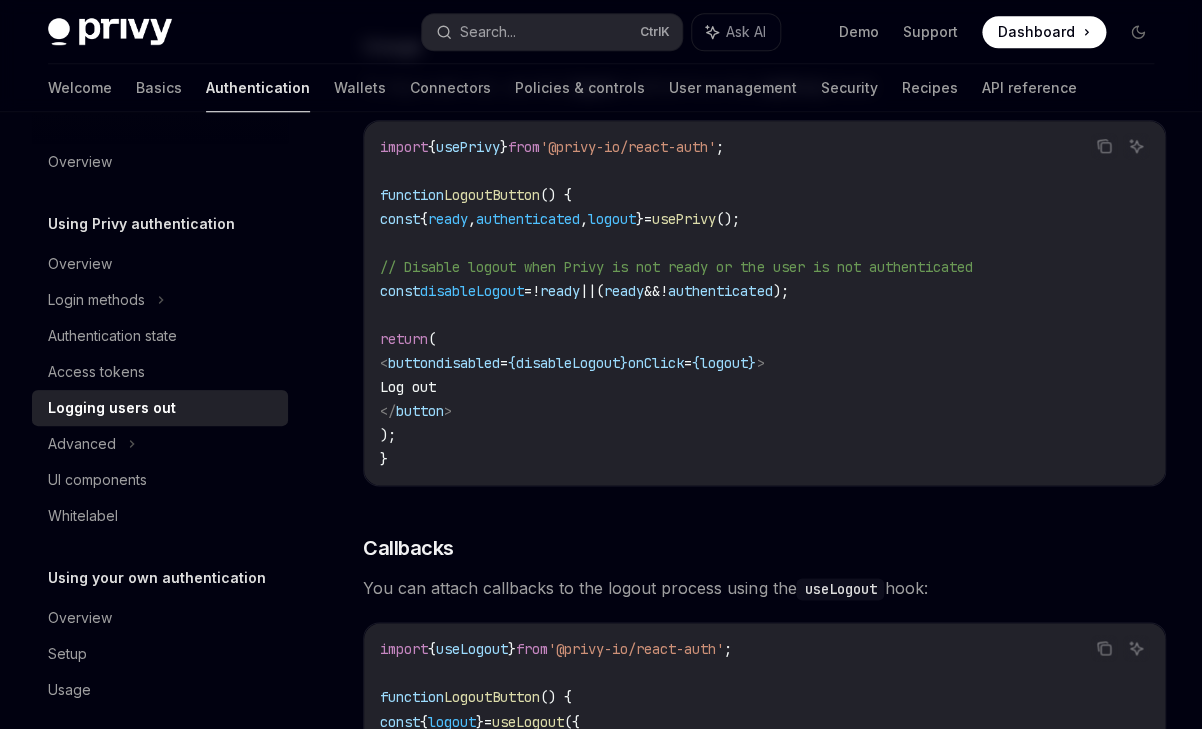scroll, scrollTop: 491, scrollLeft: 0, axis: vertical 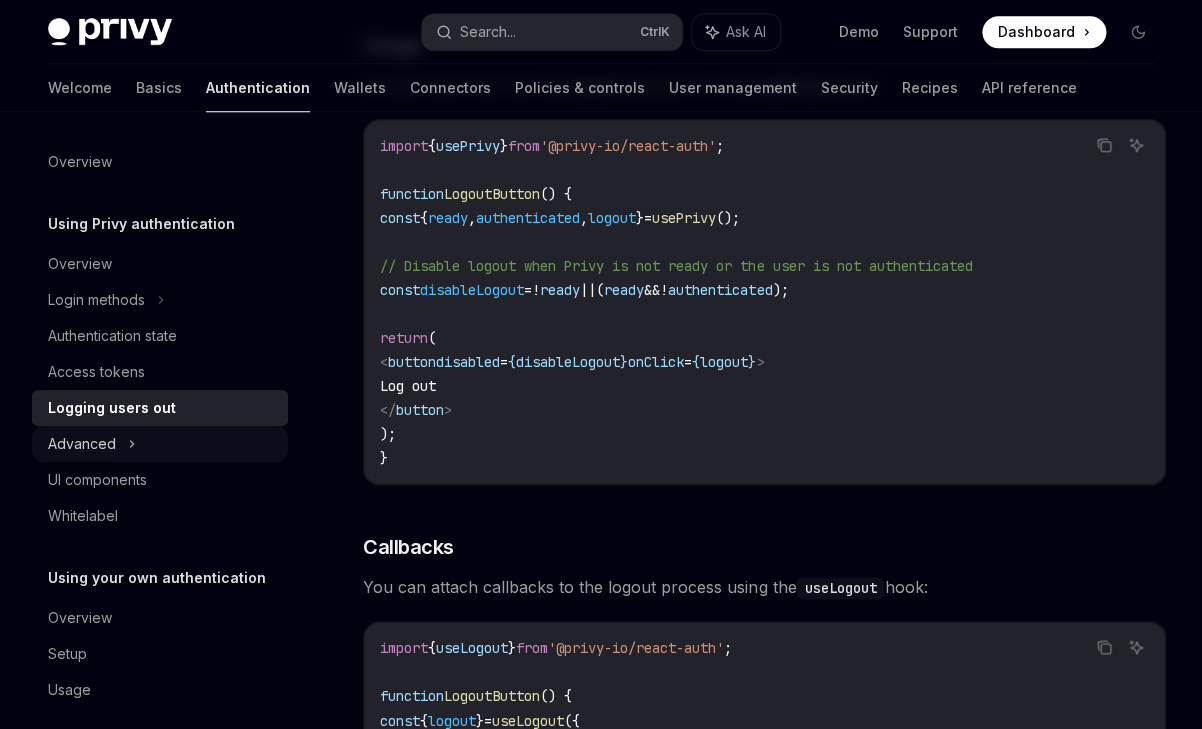 click on "Advanced" at bounding box center (82, 444) 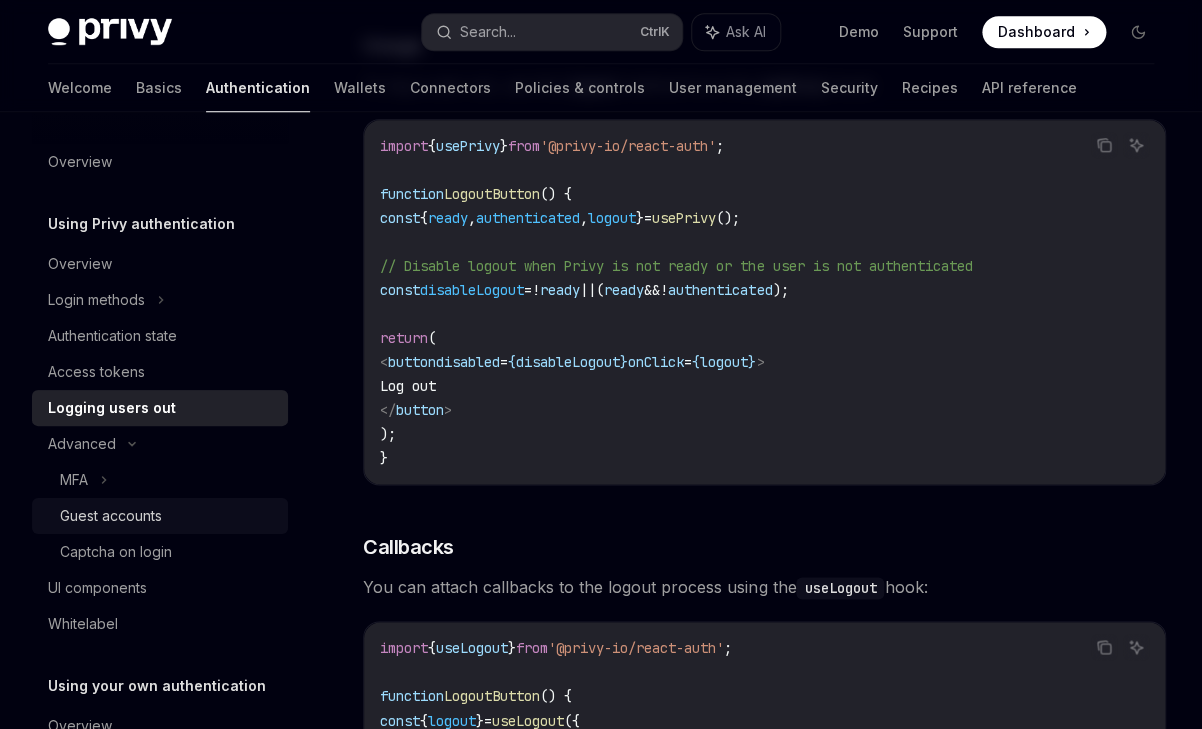 scroll, scrollTop: 127, scrollLeft: 0, axis: vertical 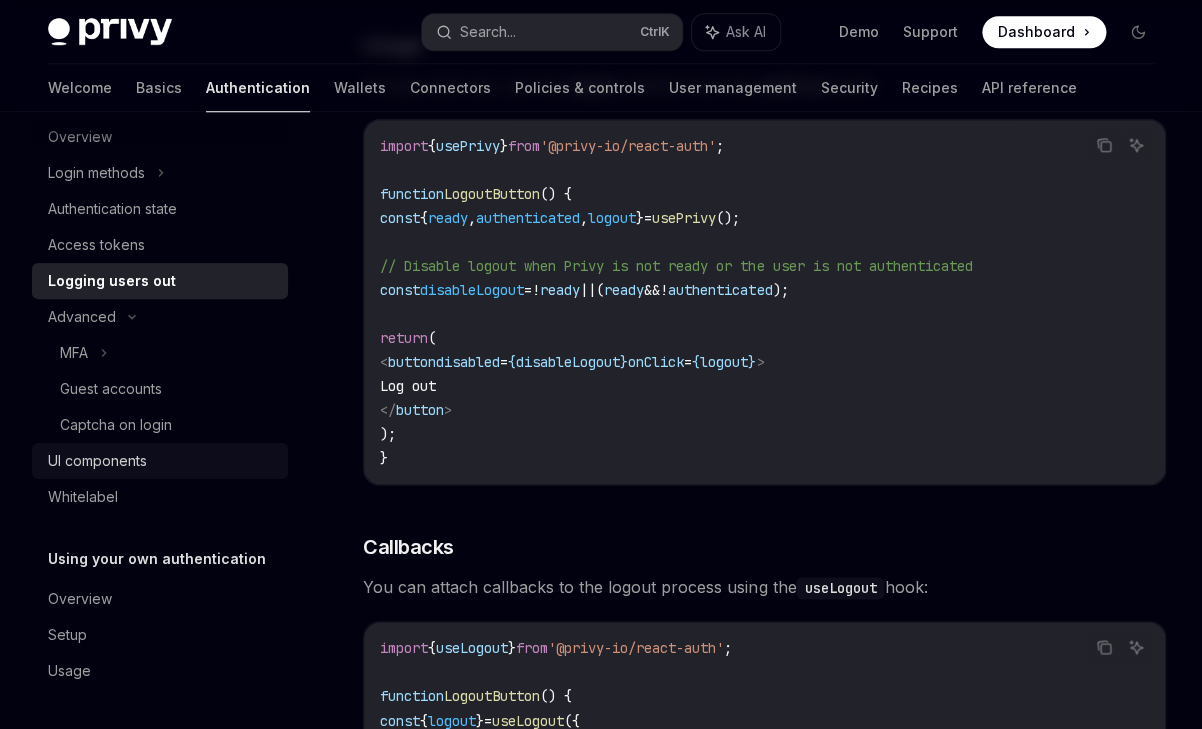 click on "UI components" at bounding box center [97, 461] 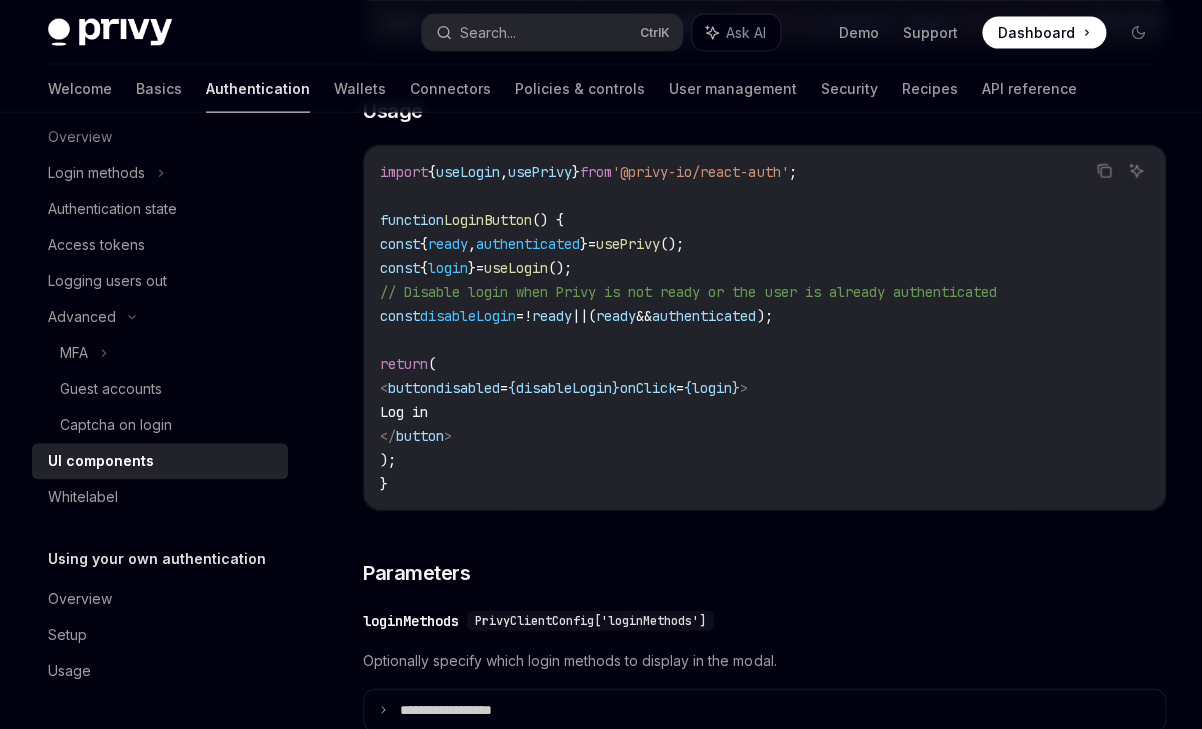 scroll, scrollTop: 1375, scrollLeft: 0, axis: vertical 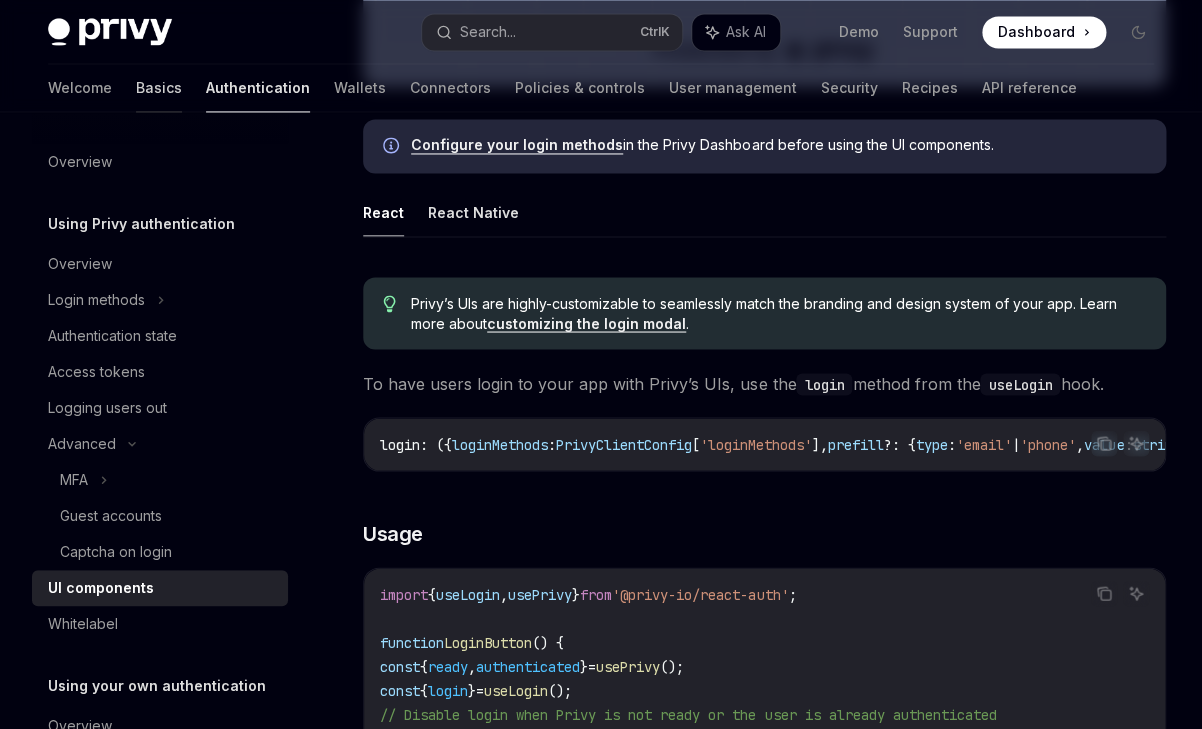 click on "Basics" at bounding box center (159, 88) 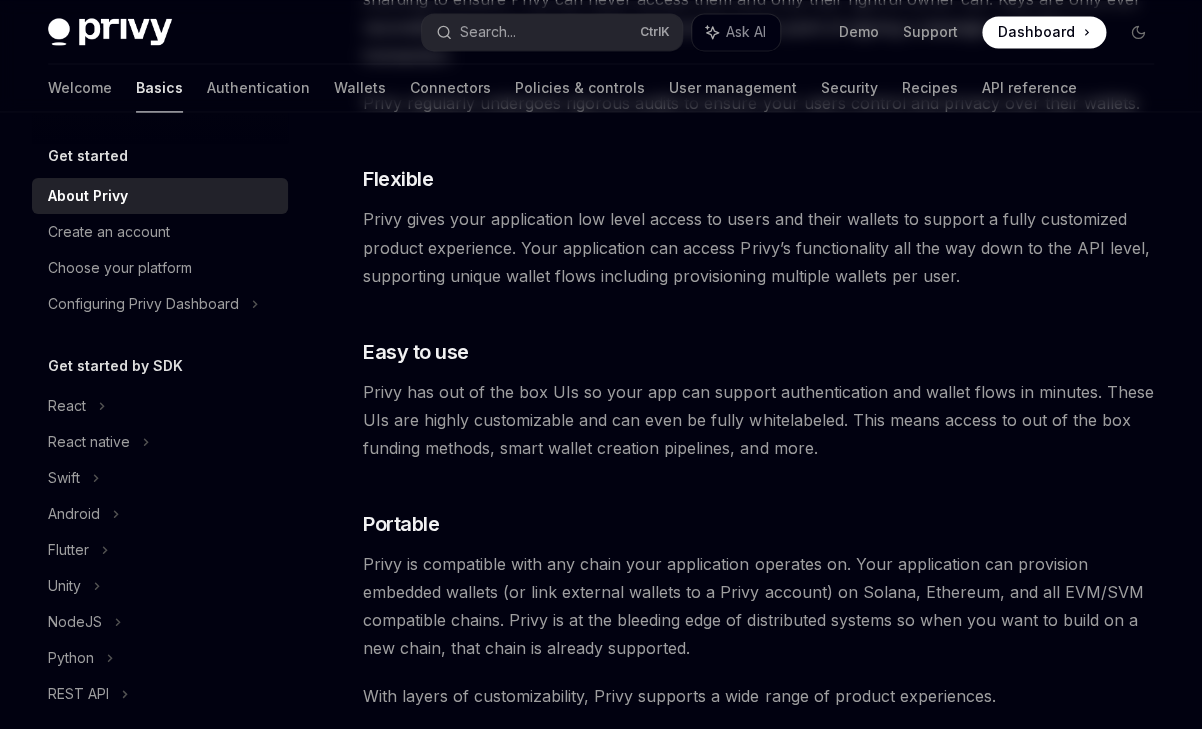 scroll, scrollTop: 0, scrollLeft: 0, axis: both 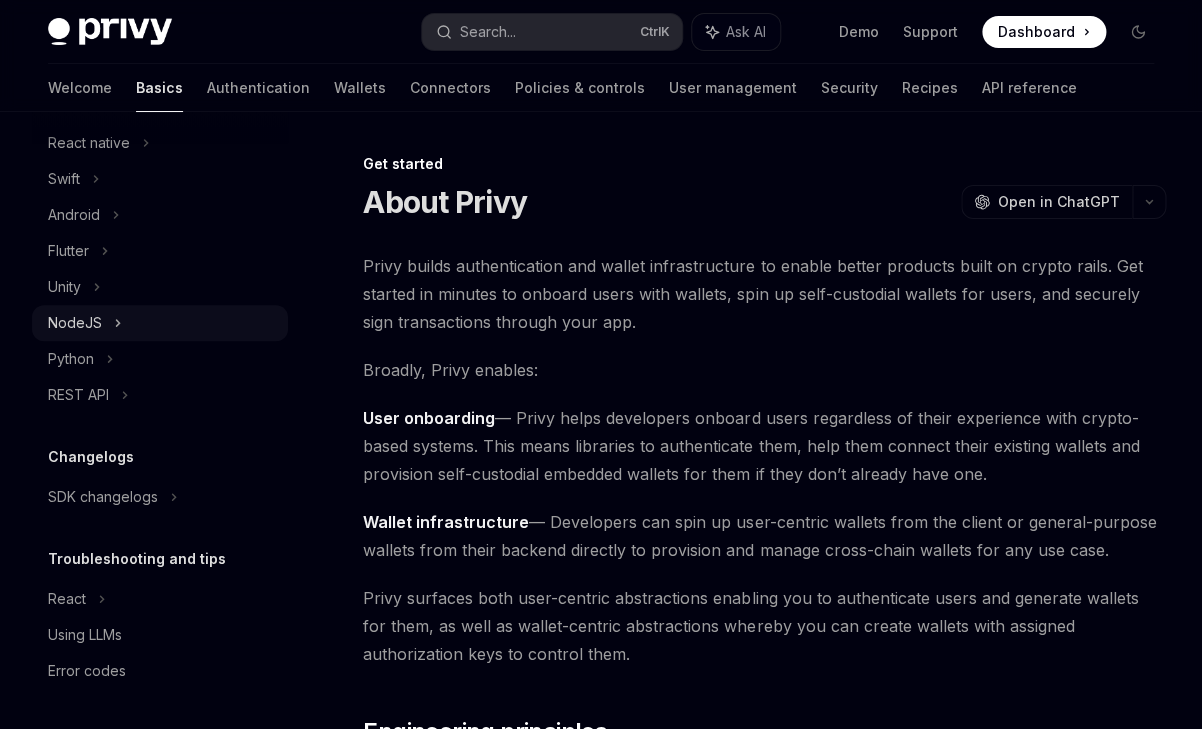 click on "NodeJS" at bounding box center (75, 323) 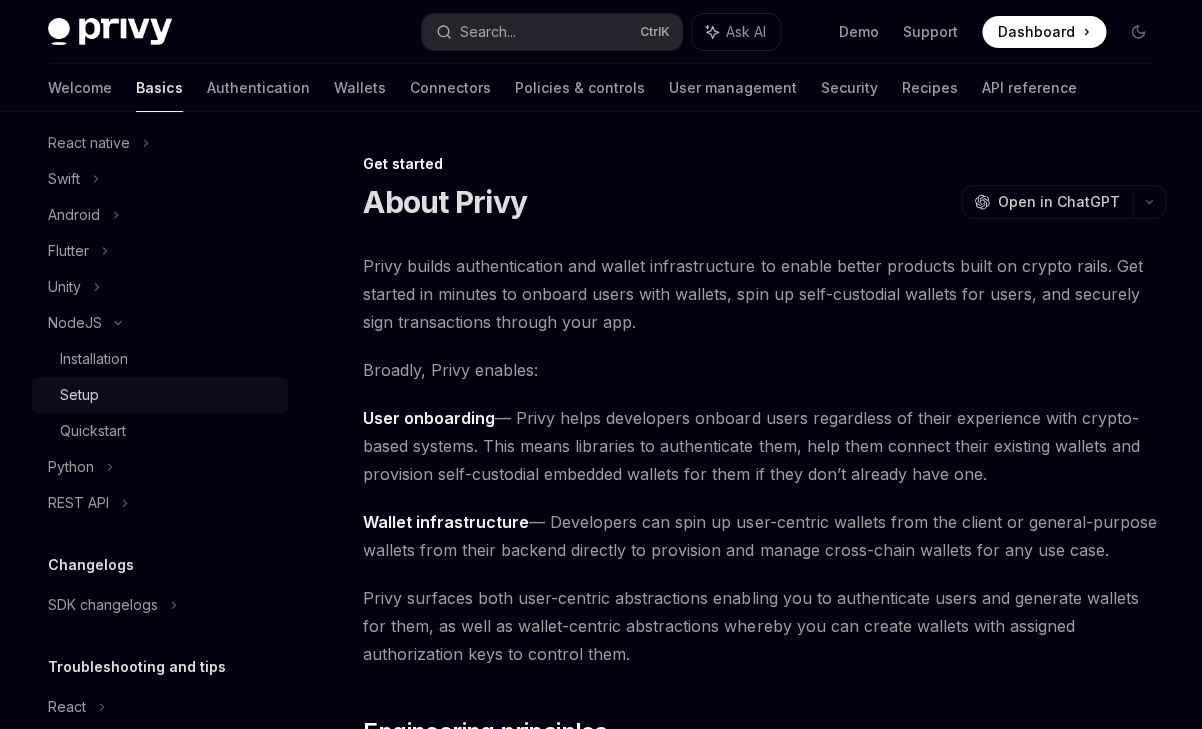 click on "Setup" at bounding box center (168, 395) 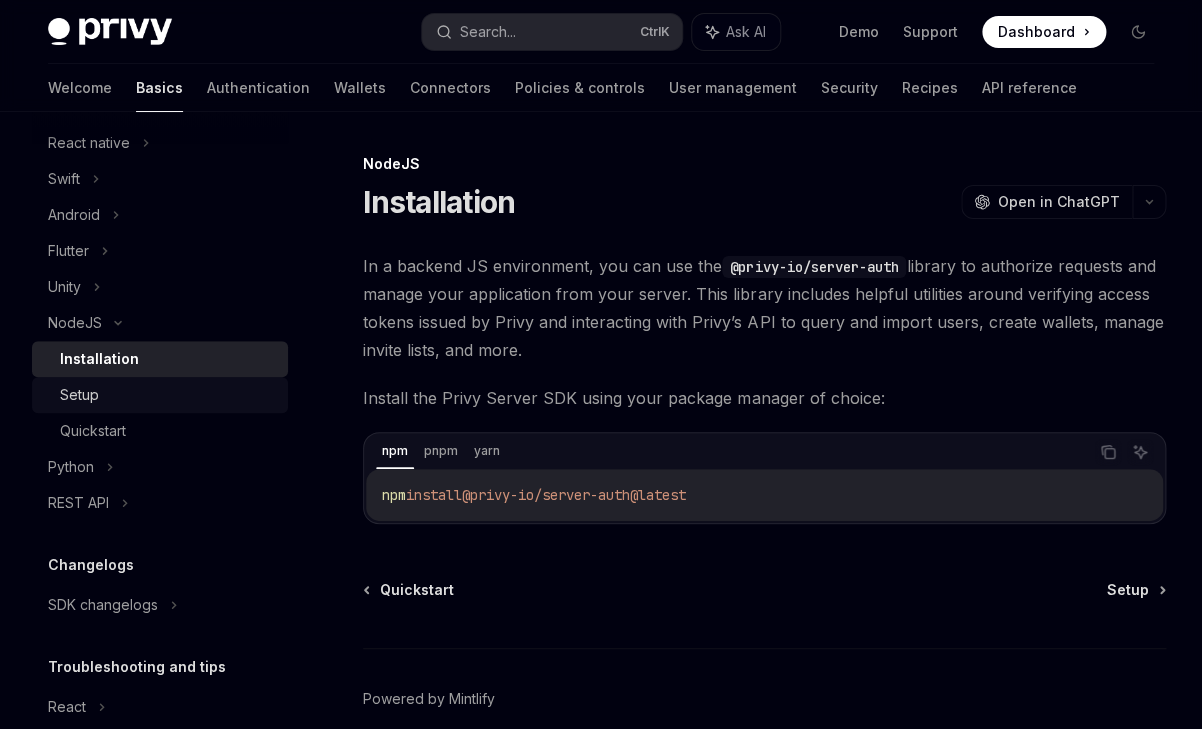 click on "Setup" at bounding box center (168, 395) 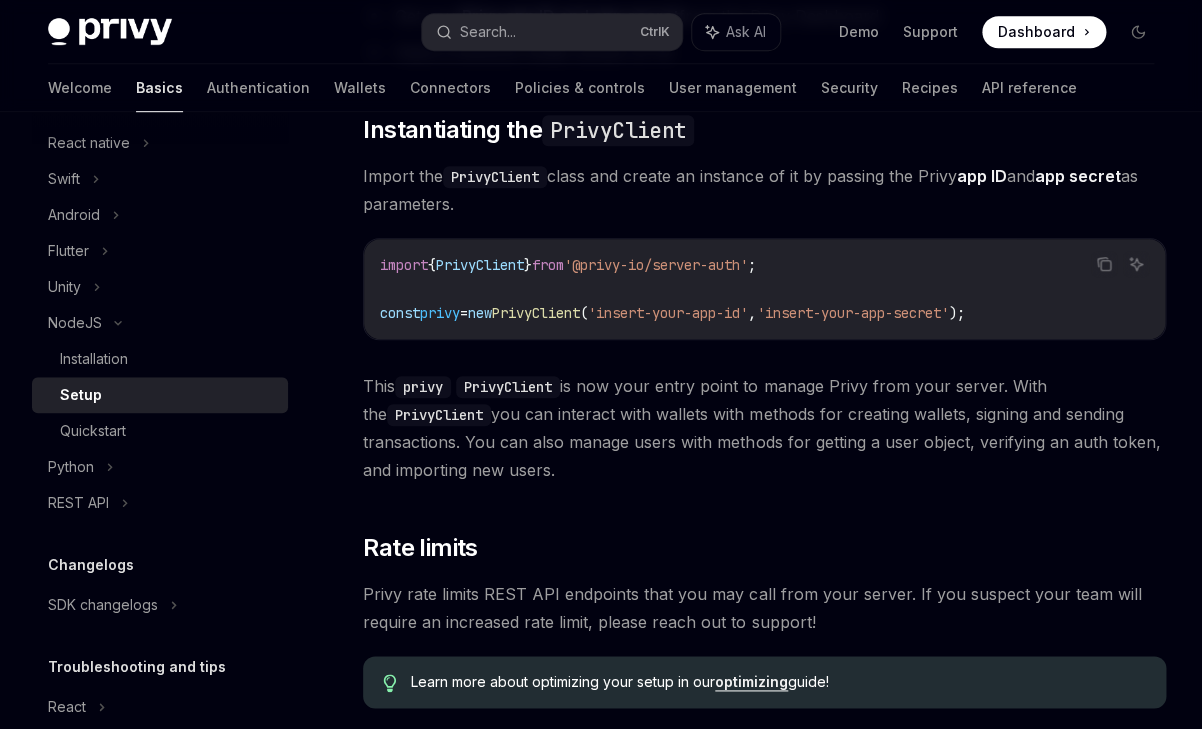 scroll, scrollTop: 622, scrollLeft: 0, axis: vertical 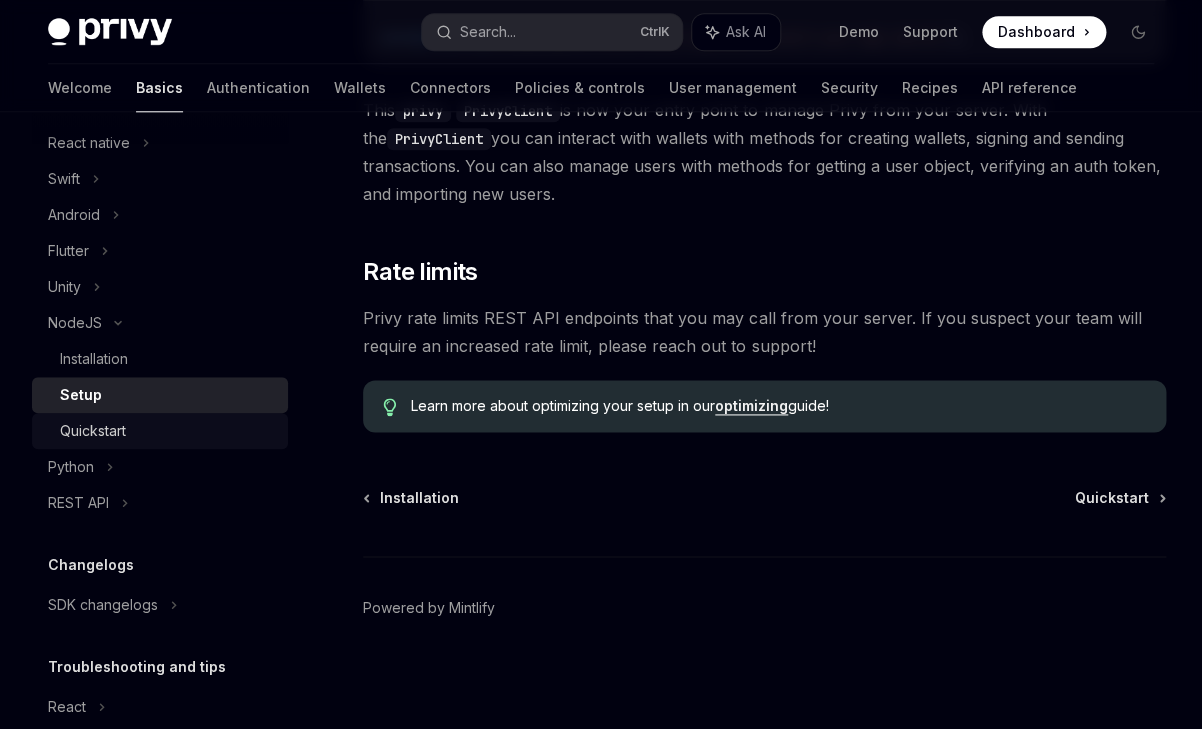 click on "Quickstart" at bounding box center (93, 431) 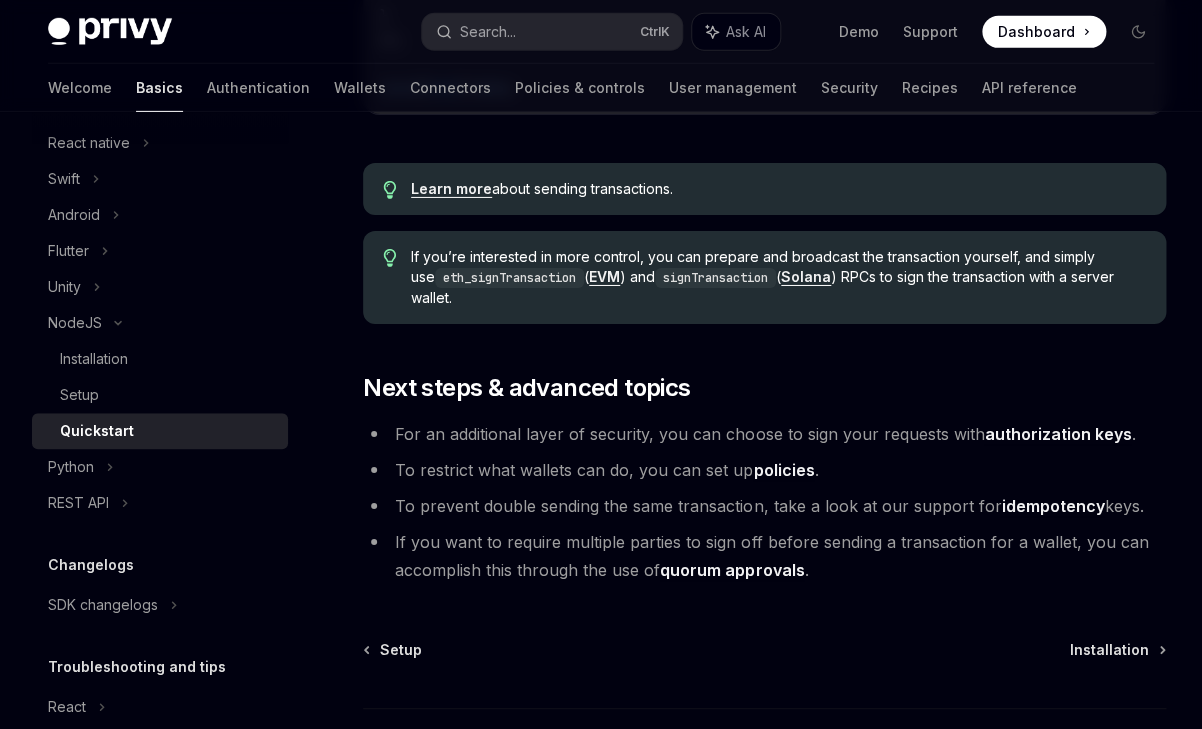 scroll, scrollTop: 2146, scrollLeft: 0, axis: vertical 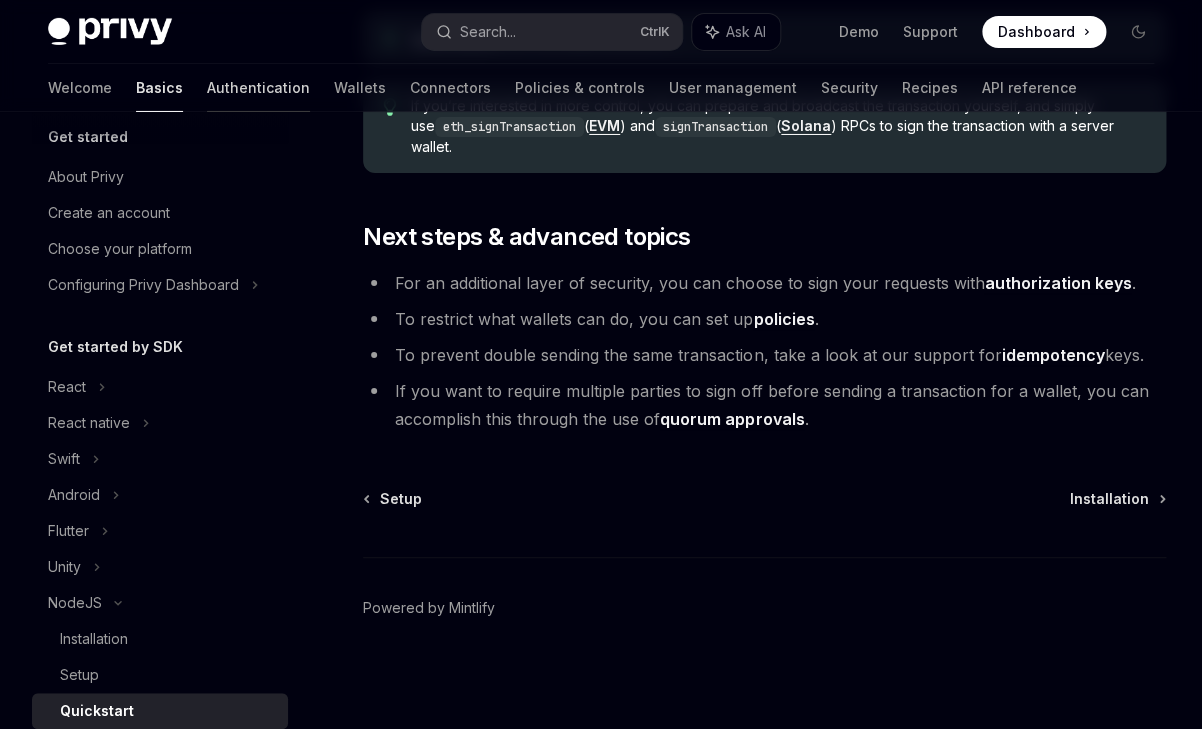 click on "Authentication" at bounding box center [258, 88] 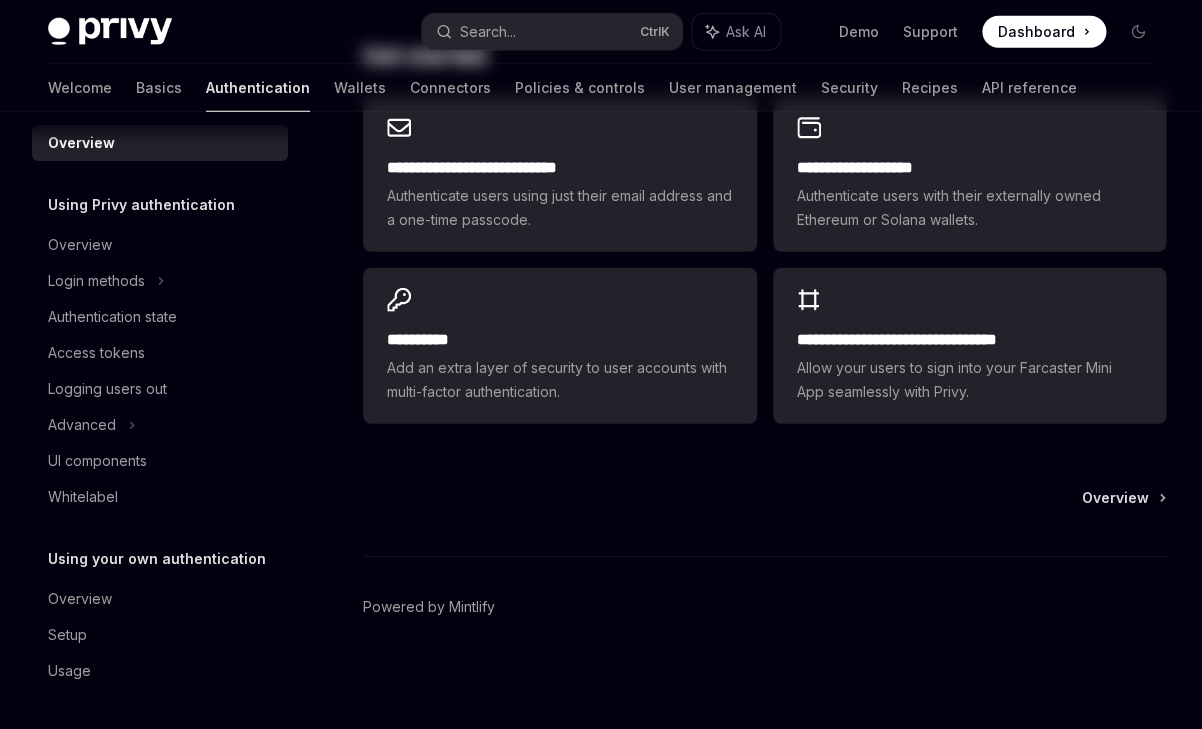 scroll, scrollTop: 0, scrollLeft: 0, axis: both 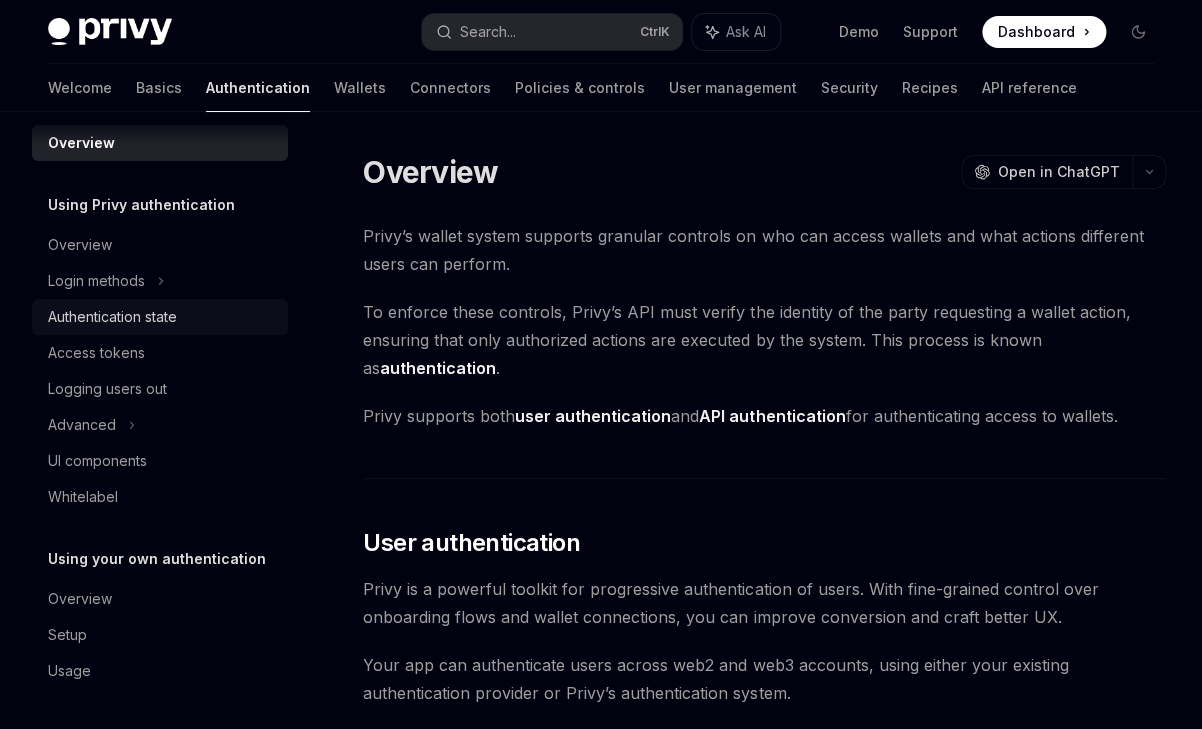 click on "Authentication state" at bounding box center [112, 317] 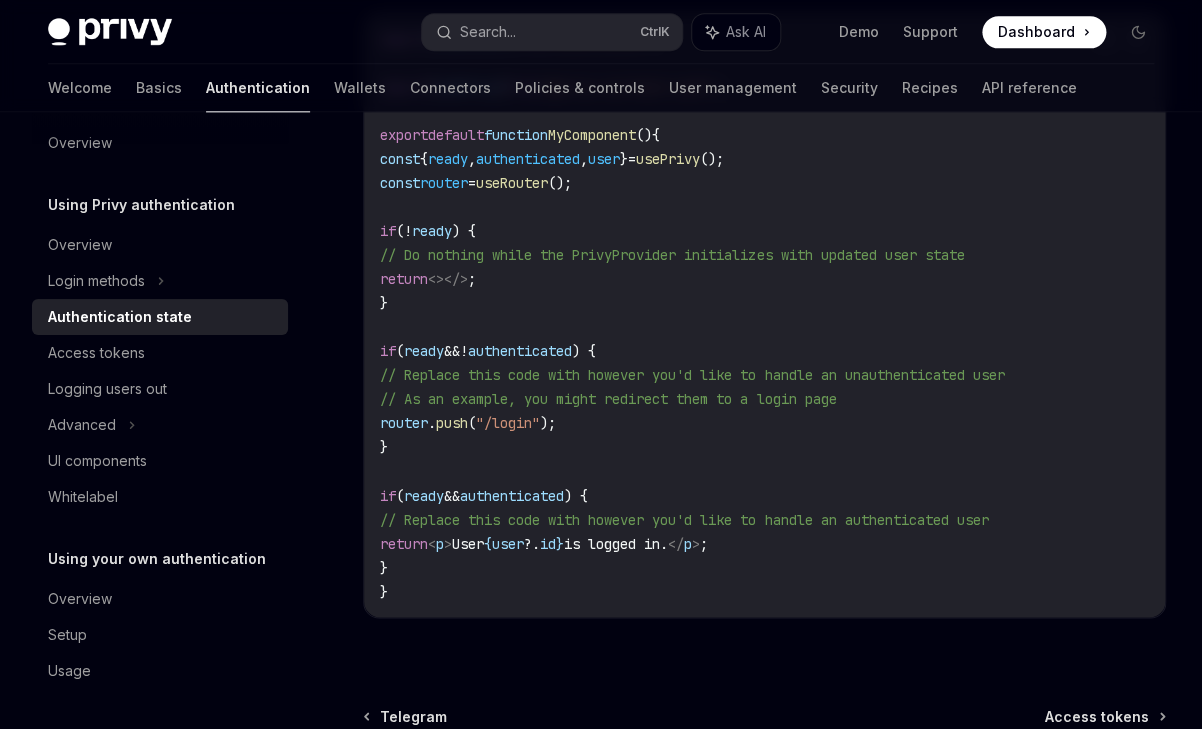 scroll, scrollTop: 964, scrollLeft: 0, axis: vertical 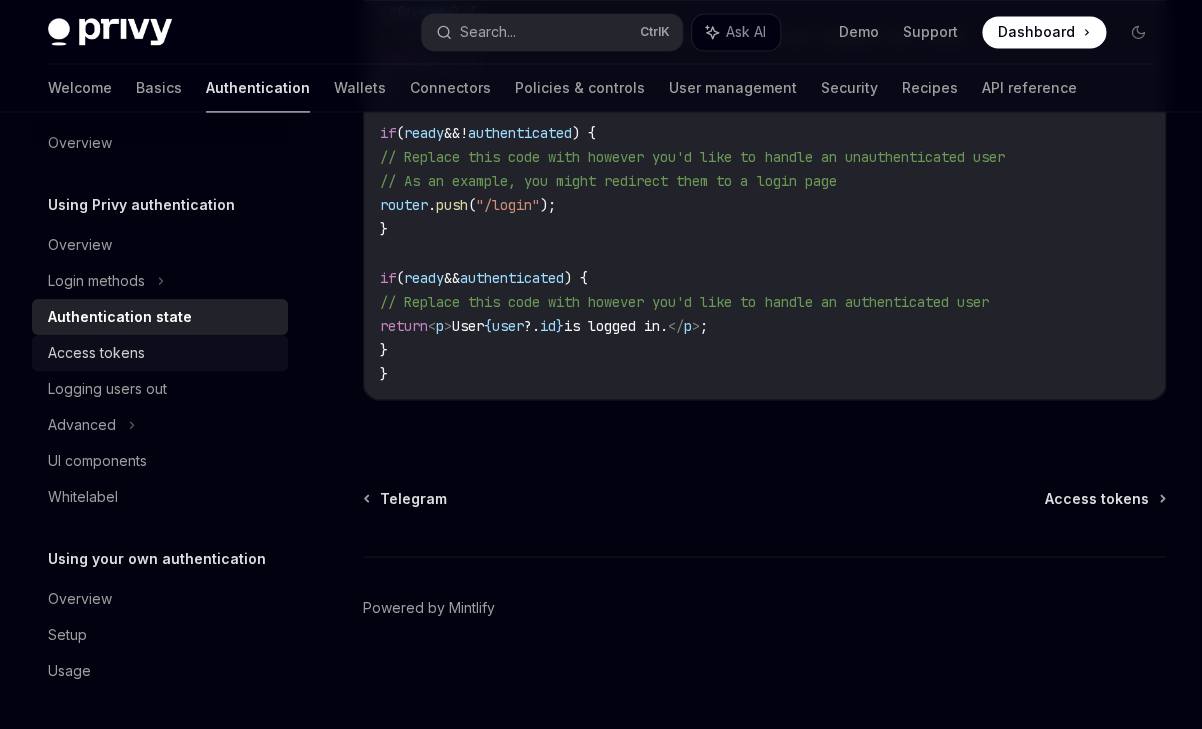 click on "Access tokens" at bounding box center (96, 353) 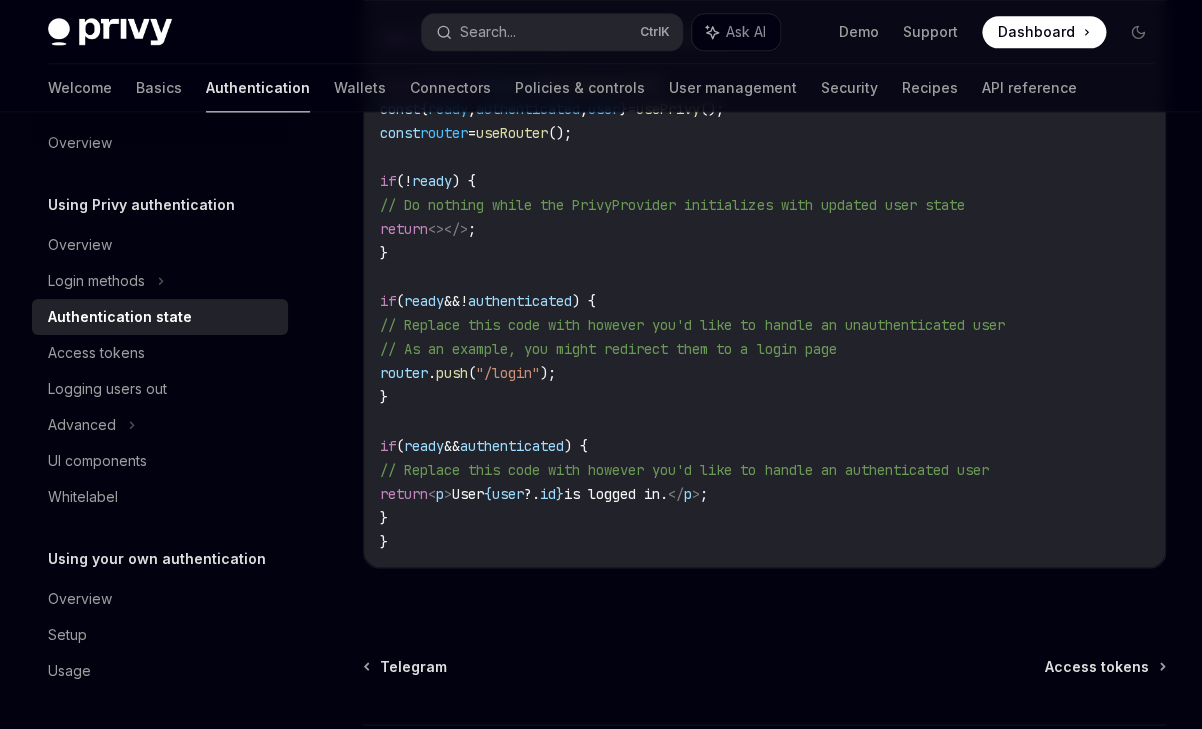 scroll, scrollTop: 714, scrollLeft: 0, axis: vertical 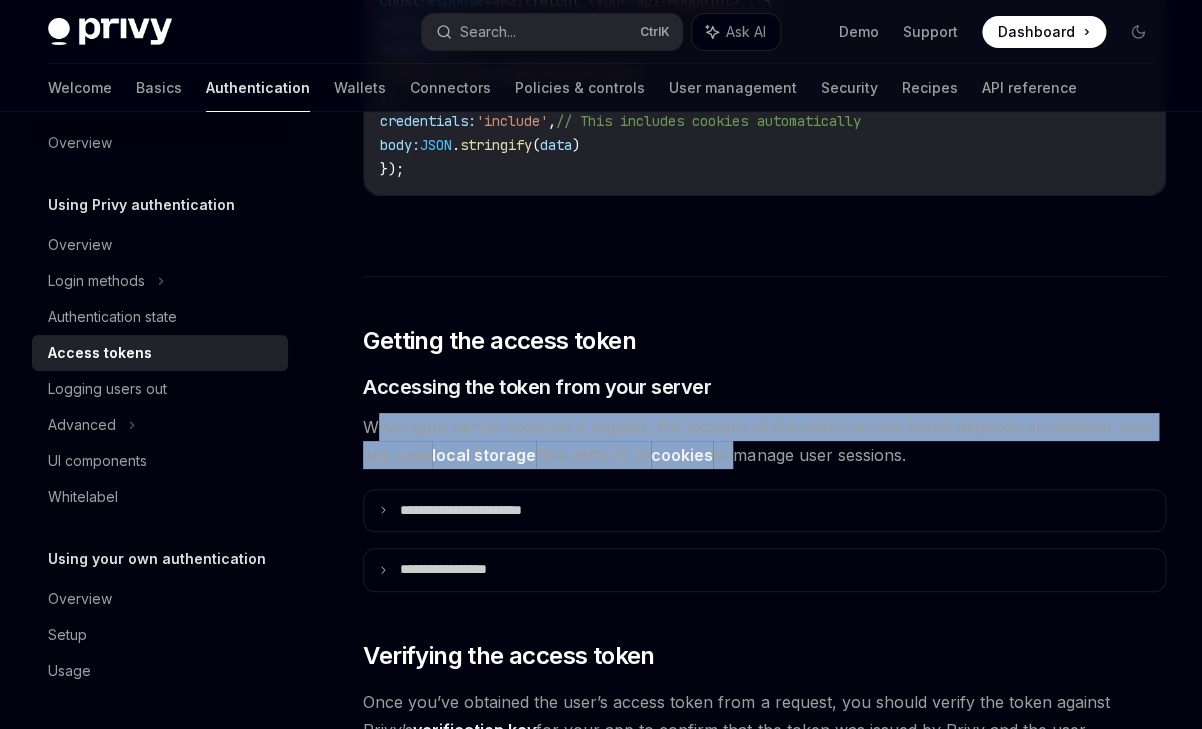 drag, startPoint x: 377, startPoint y: 428, endPoint x: 740, endPoint y: 445, distance: 363.39786 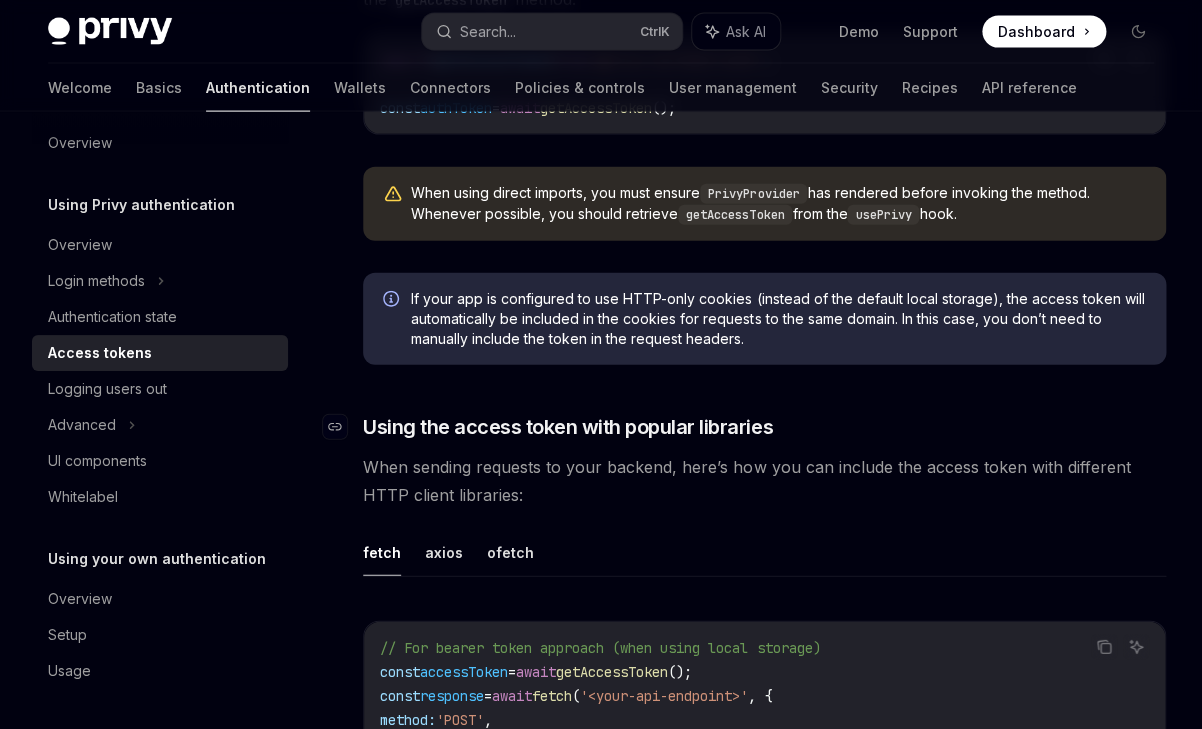 scroll, scrollTop: 1359, scrollLeft: 0, axis: vertical 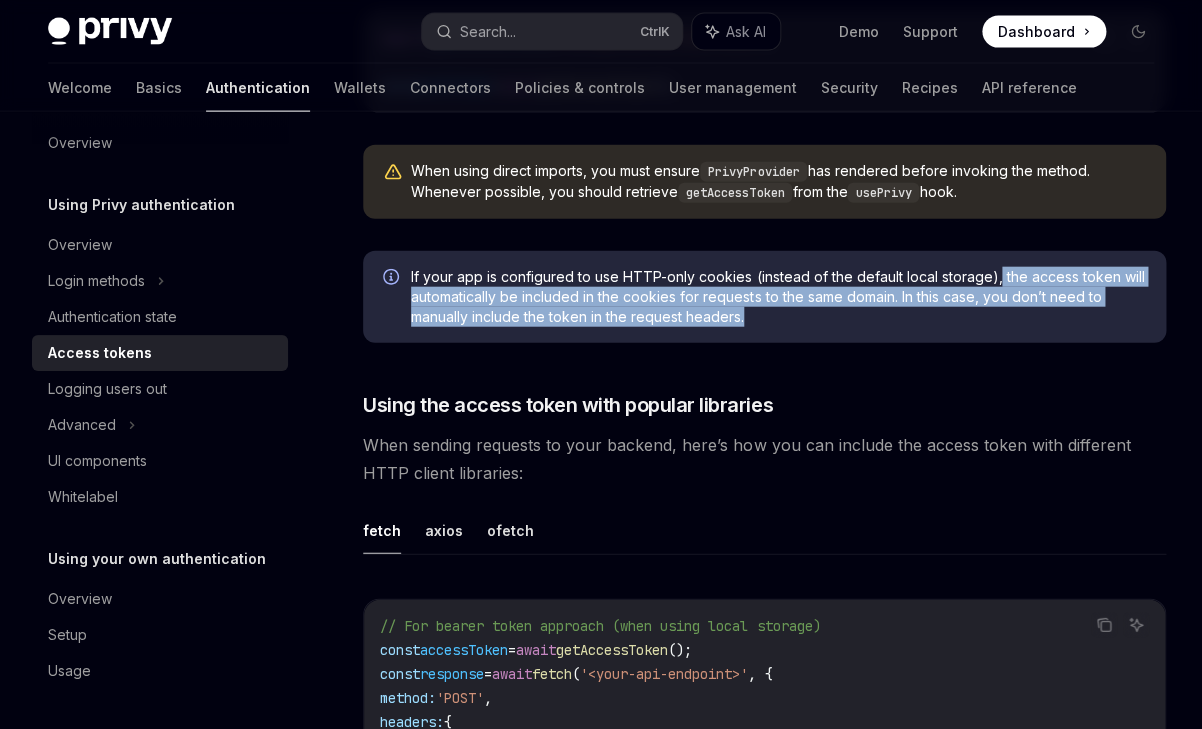 drag, startPoint x: 995, startPoint y: 277, endPoint x: 792, endPoint y: 323, distance: 208.14658 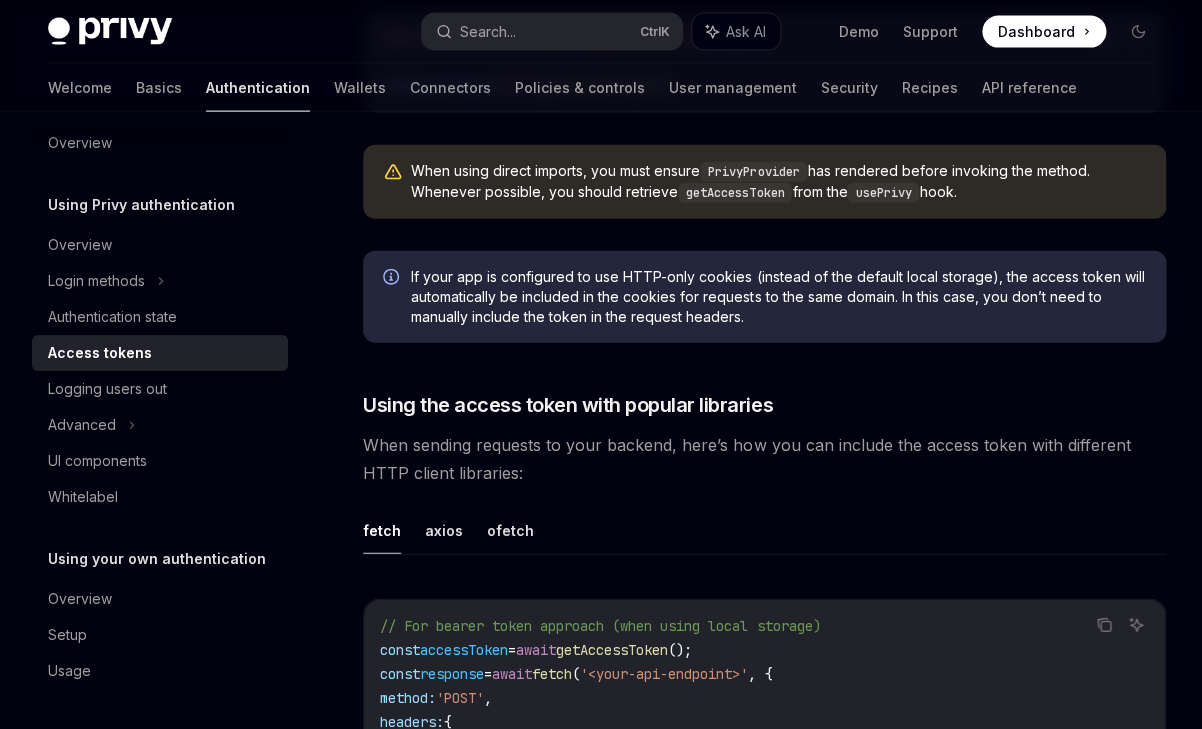 click on "If your app is configured to use HTTP-only cookies (instead of the default local storage), the
access token will automatically be included in the cookies for requests to the same domain. In
this case, you don’t need to manually include the token in the request headers." at bounding box center (778, 297) 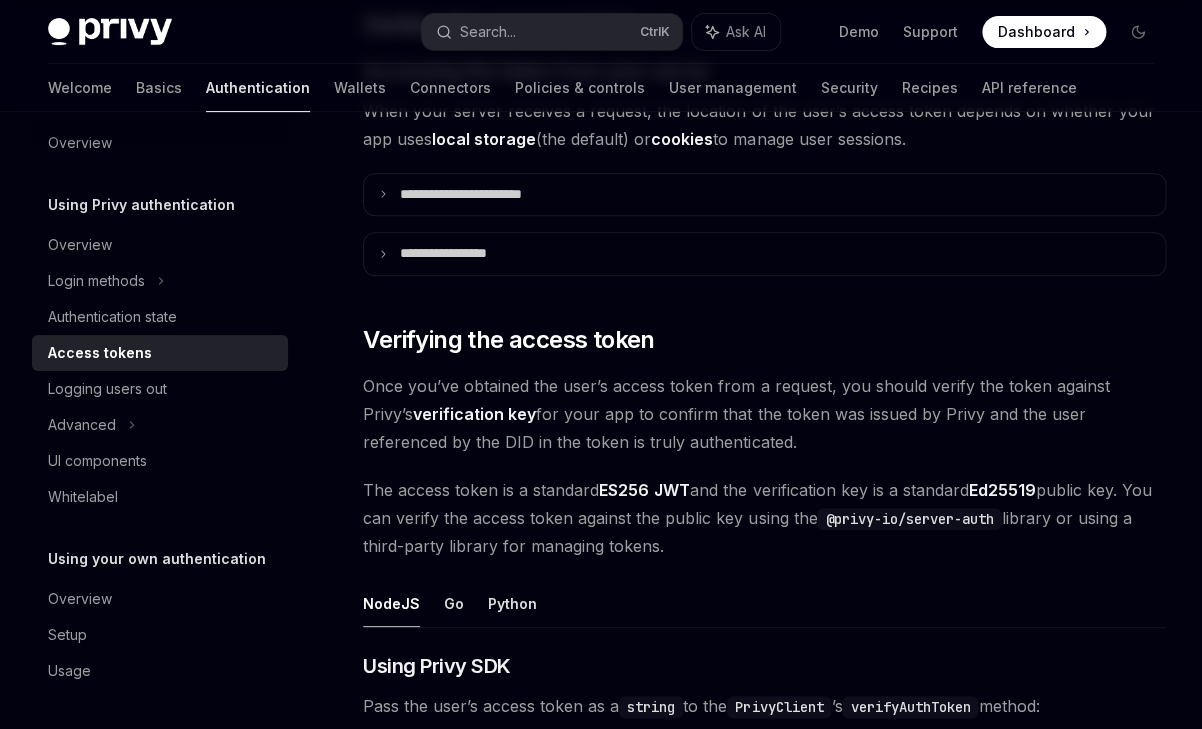 scroll, scrollTop: 2436, scrollLeft: 0, axis: vertical 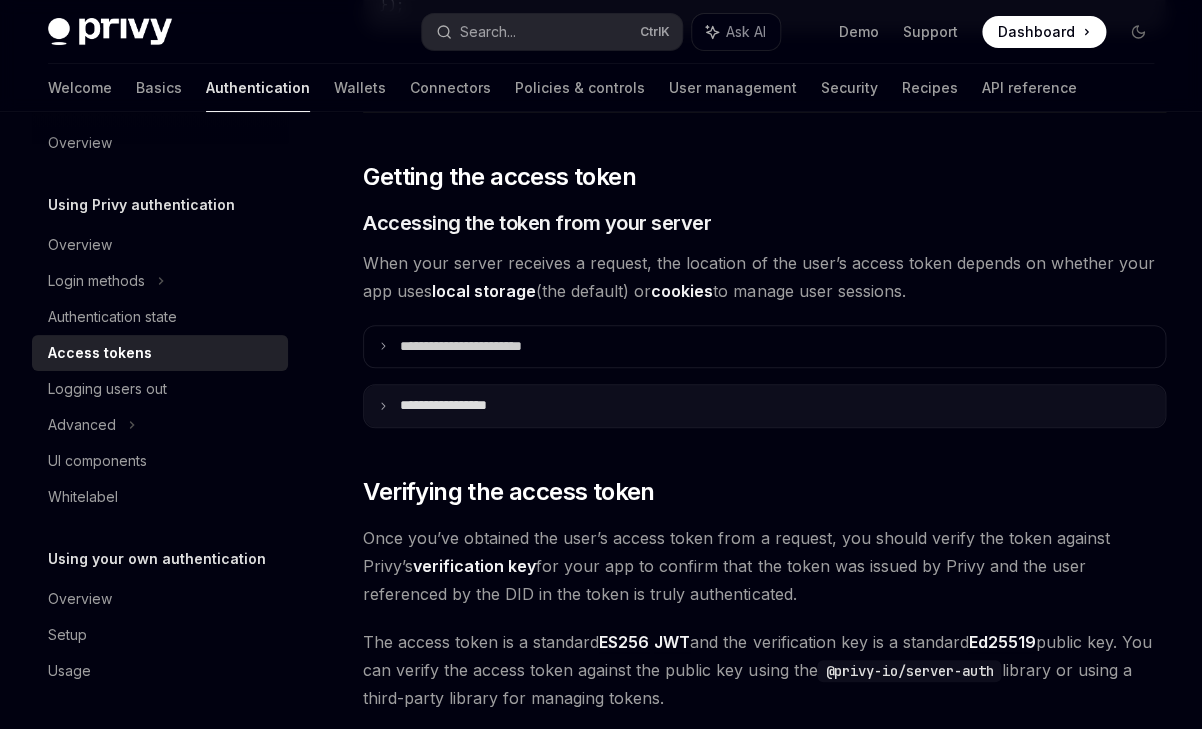 click on "**********" at bounding box center (463, 406) 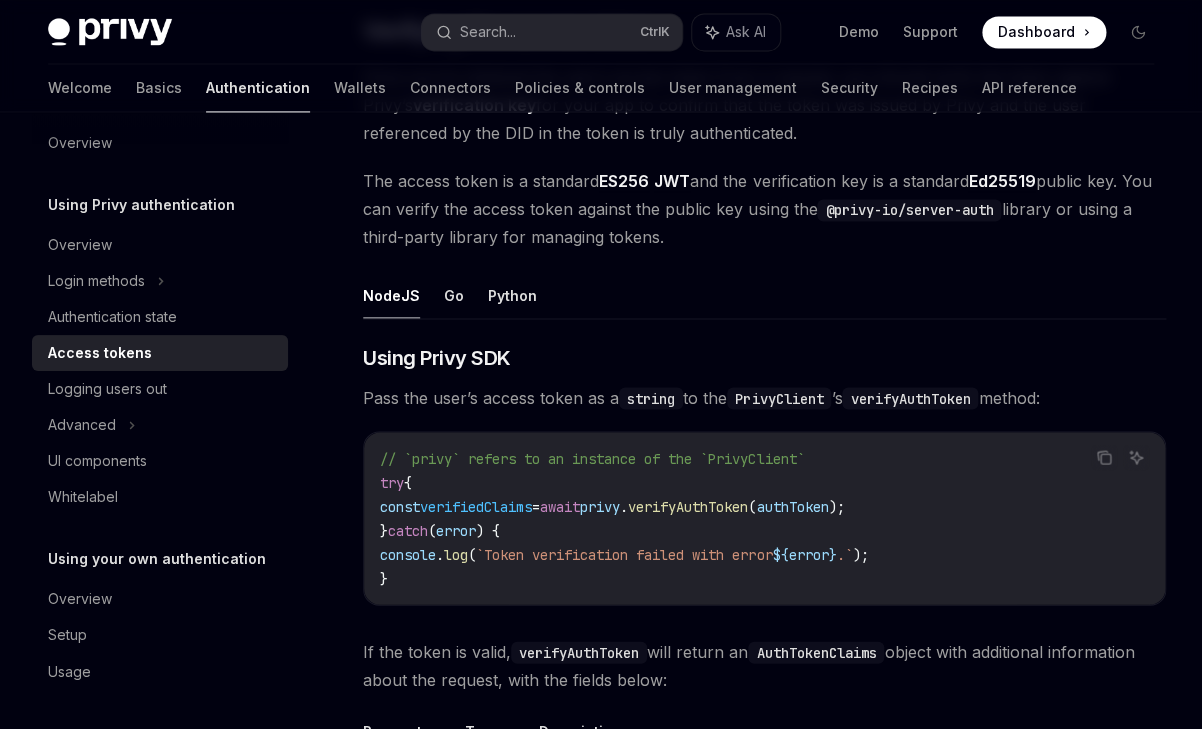 scroll, scrollTop: 3323, scrollLeft: 0, axis: vertical 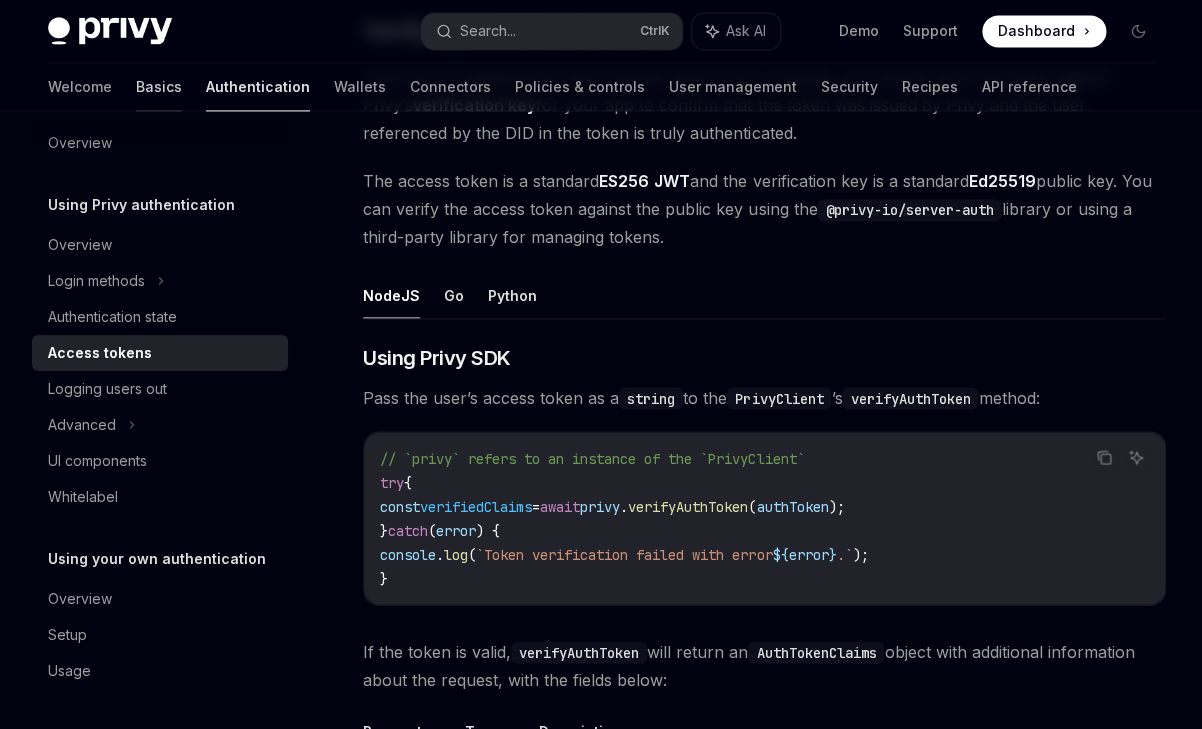 click on "Basics" at bounding box center (159, 88) 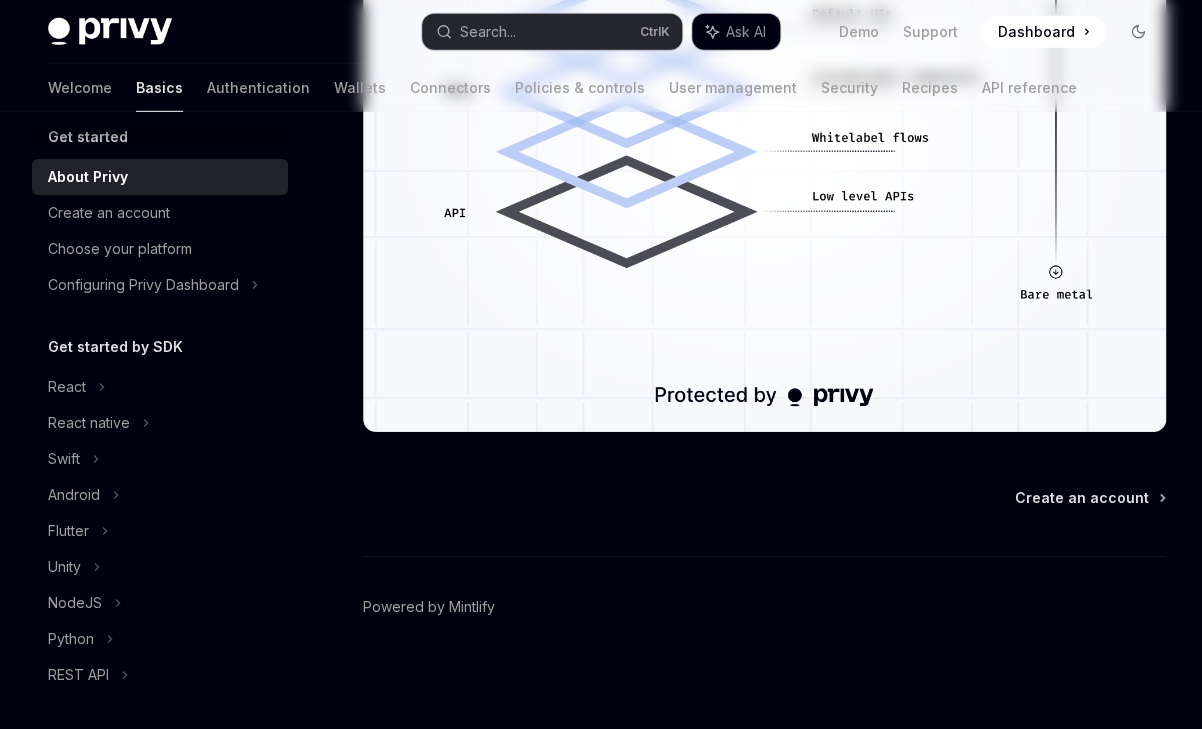 scroll, scrollTop: 0, scrollLeft: 0, axis: both 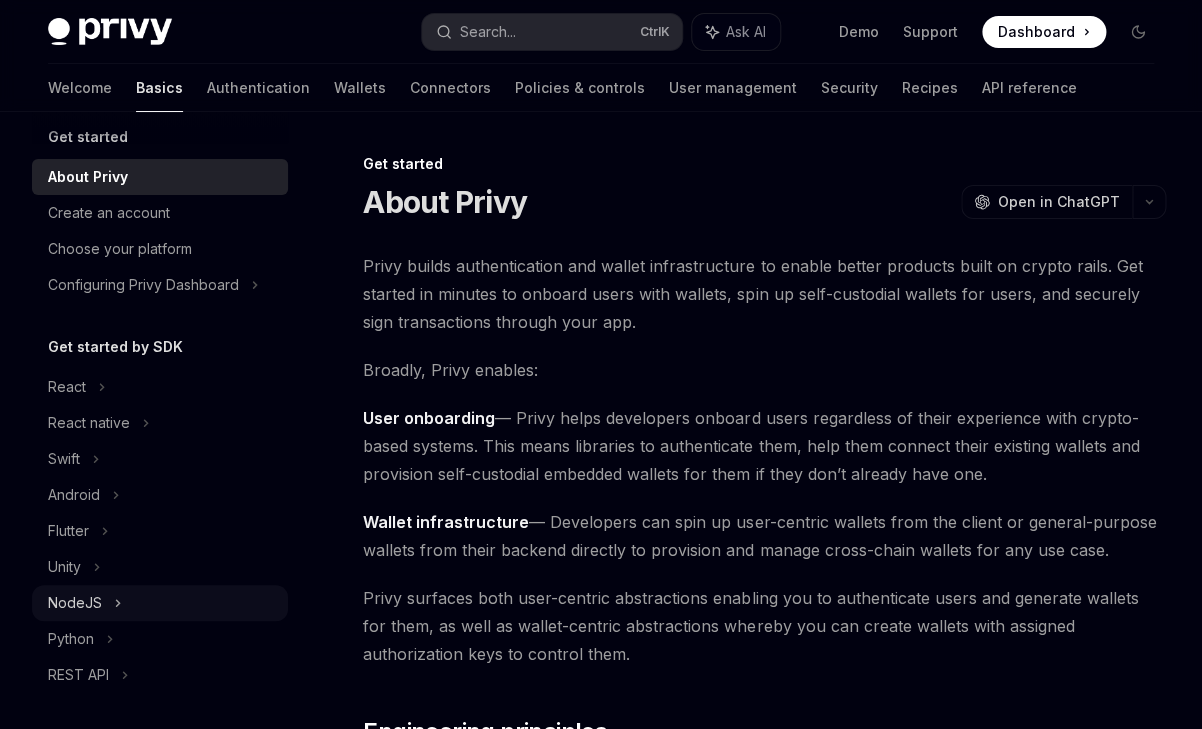 click on "NodeJS" at bounding box center [75, 603] 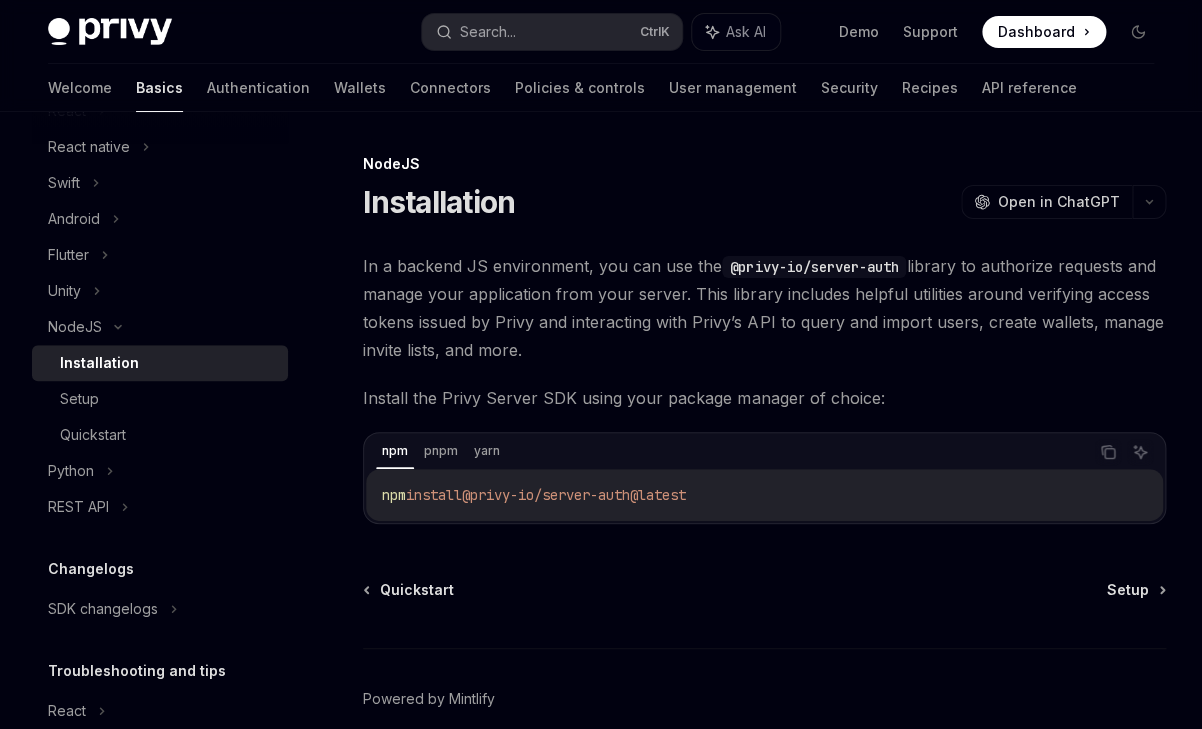 scroll, scrollTop: 351, scrollLeft: 0, axis: vertical 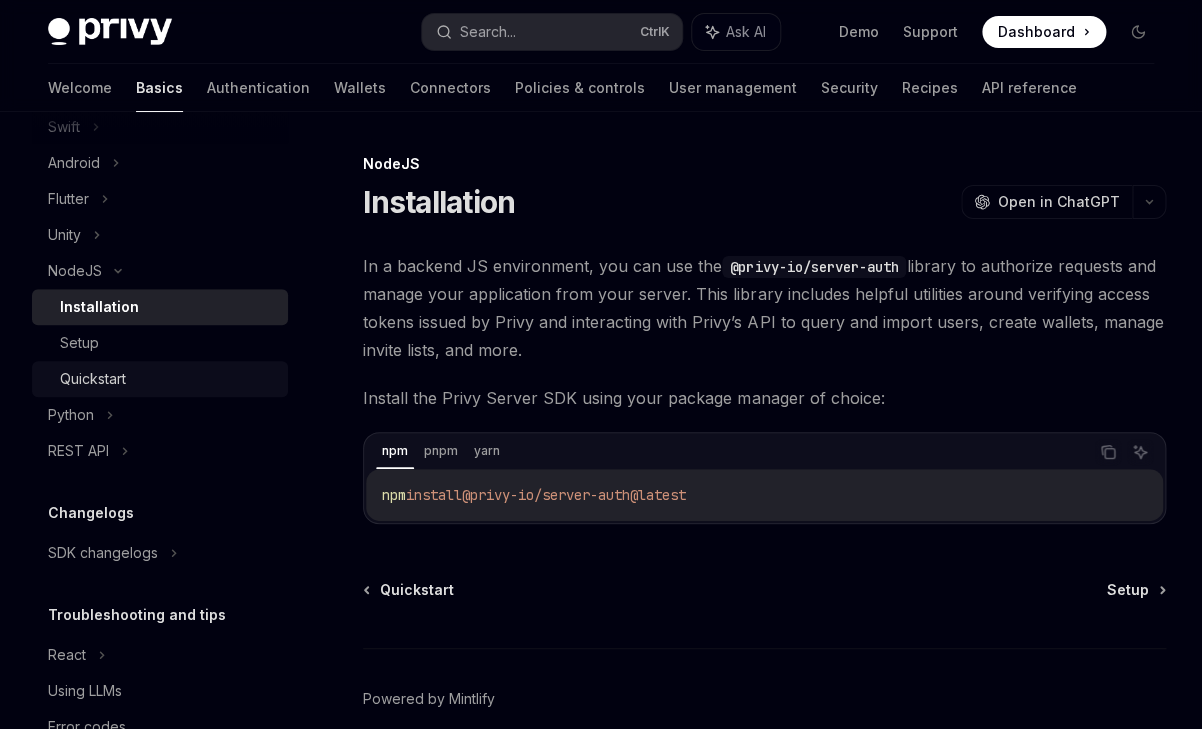 click on "Quickstart" at bounding box center (93, 379) 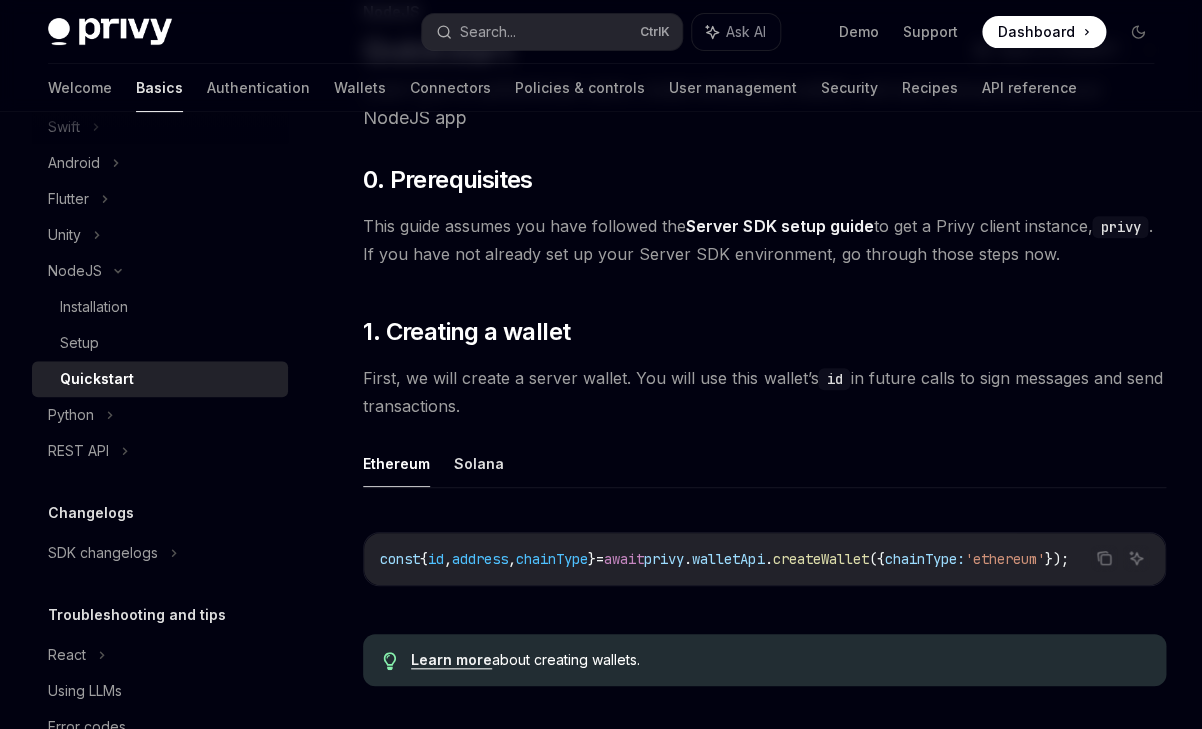 scroll, scrollTop: 147, scrollLeft: 0, axis: vertical 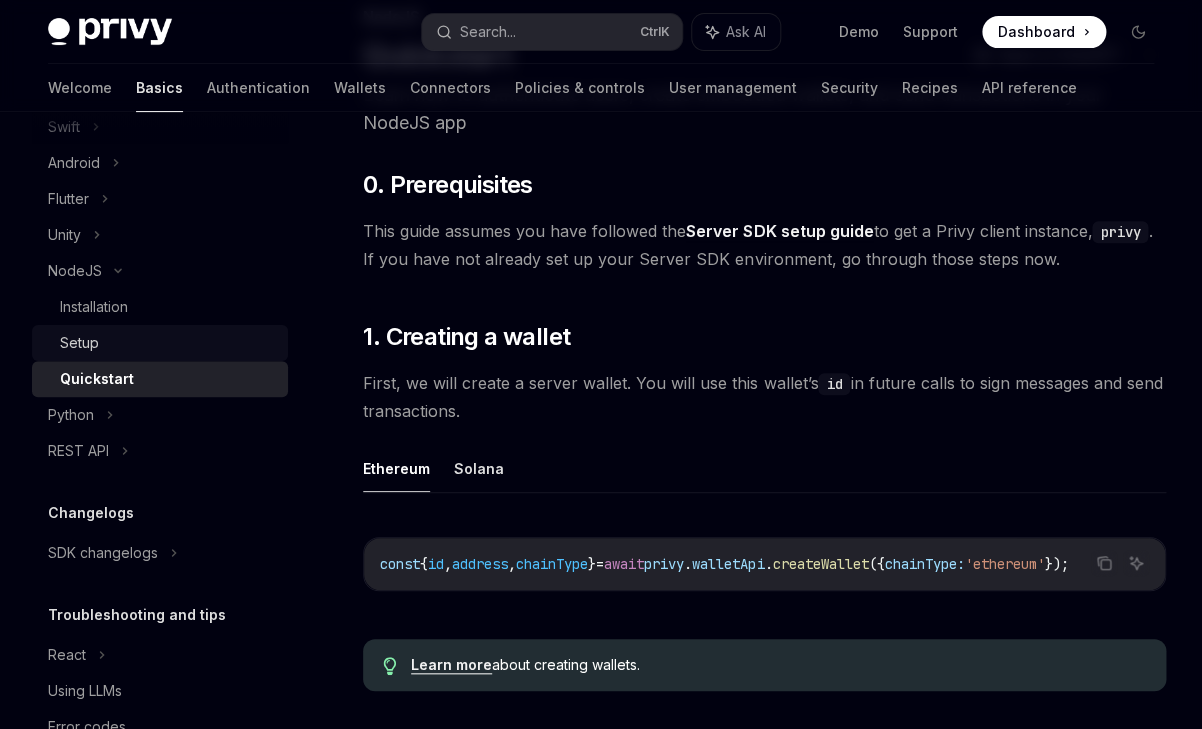 click on "Setup" at bounding box center (79, 343) 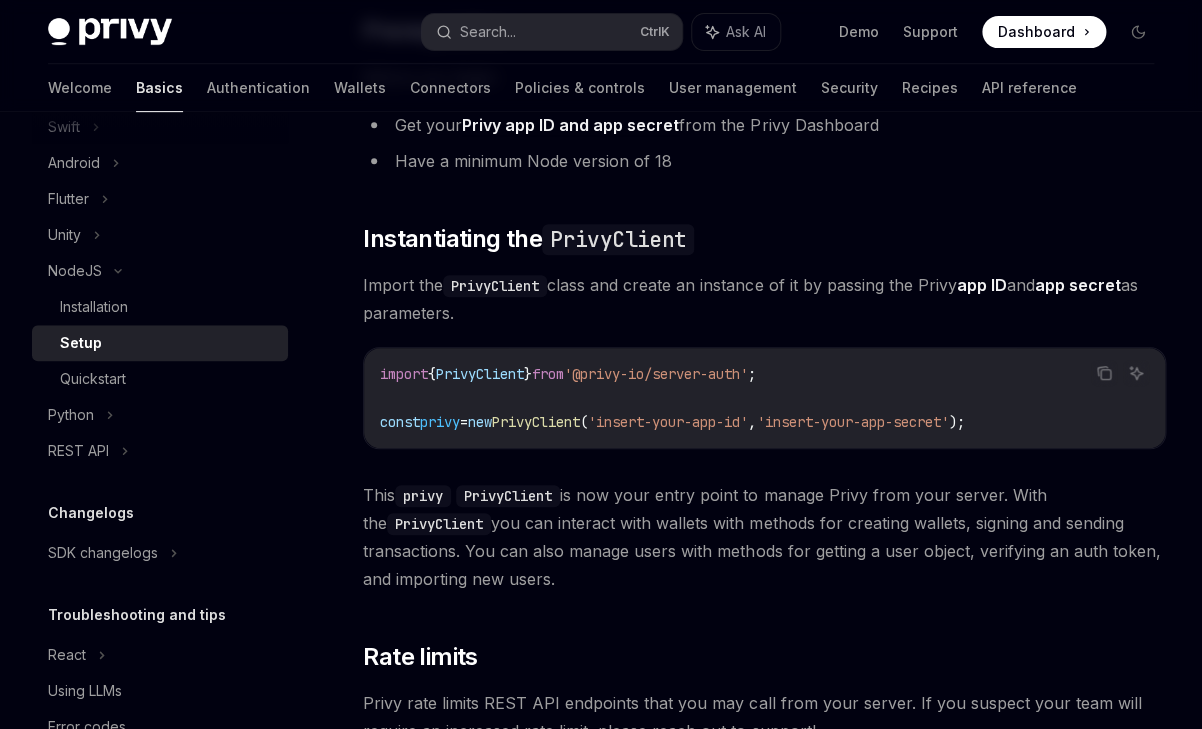 scroll, scrollTop: 238, scrollLeft: 0, axis: vertical 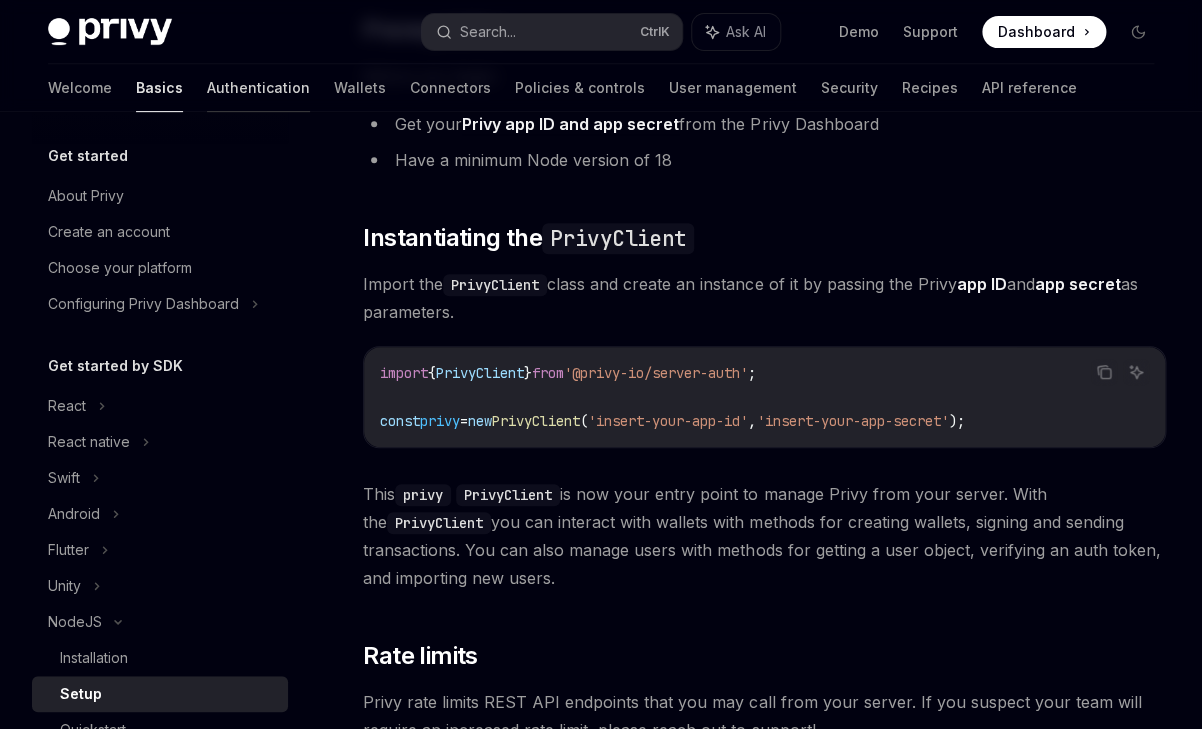 click on "Authentication" at bounding box center (258, 88) 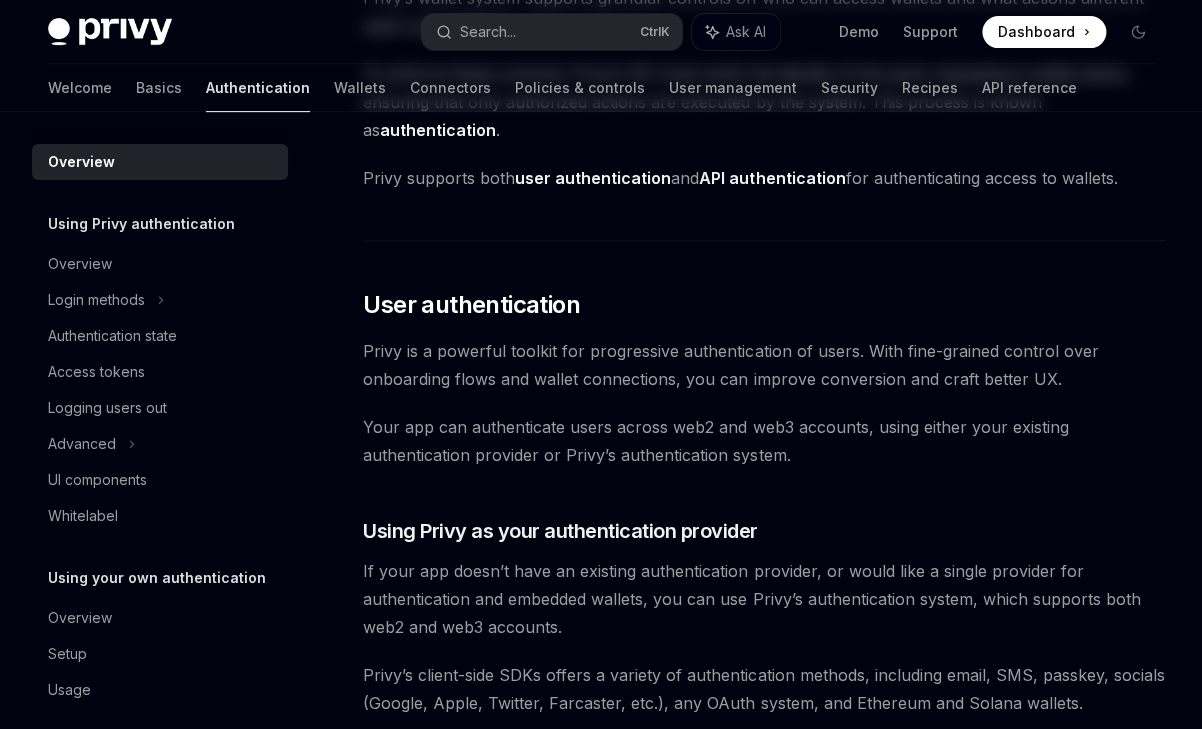 scroll, scrollTop: 0, scrollLeft: 0, axis: both 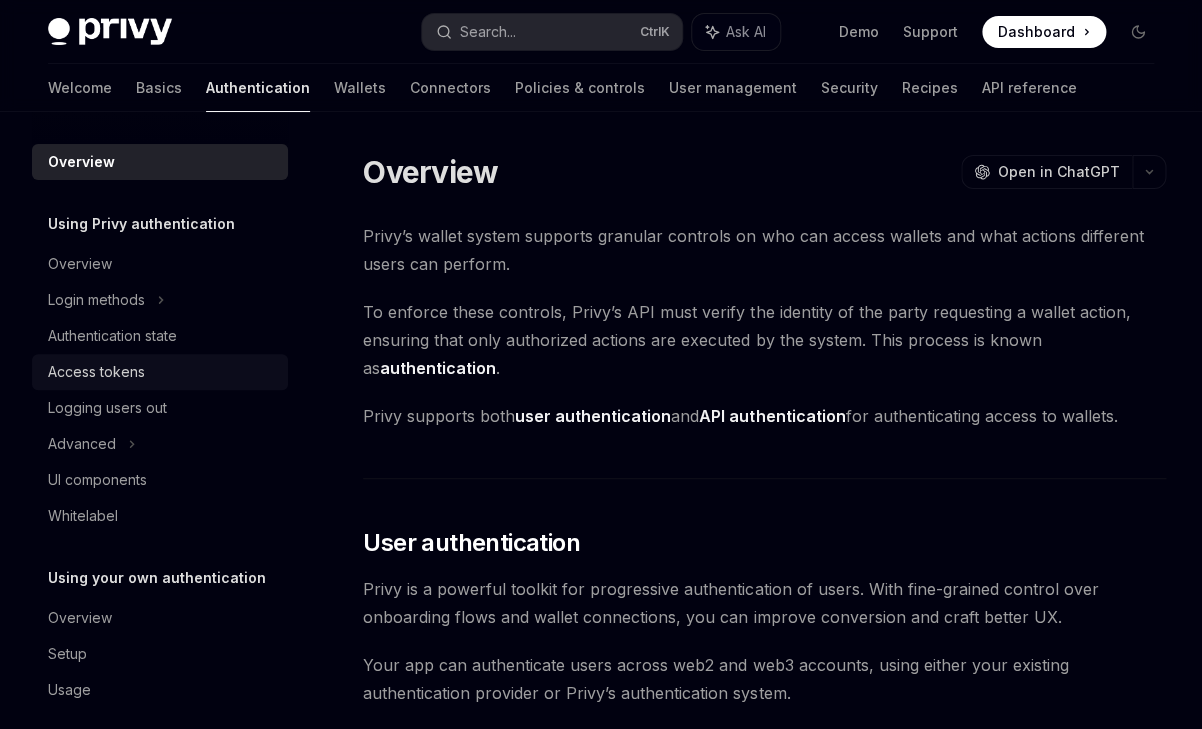 click on "Access tokens" at bounding box center (96, 372) 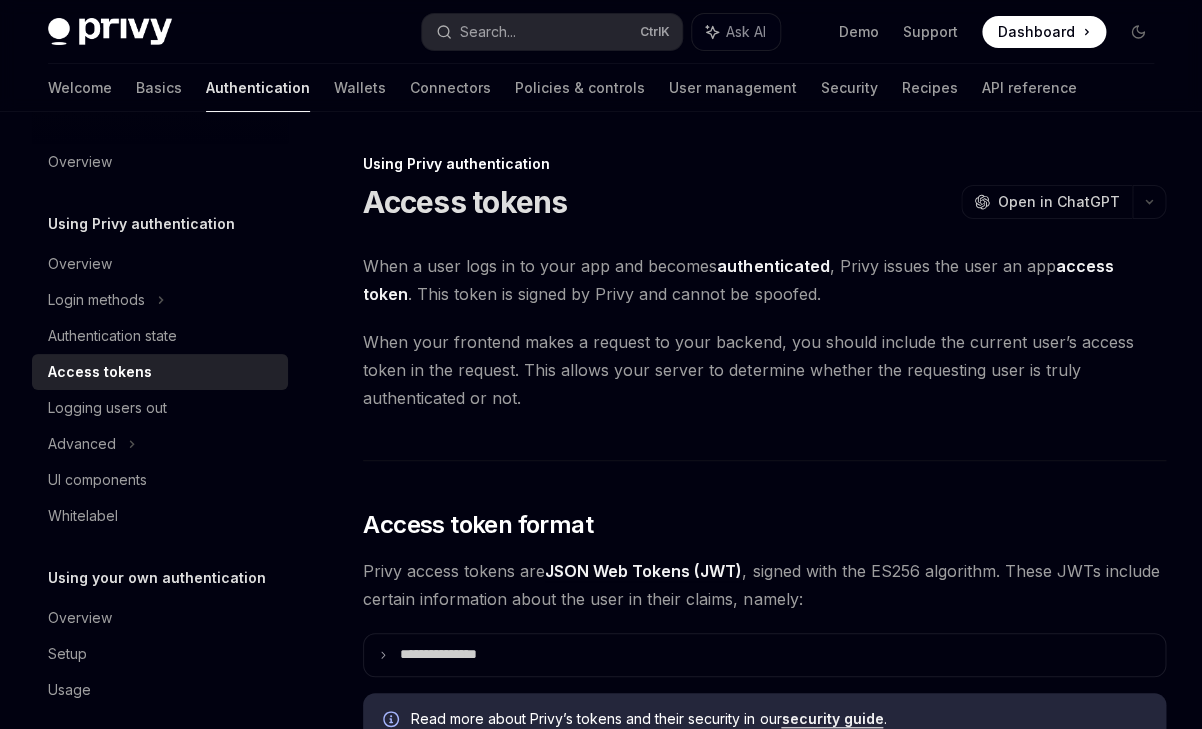 type on "*" 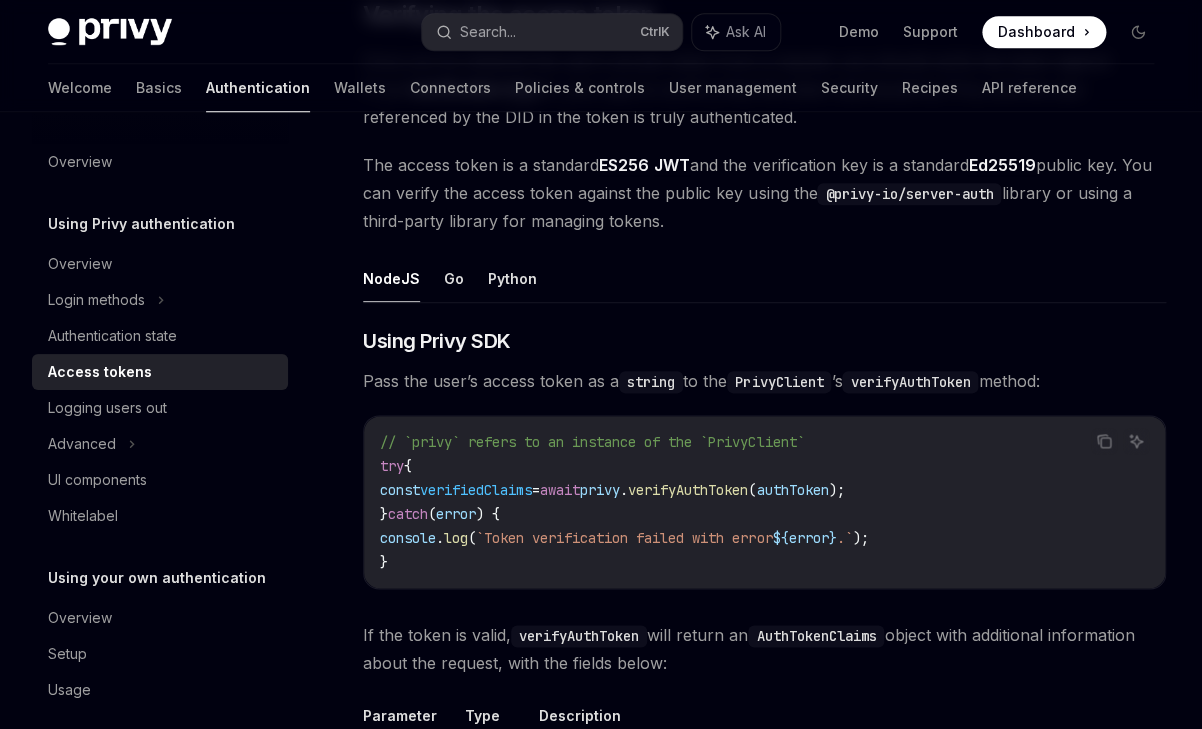 scroll, scrollTop: 2942, scrollLeft: 0, axis: vertical 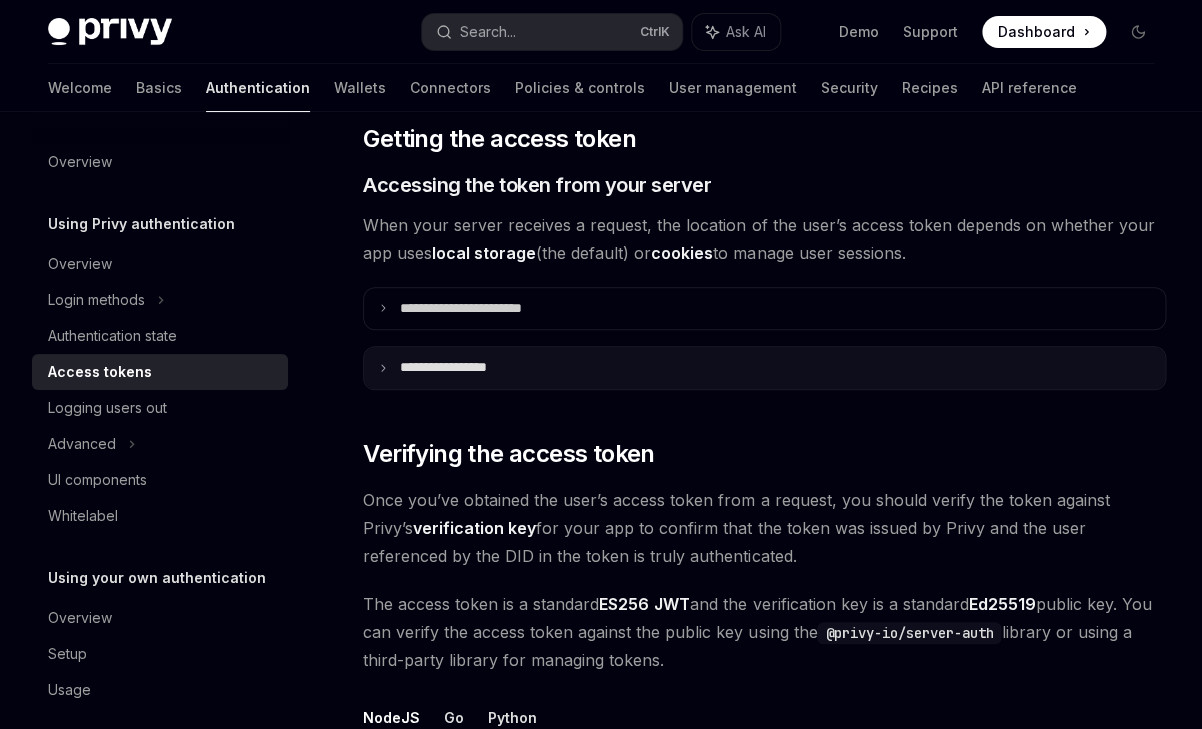 click on "**********" at bounding box center [764, 368] 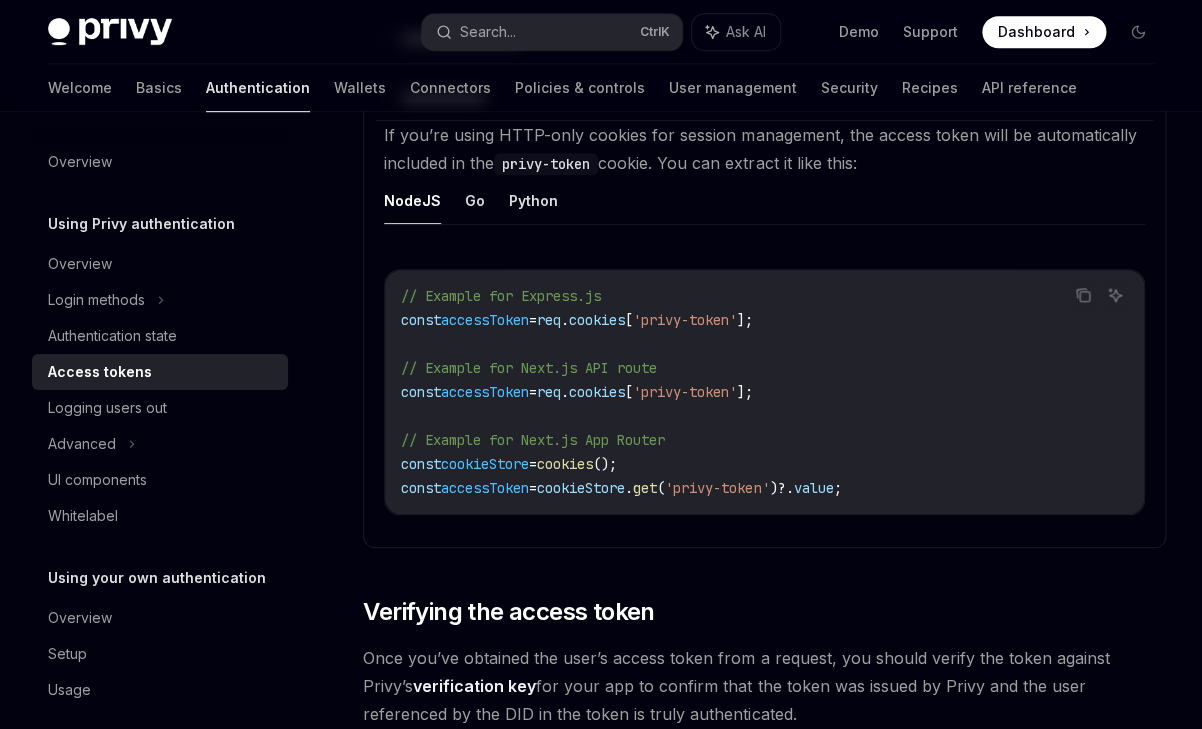 scroll, scrollTop: 2767, scrollLeft: 0, axis: vertical 